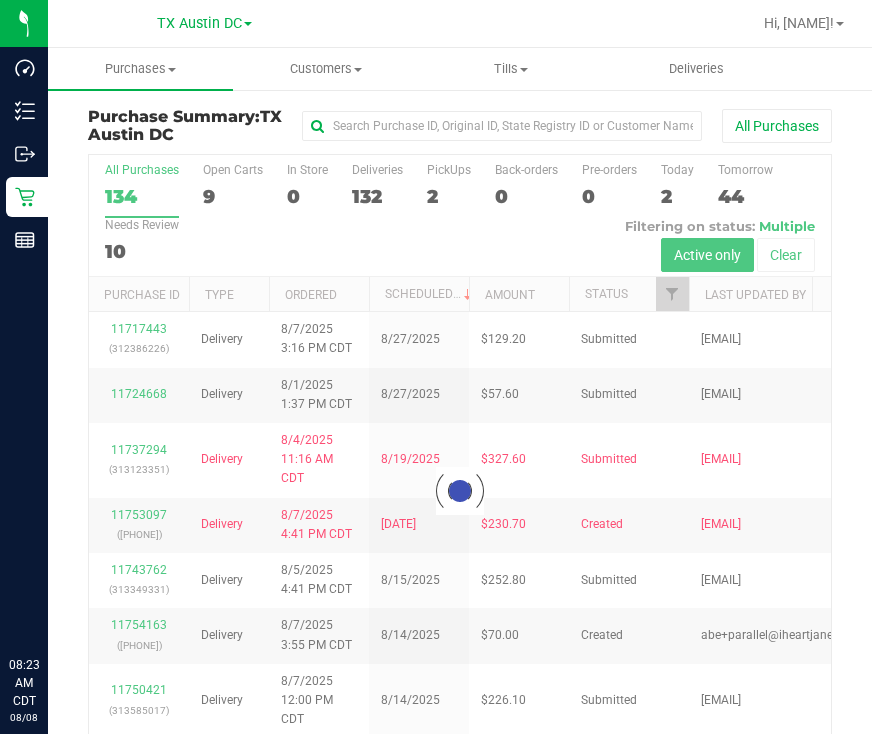 scroll, scrollTop: 0, scrollLeft: 0, axis: both 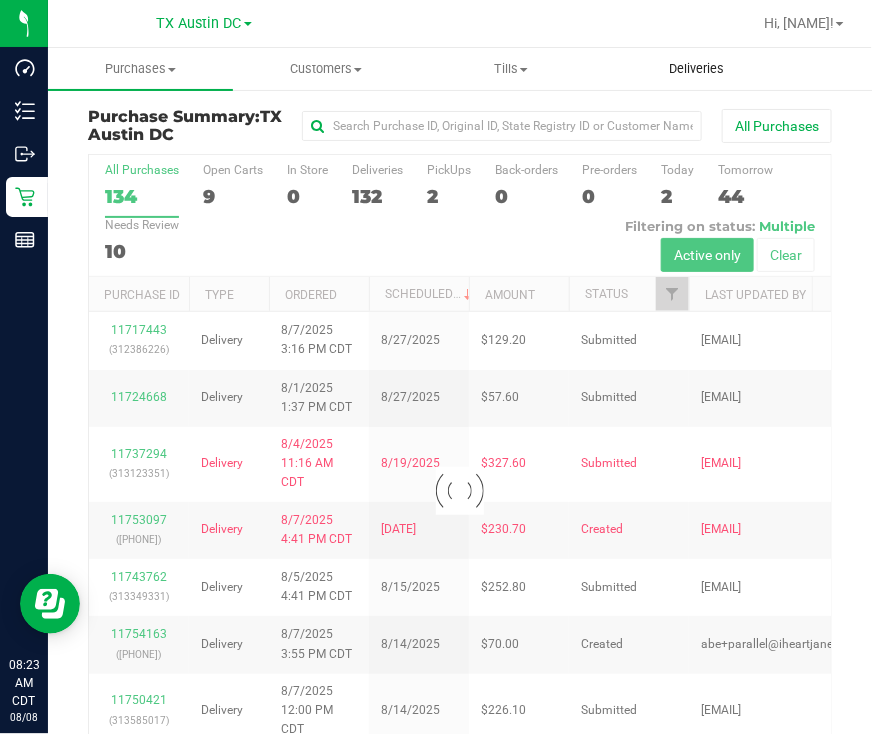 click on "Deliveries" at bounding box center [696, 69] 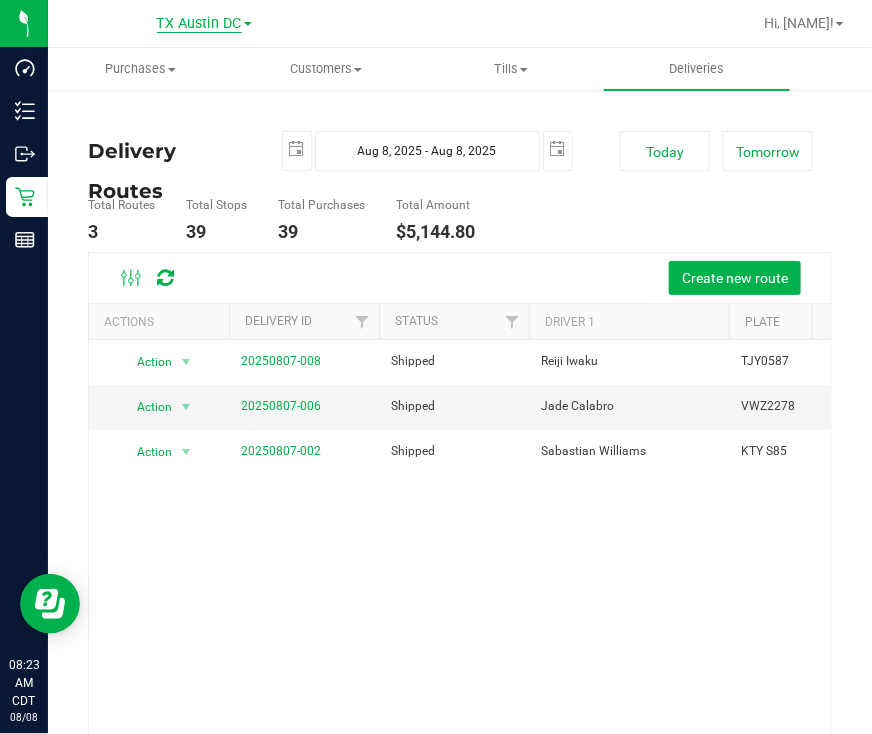 click on "TX Austin DC" at bounding box center [199, 24] 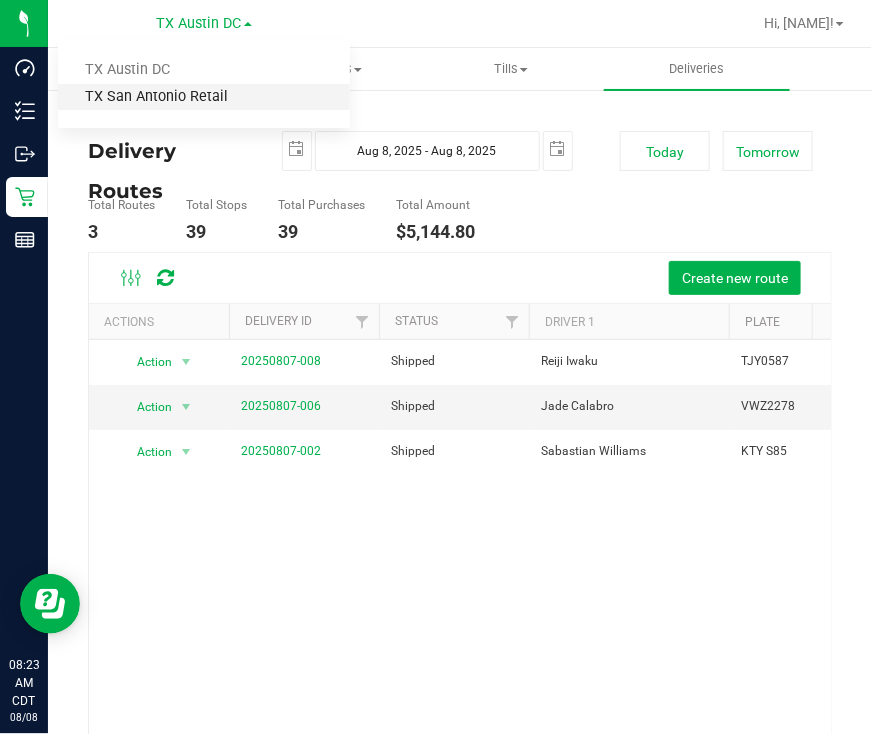 click on "TX San Antonio Retail" at bounding box center [204, 97] 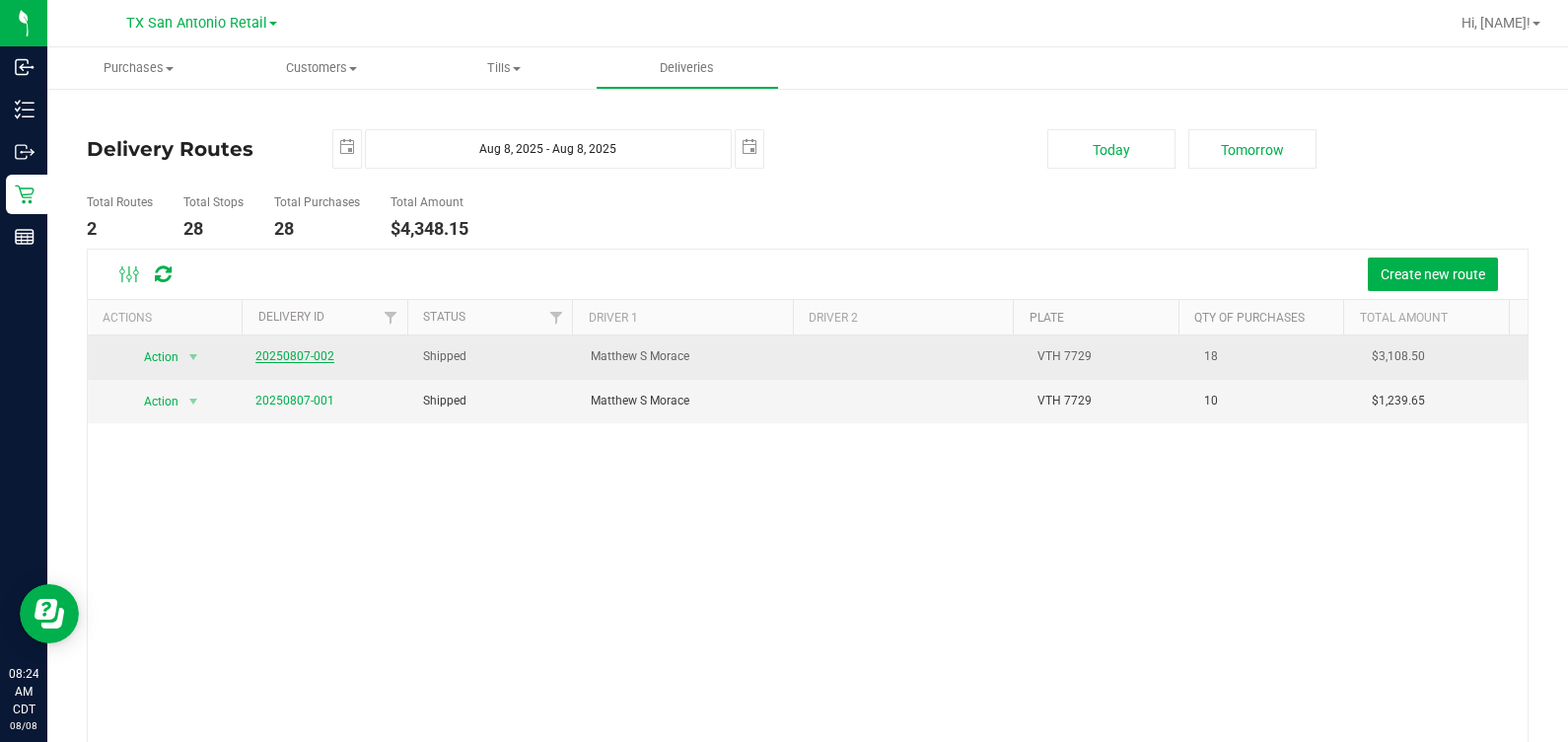 click on "20250807-002" at bounding box center (295, 356) 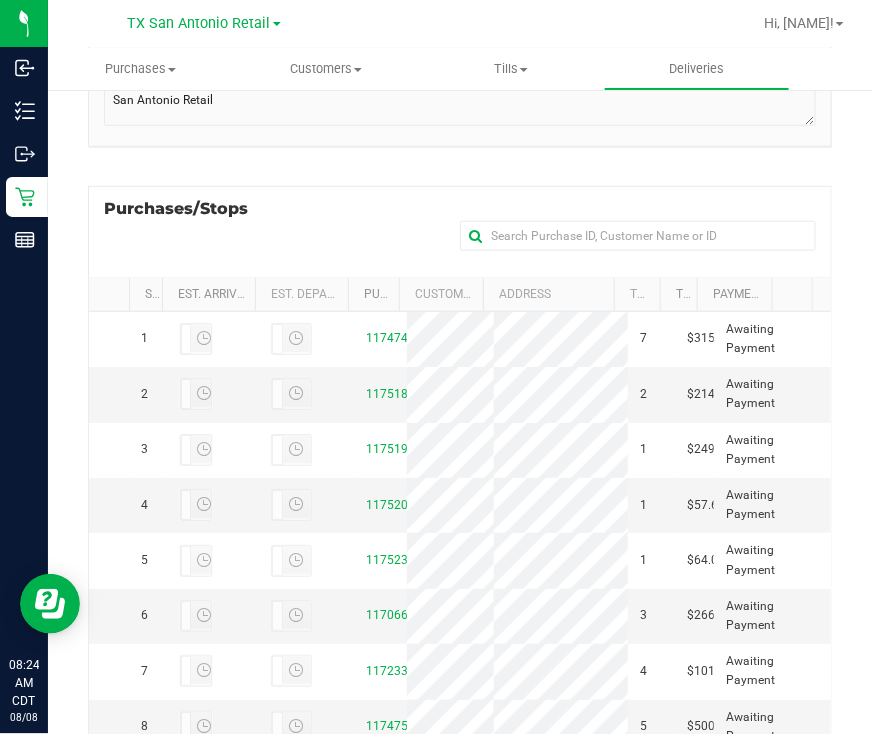 scroll, scrollTop: 375, scrollLeft: 0, axis: vertical 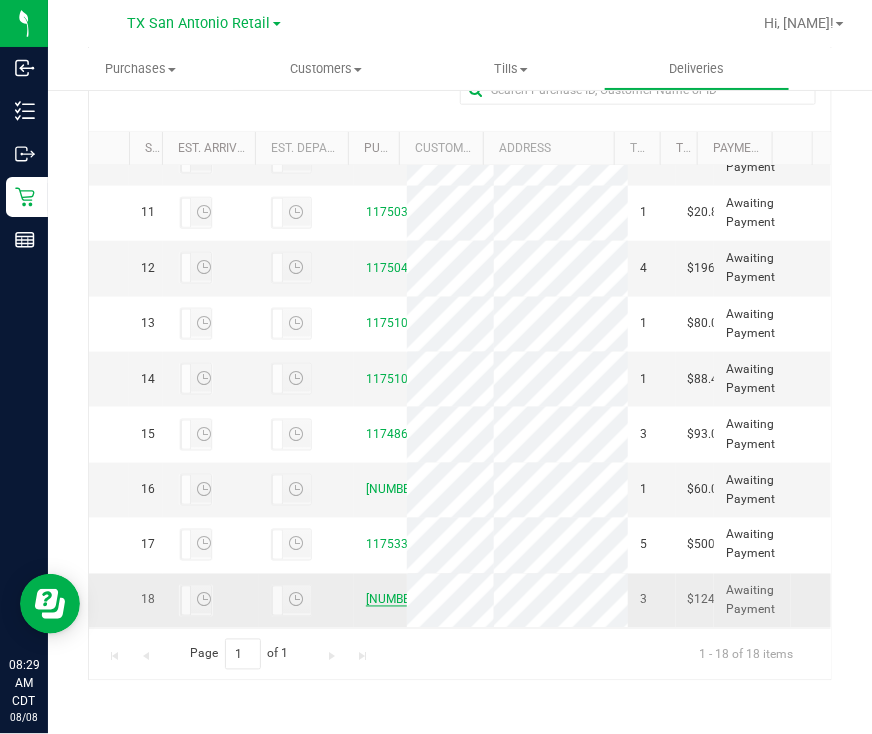 click on "[NUMBER]" at bounding box center (393, 600) 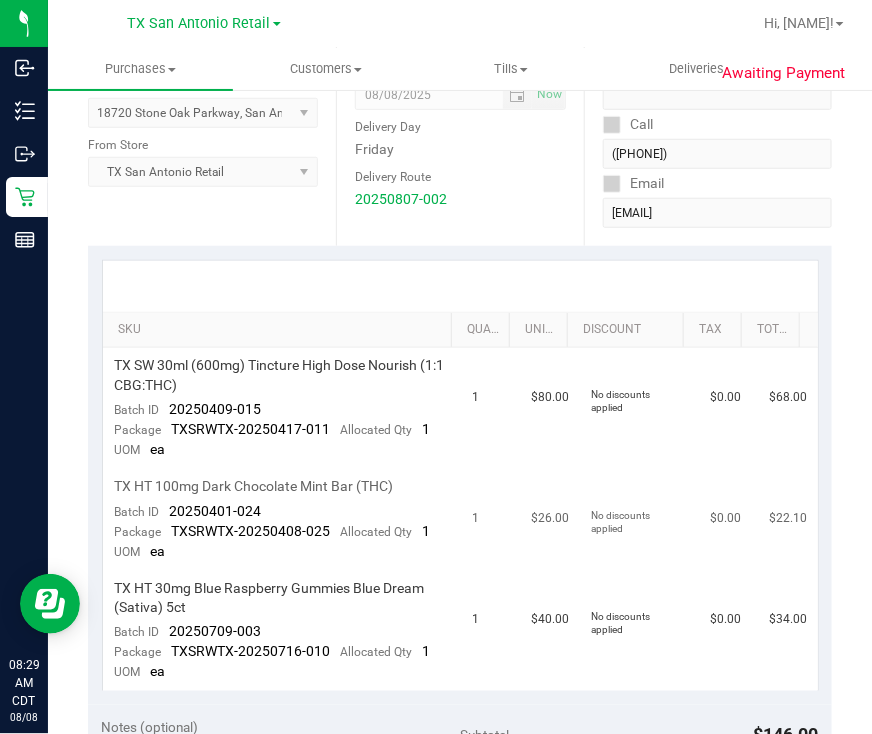 scroll, scrollTop: 375, scrollLeft: 0, axis: vertical 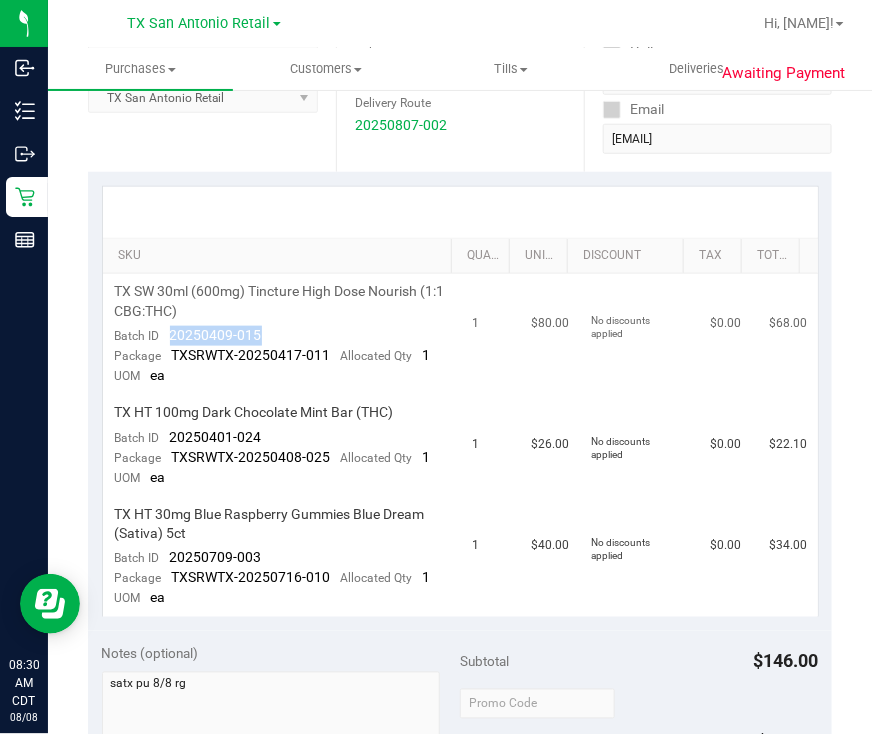 drag, startPoint x: 312, startPoint y: 339, endPoint x: 165, endPoint y: 332, distance: 147.16656 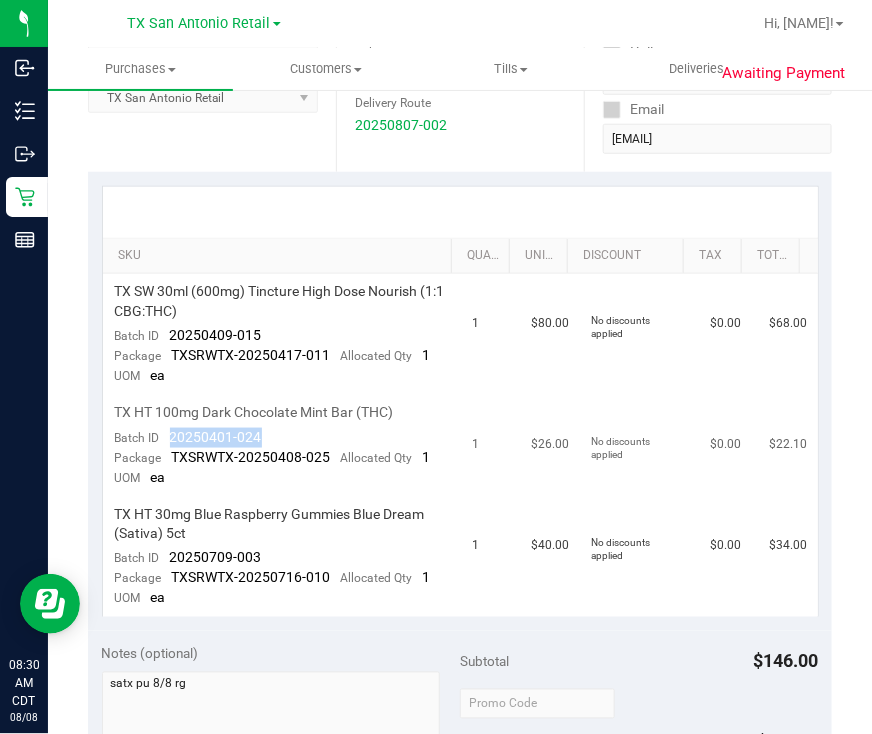 drag, startPoint x: 268, startPoint y: 438, endPoint x: 165, endPoint y: 440, distance: 103.01942 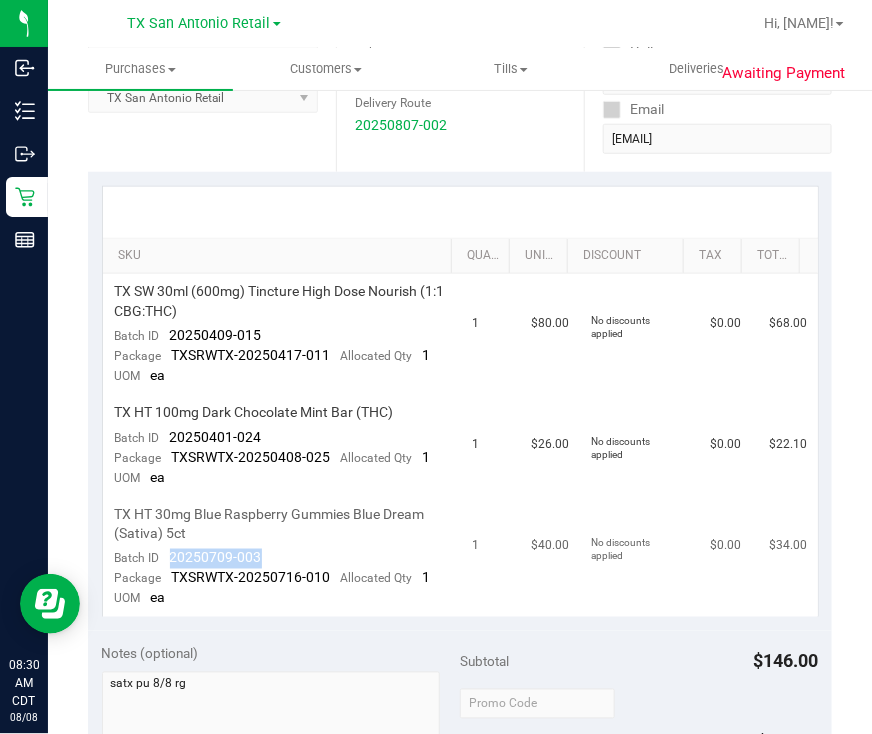 drag, startPoint x: 314, startPoint y: 557, endPoint x: 162, endPoint y: 547, distance: 152.3286 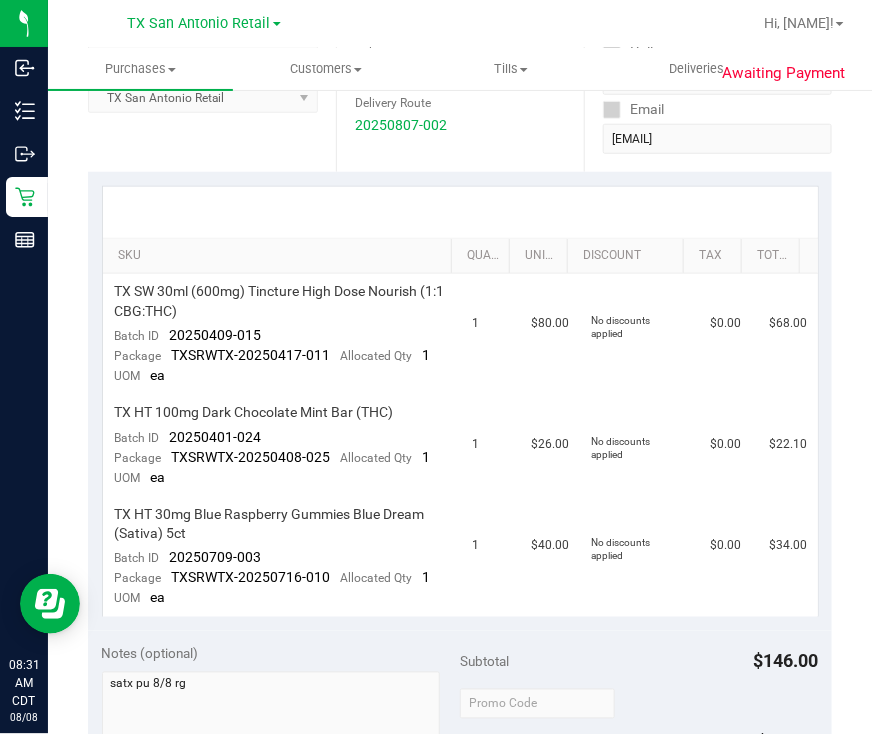 click at bounding box center (460, 212) 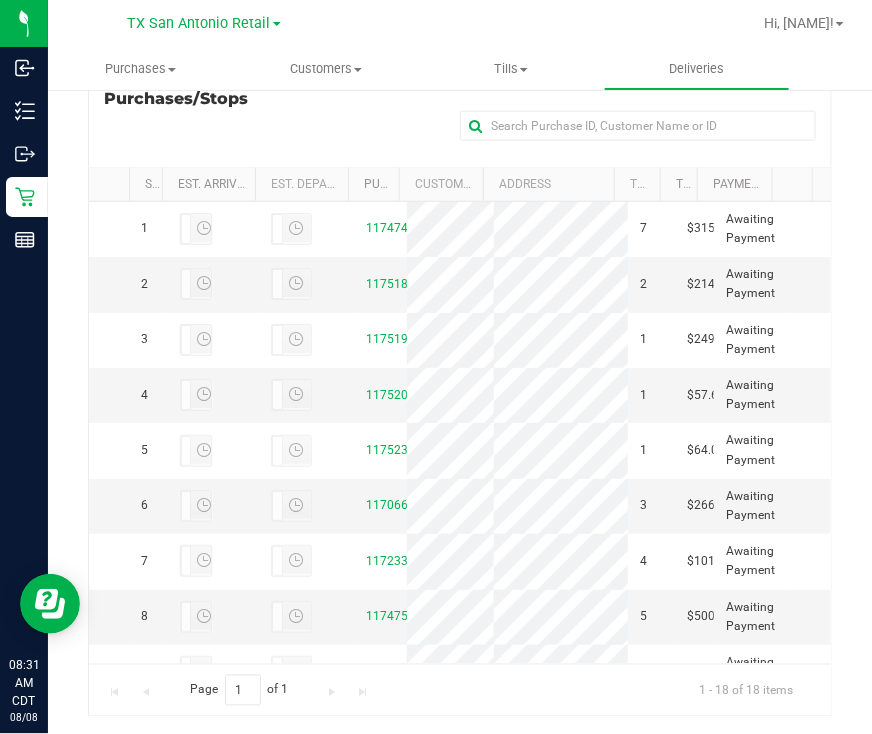 scroll, scrollTop: 466, scrollLeft: 0, axis: vertical 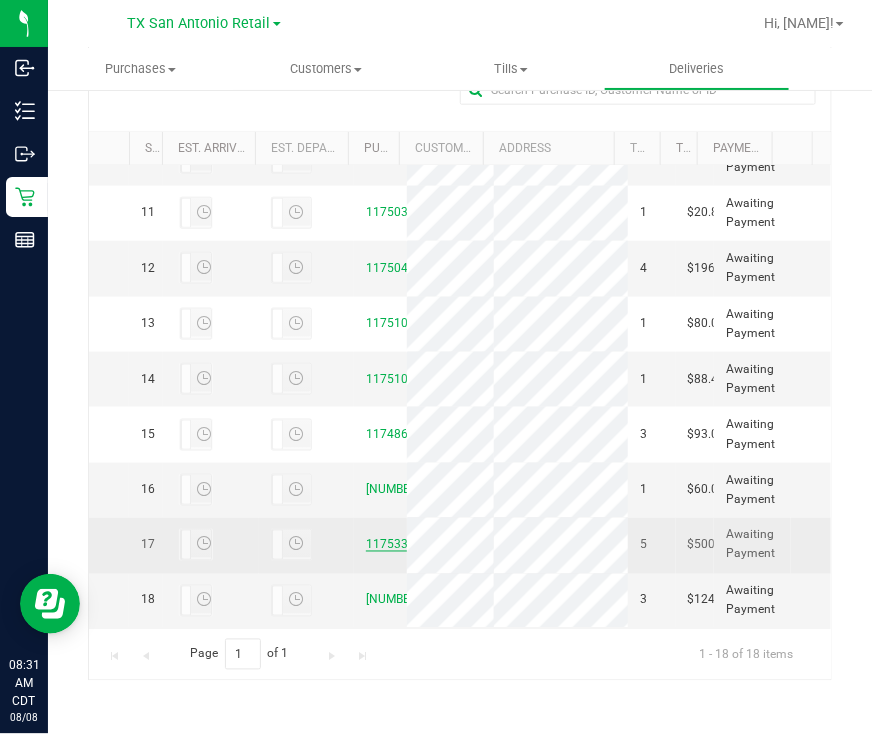 click on "11753337" at bounding box center [394, 545] 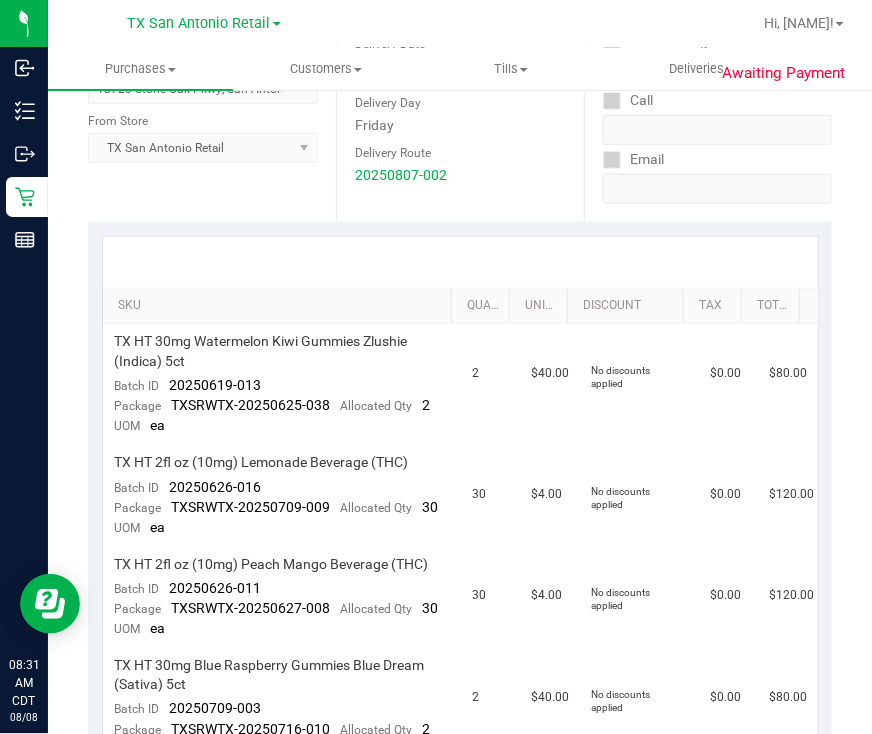 scroll, scrollTop: 375, scrollLeft: 0, axis: vertical 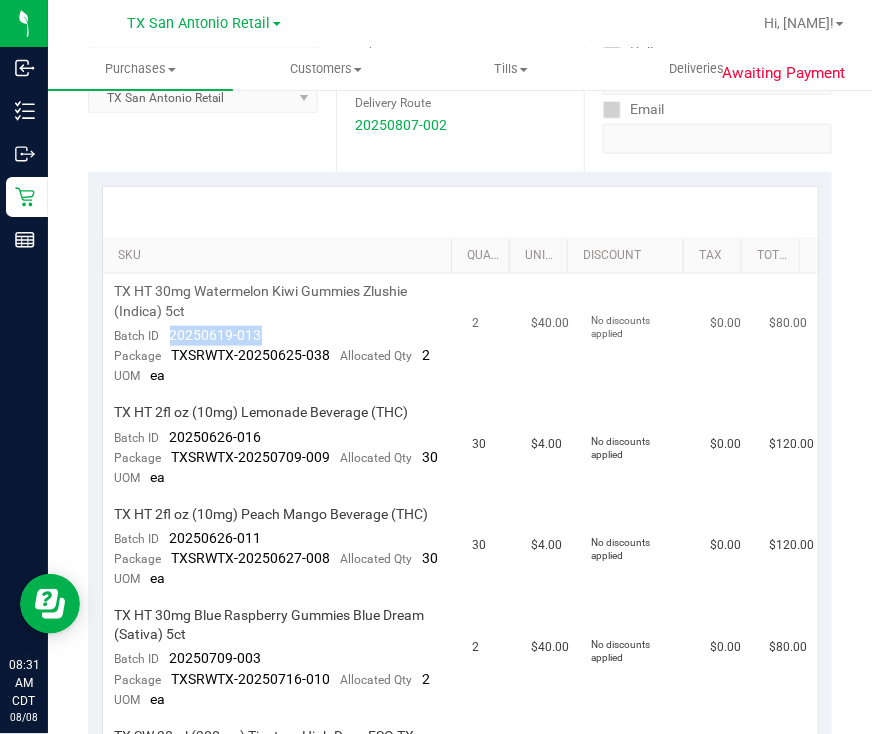 drag, startPoint x: 274, startPoint y: 335, endPoint x: 165, endPoint y: 334, distance: 109.004585 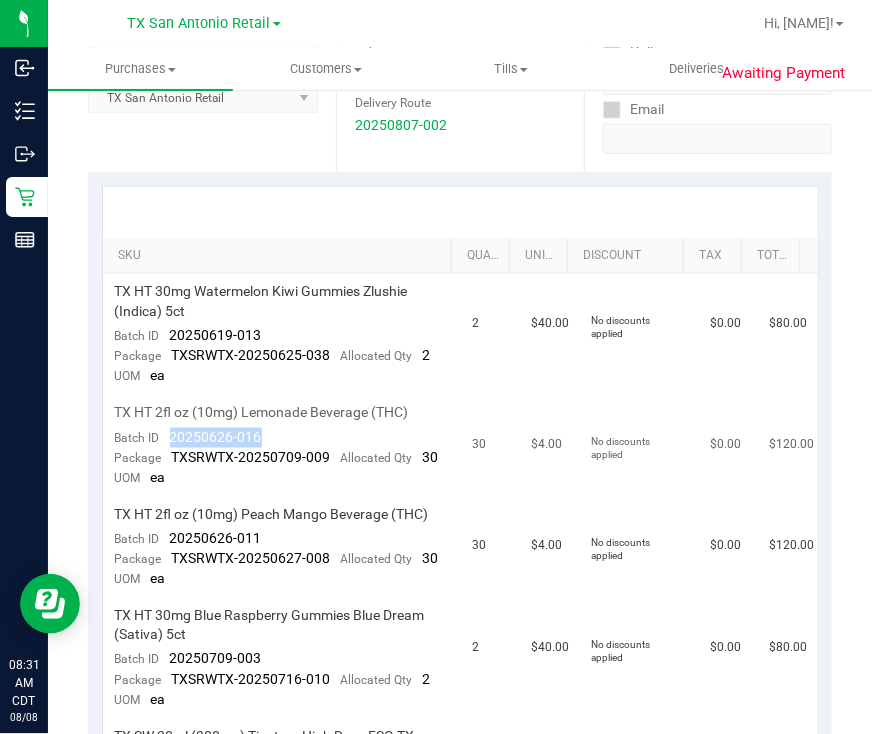 drag, startPoint x: 266, startPoint y: 438, endPoint x: 167, endPoint y: 441, distance: 99.04544 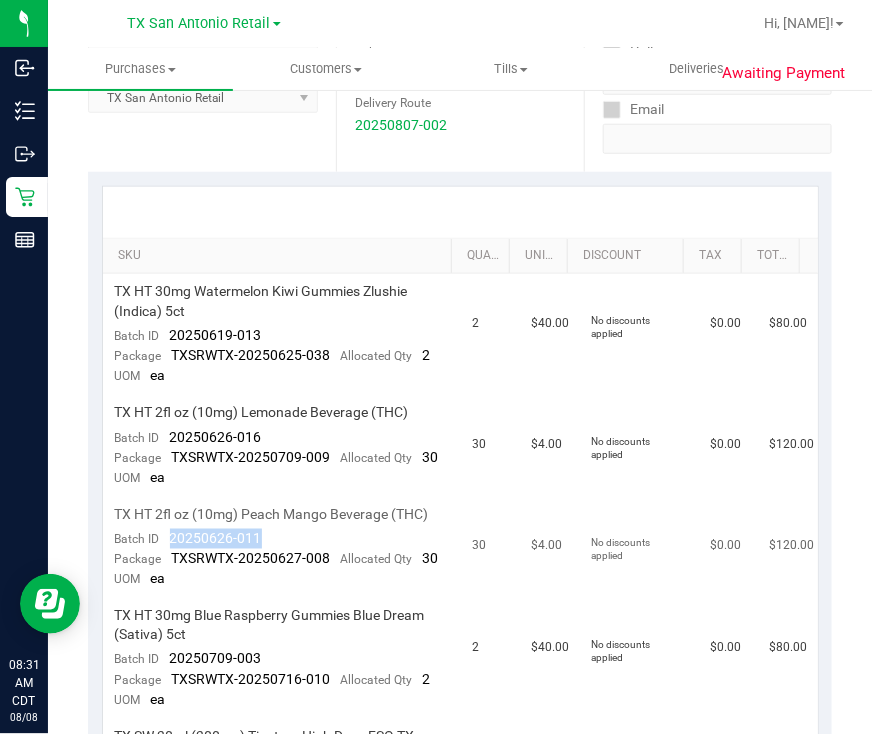 drag, startPoint x: 289, startPoint y: 580, endPoint x: 166, endPoint y: 581, distance: 123.00407 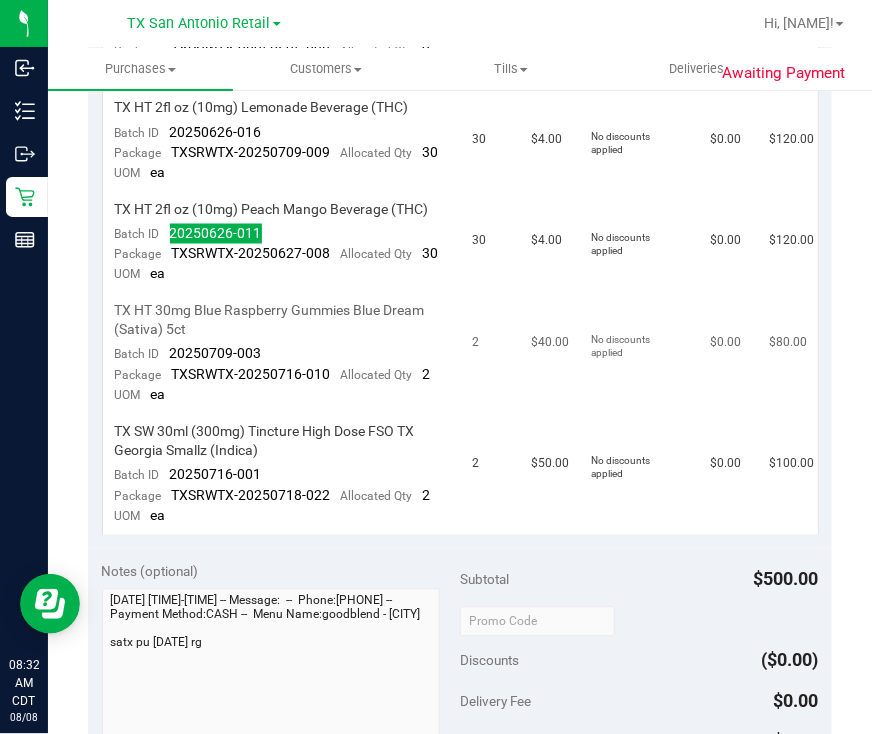 scroll, scrollTop: 750, scrollLeft: 0, axis: vertical 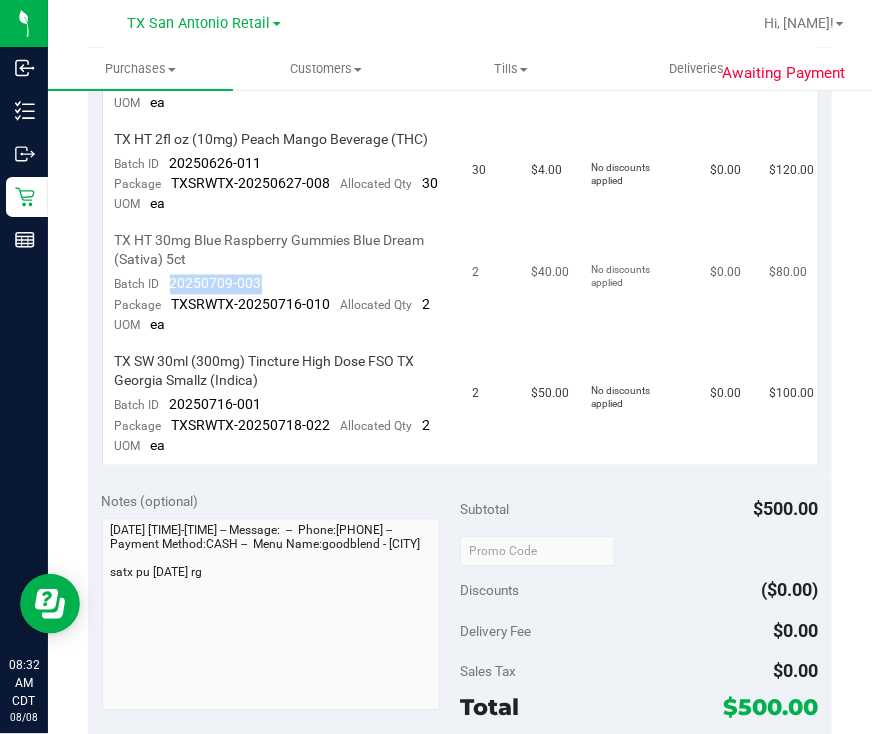 drag, startPoint x: 290, startPoint y: 342, endPoint x: 167, endPoint y: 339, distance: 123.03658 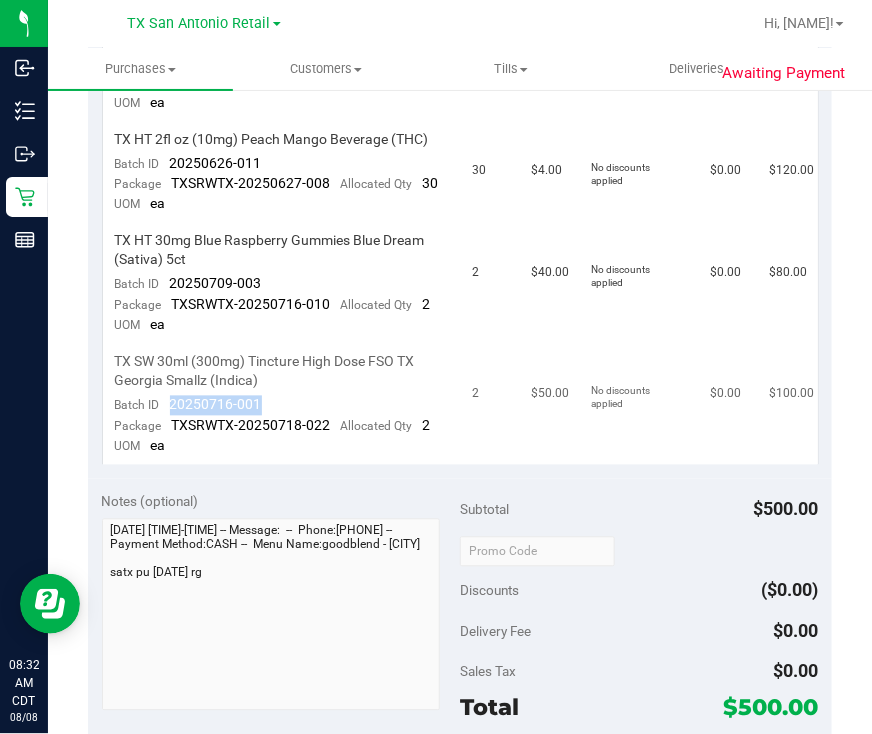 drag, startPoint x: 276, startPoint y: 462, endPoint x: 167, endPoint y: 461, distance: 109.004585 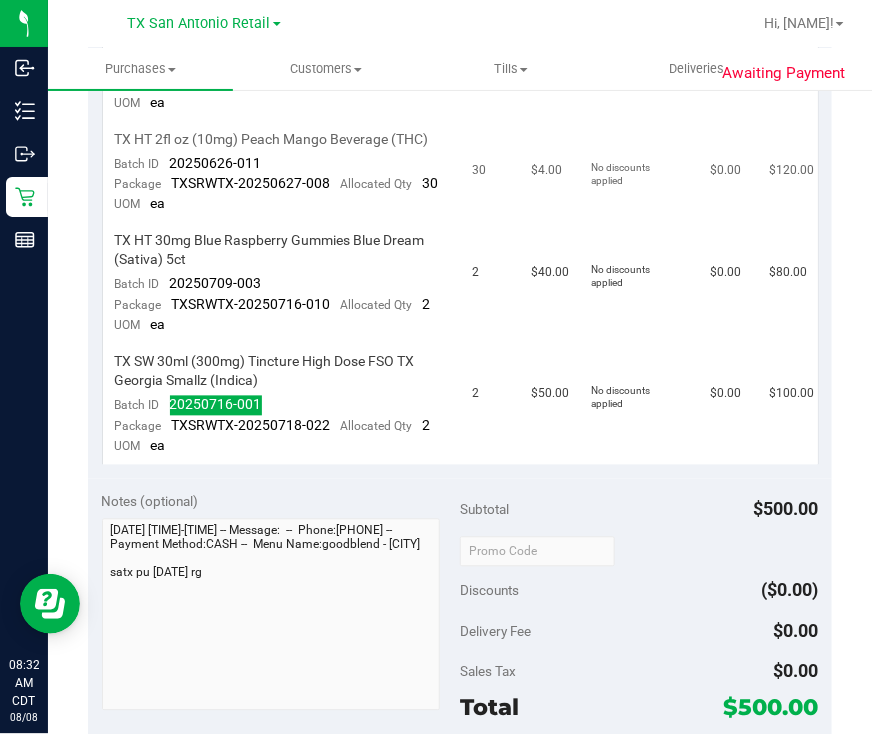 click on "$0.00" at bounding box center [728, 173] 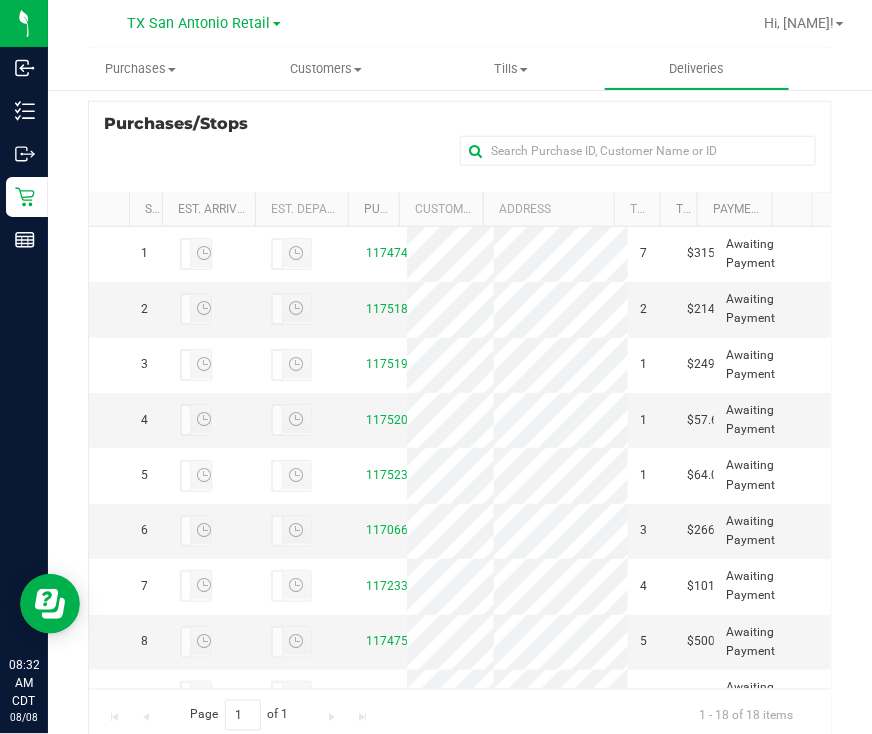 scroll, scrollTop: 466, scrollLeft: 0, axis: vertical 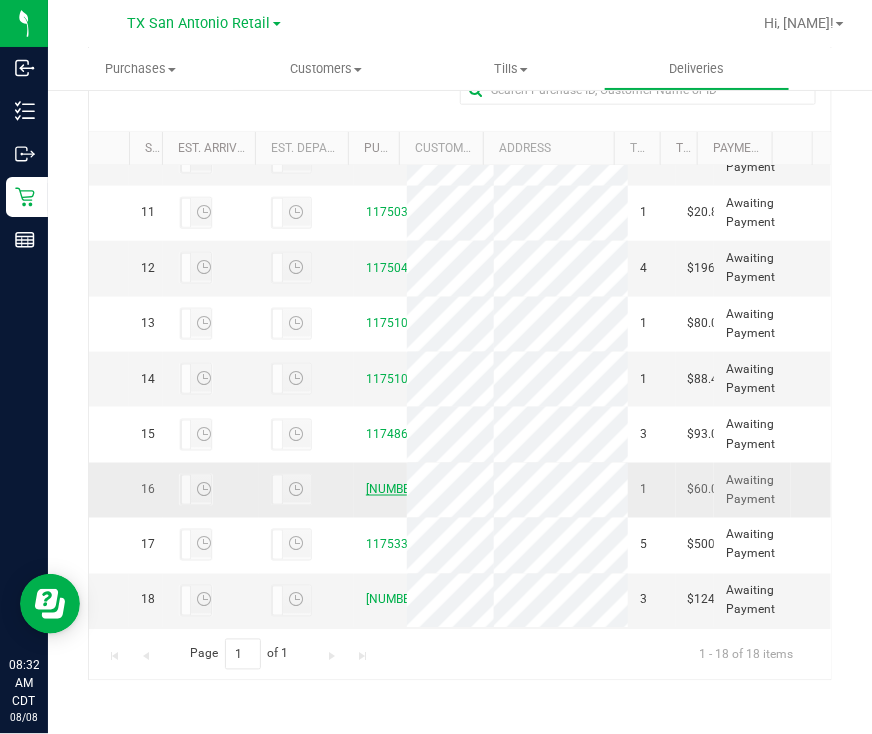 click on "[NUMBER]" at bounding box center (393, 489) 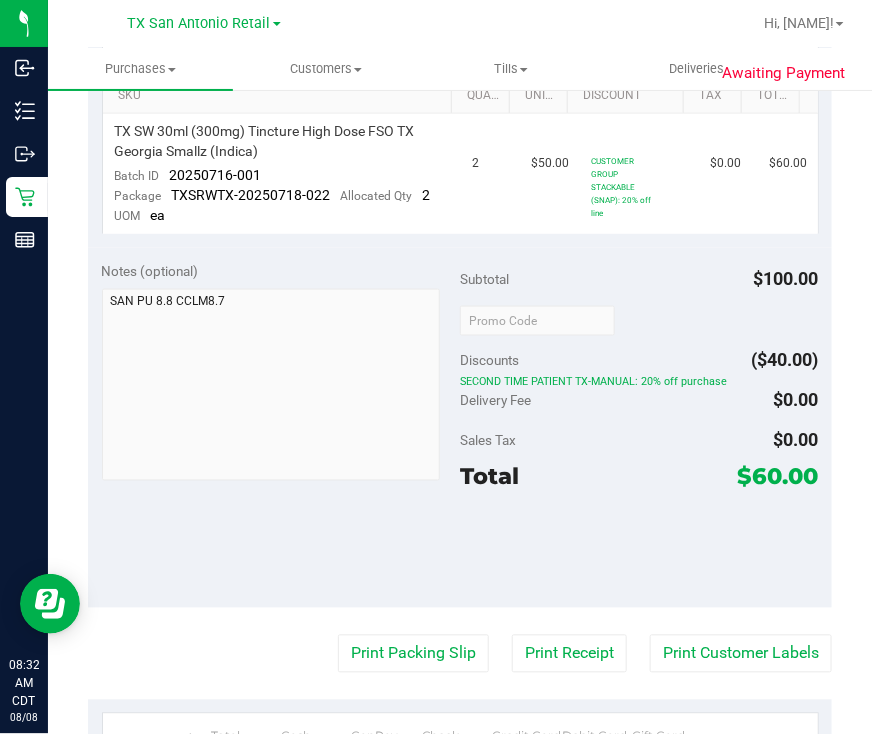 scroll, scrollTop: 375, scrollLeft: 0, axis: vertical 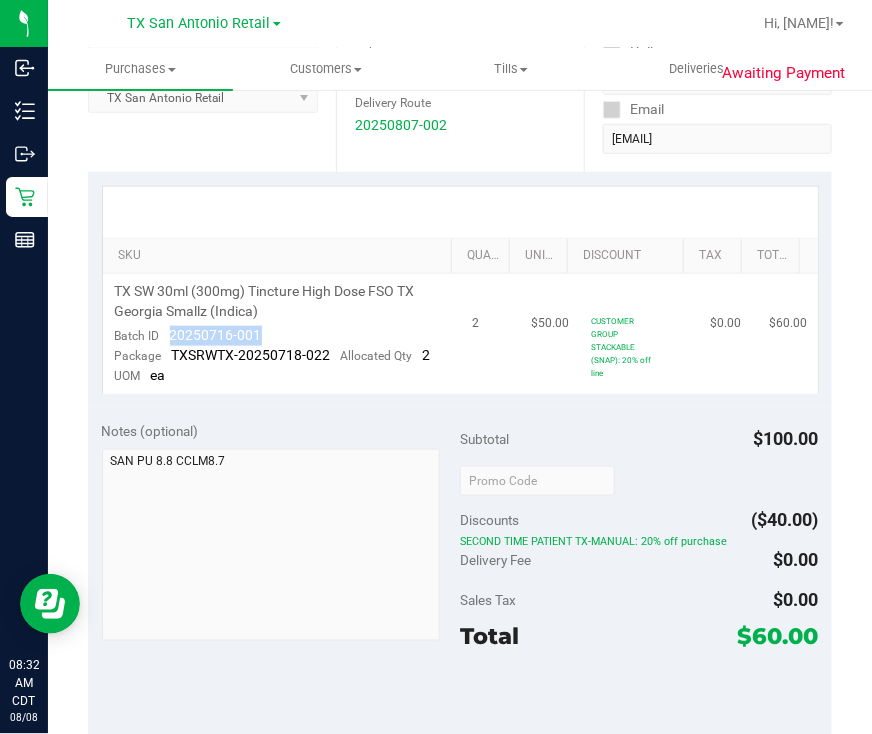 drag, startPoint x: 268, startPoint y: 330, endPoint x: 162, endPoint y: 330, distance: 106 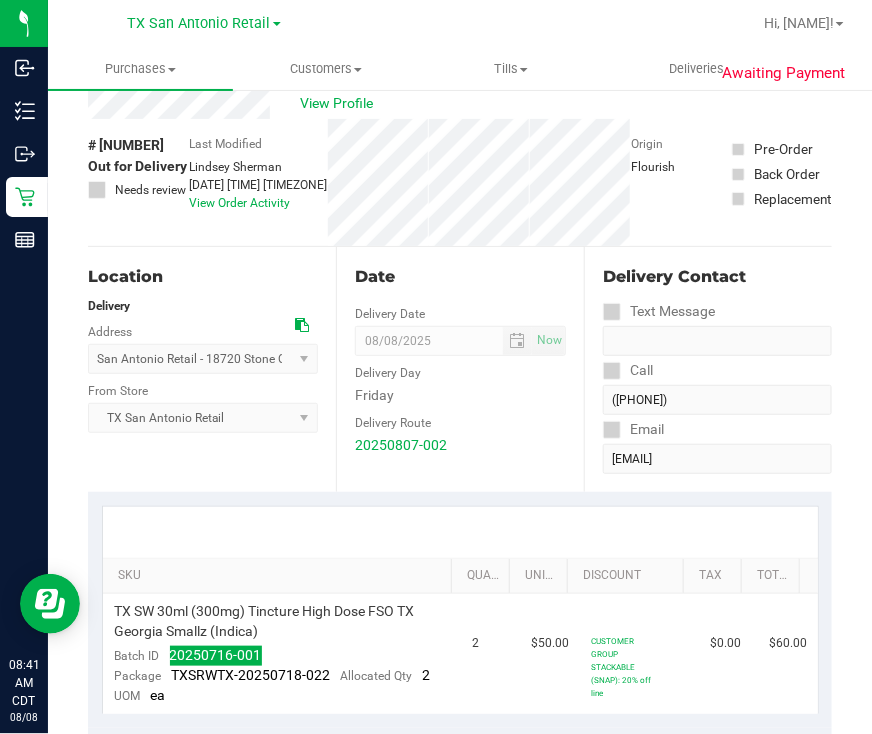 scroll, scrollTop: 0, scrollLeft: 0, axis: both 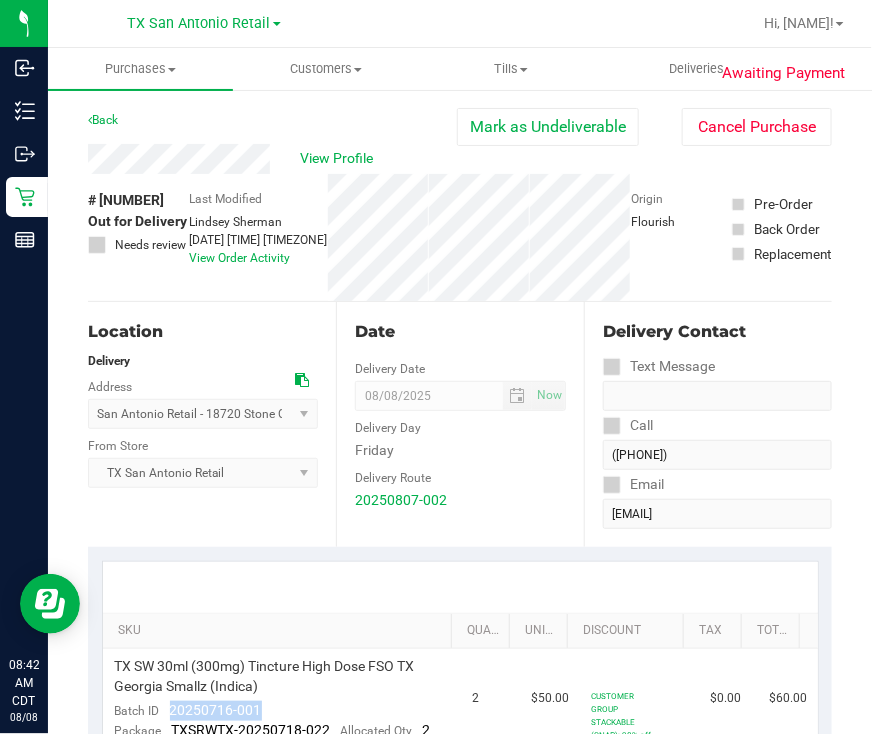 click on "Origin
Flourish" at bounding box center (681, 237) 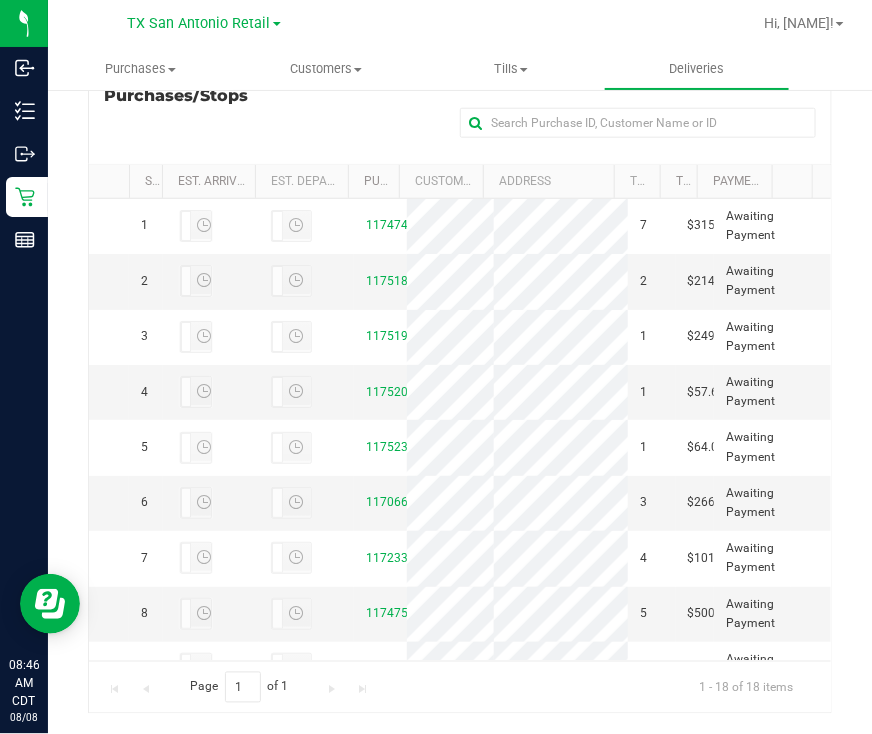 scroll, scrollTop: 466, scrollLeft: 0, axis: vertical 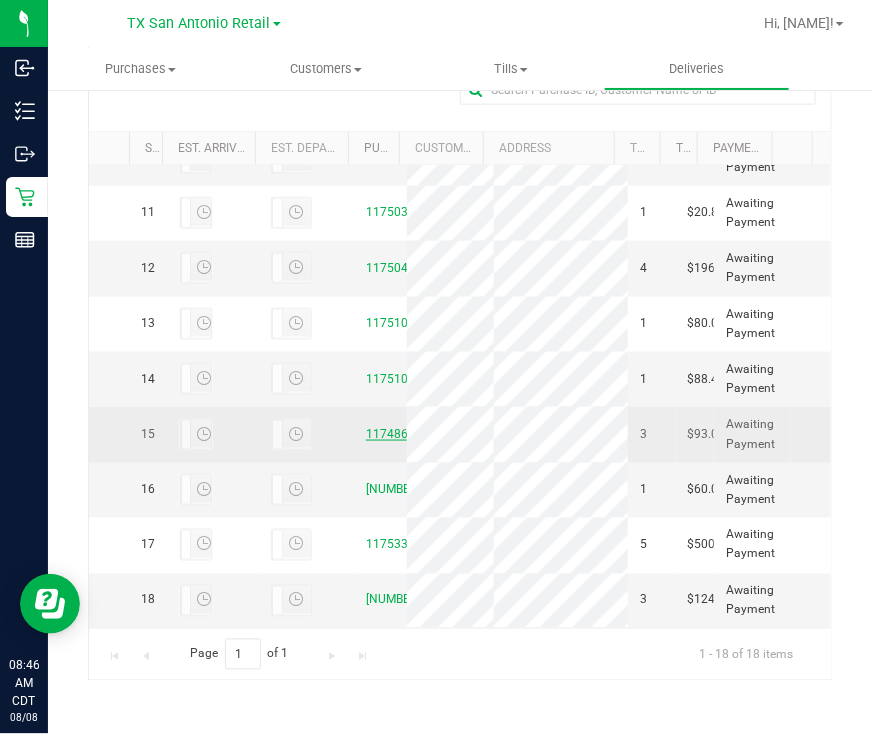 click on "11748613" at bounding box center [394, 434] 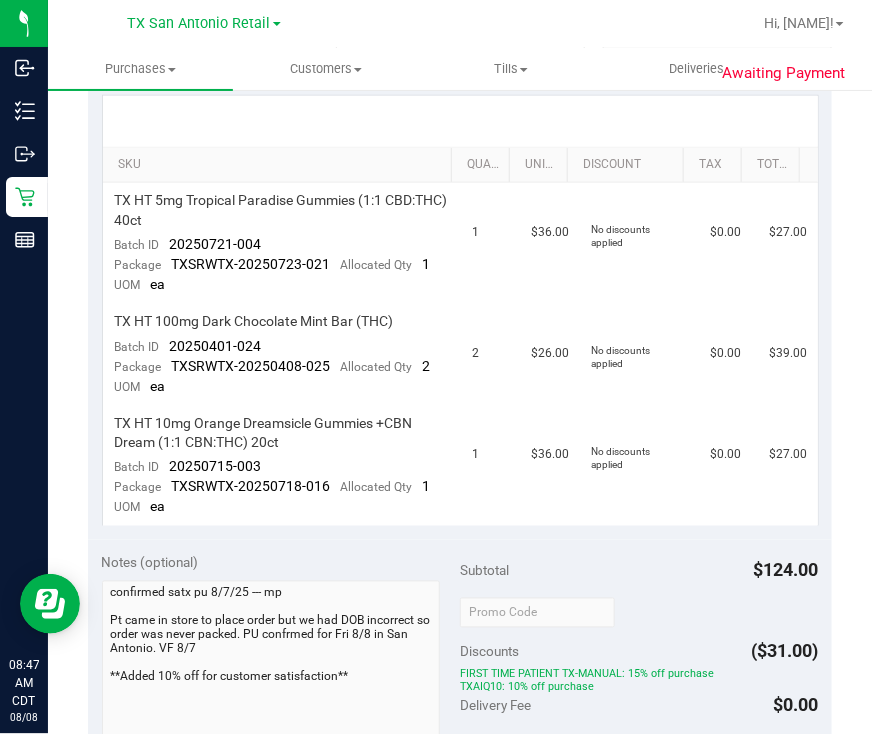 scroll, scrollTop: 499, scrollLeft: 0, axis: vertical 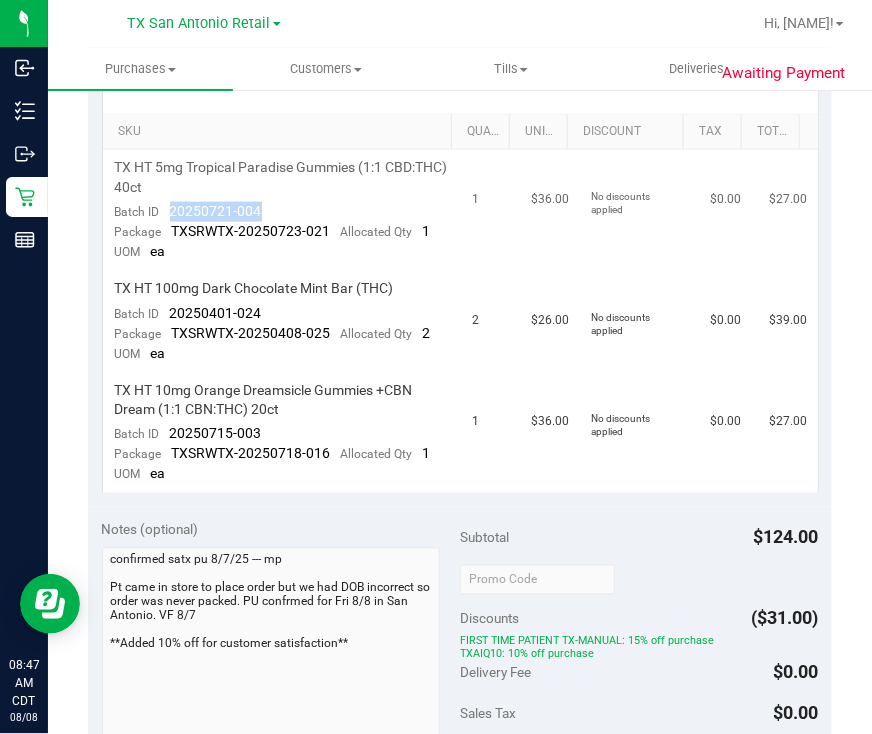 drag, startPoint x: 265, startPoint y: 212, endPoint x: 166, endPoint y: 210, distance: 99.0202 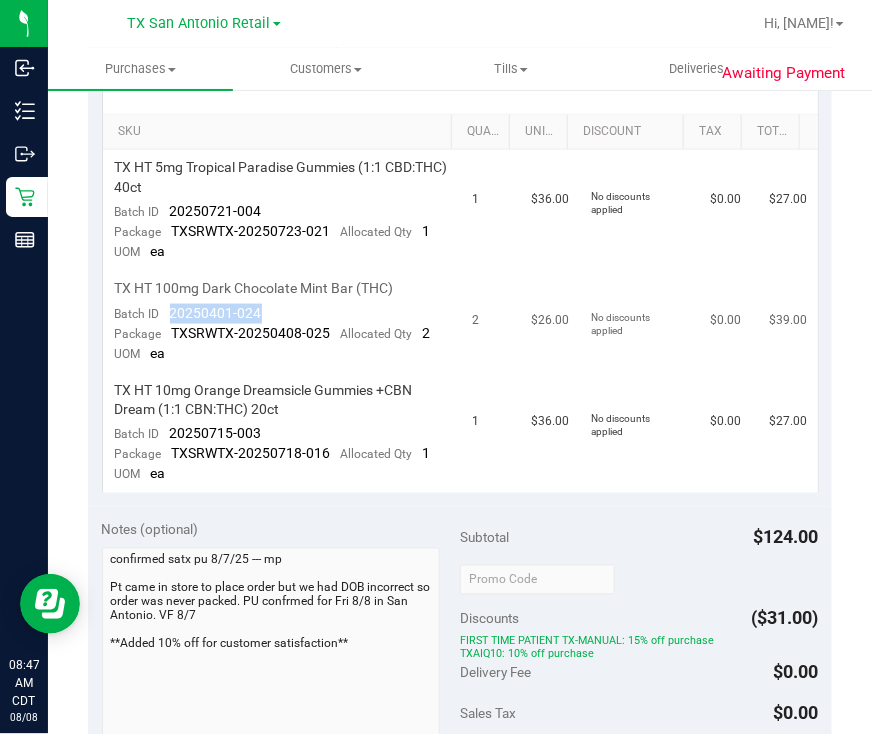drag, startPoint x: 313, startPoint y: 310, endPoint x: 168, endPoint y: 319, distance: 145.27904 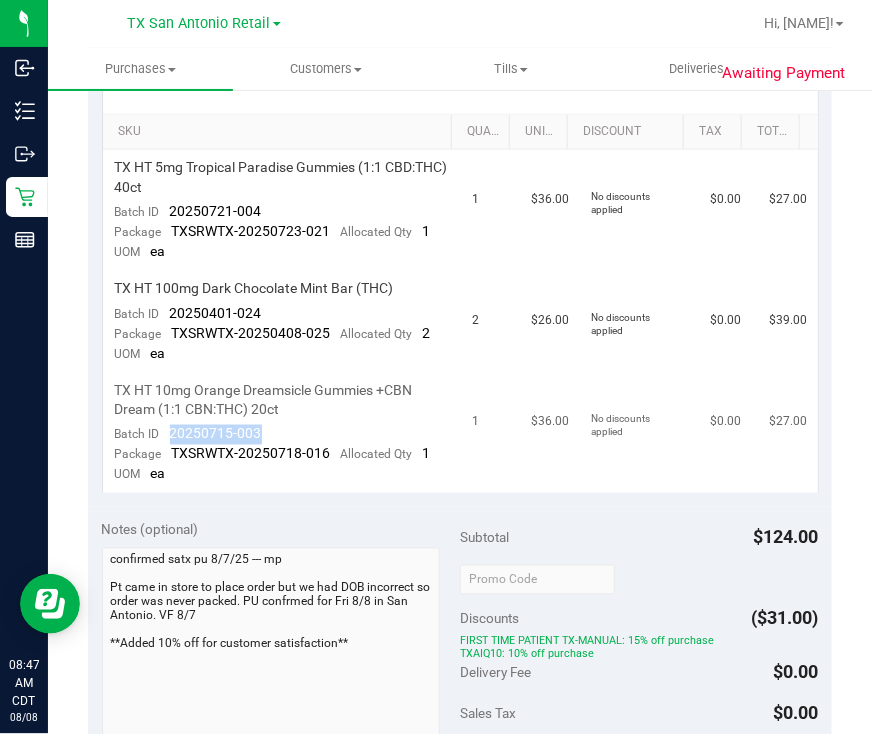 drag, startPoint x: 268, startPoint y: 430, endPoint x: 160, endPoint y: 434, distance: 108.07405 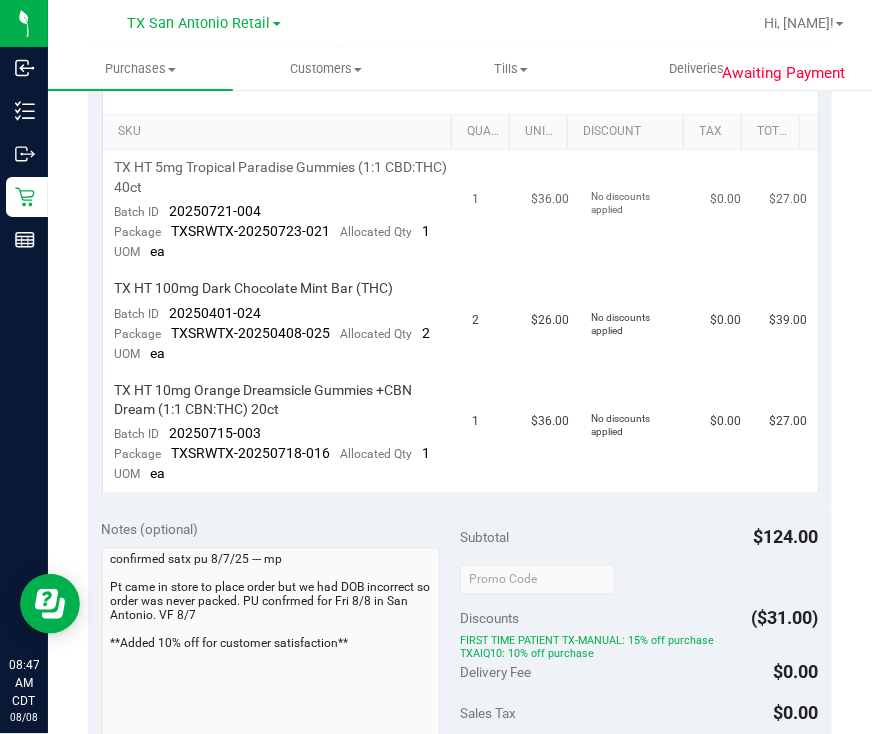 click on "$0.00" at bounding box center (728, 210) 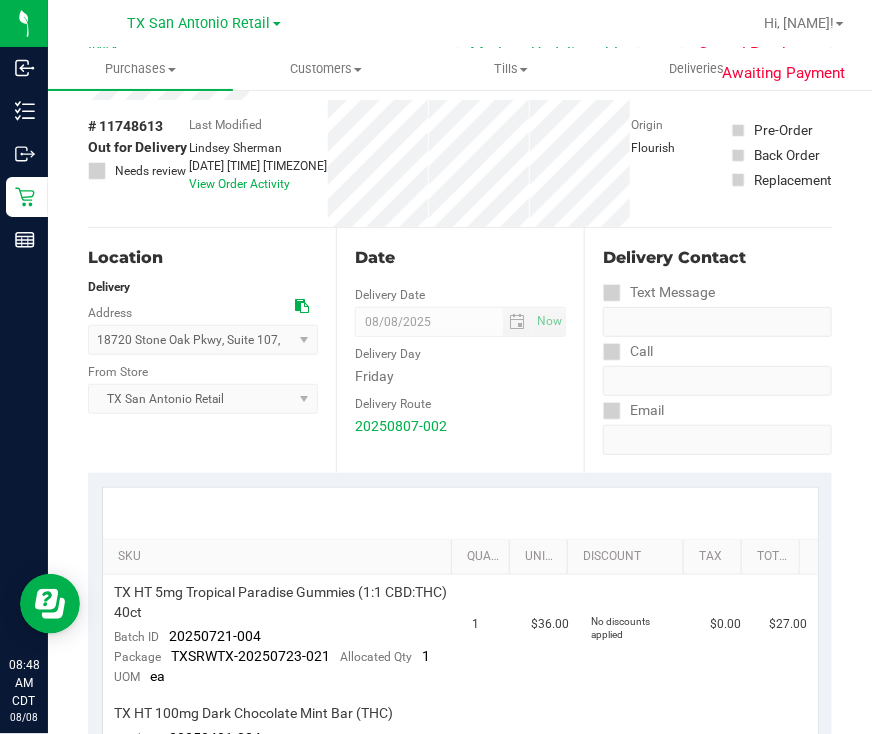 scroll, scrollTop: 0, scrollLeft: 0, axis: both 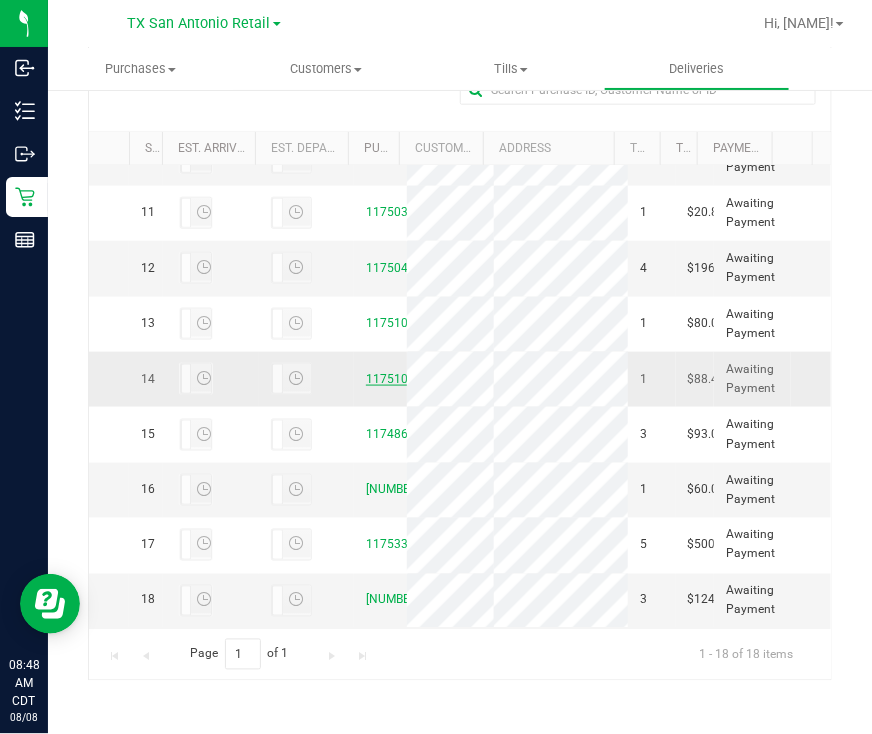 click on "11751033" at bounding box center (394, 379) 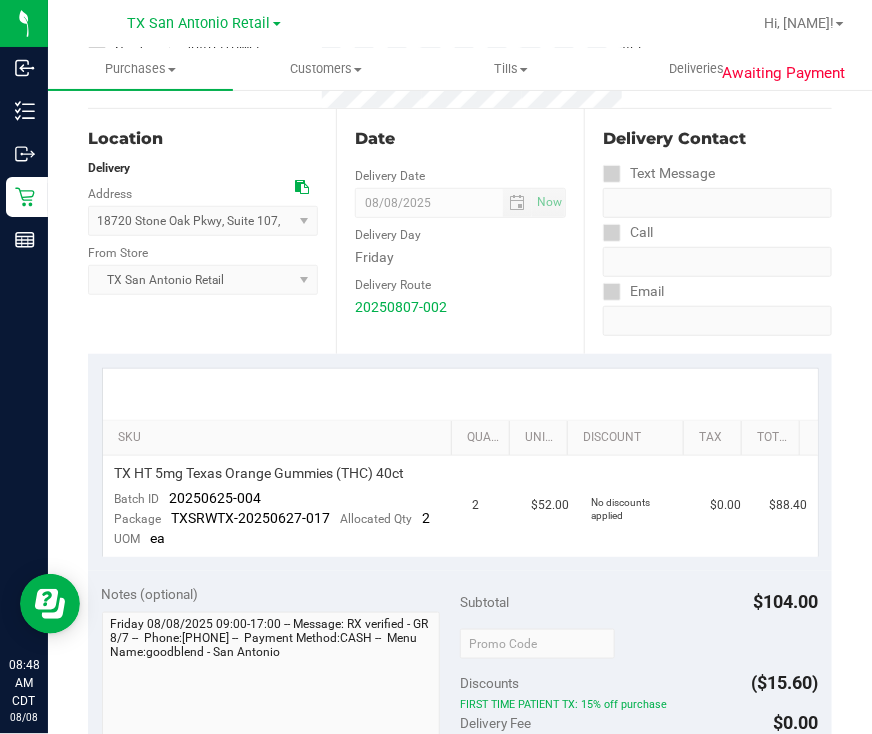 scroll, scrollTop: 249, scrollLeft: 0, axis: vertical 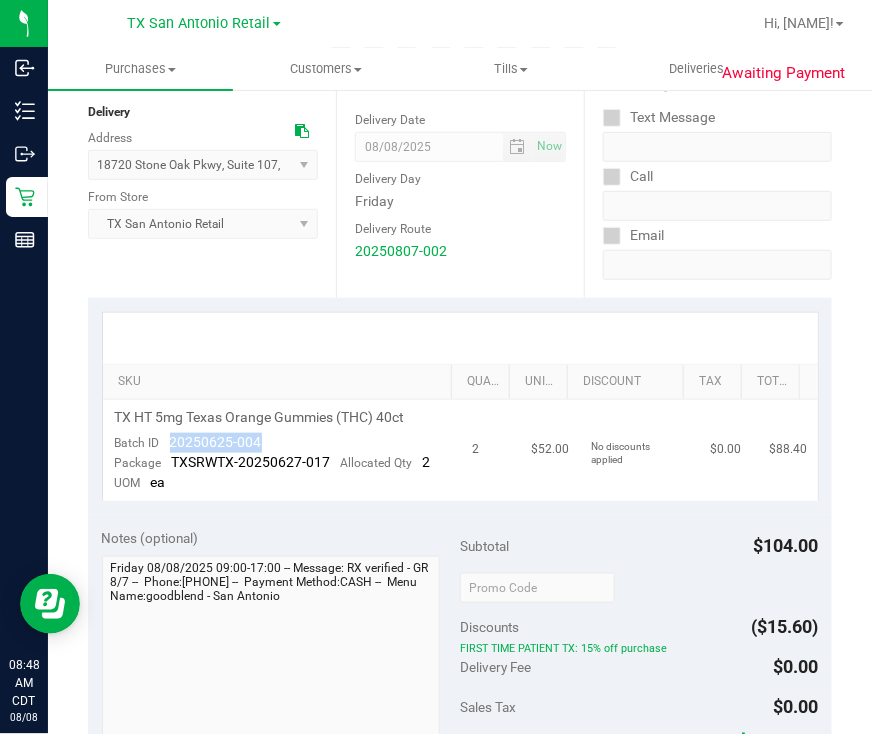 drag, startPoint x: 278, startPoint y: 443, endPoint x: 158, endPoint y: 442, distance: 120.004166 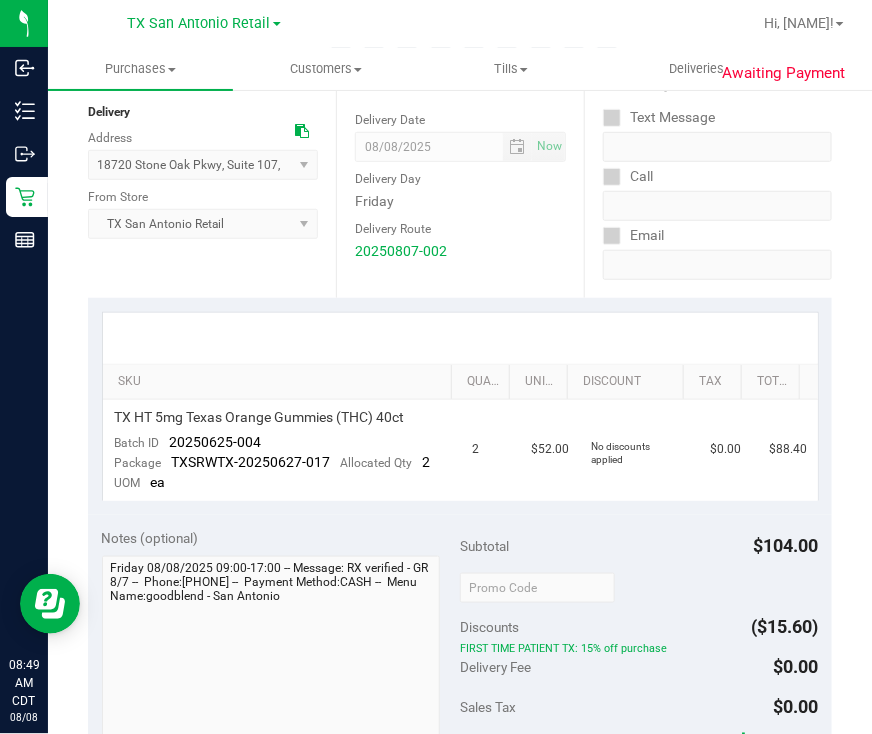 click on "Delivery Contact
Text Message
Call
Email" at bounding box center (708, 175) 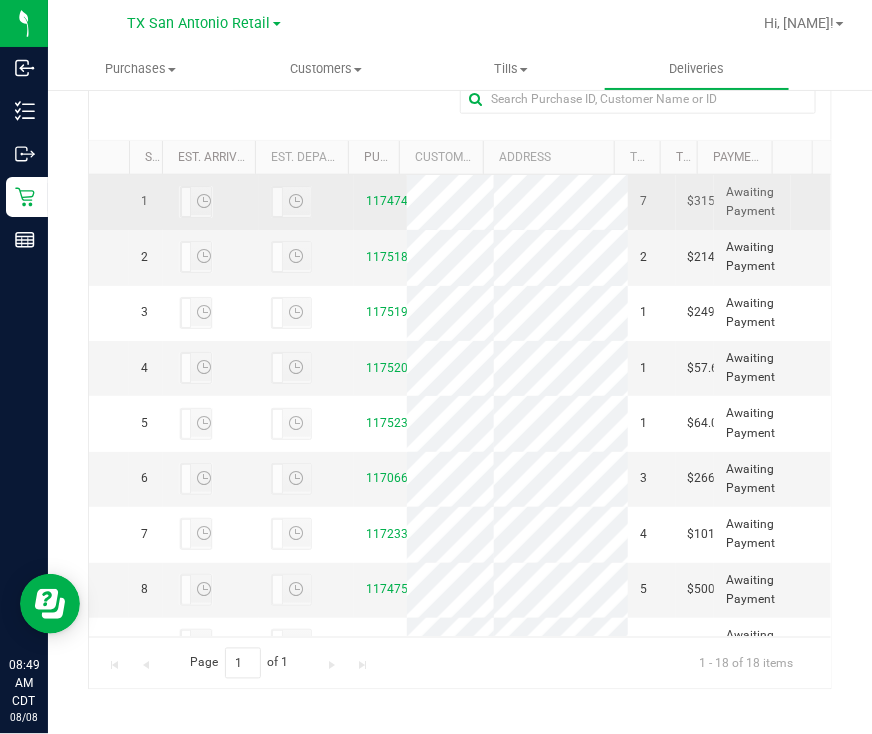 scroll, scrollTop: 466, scrollLeft: 0, axis: vertical 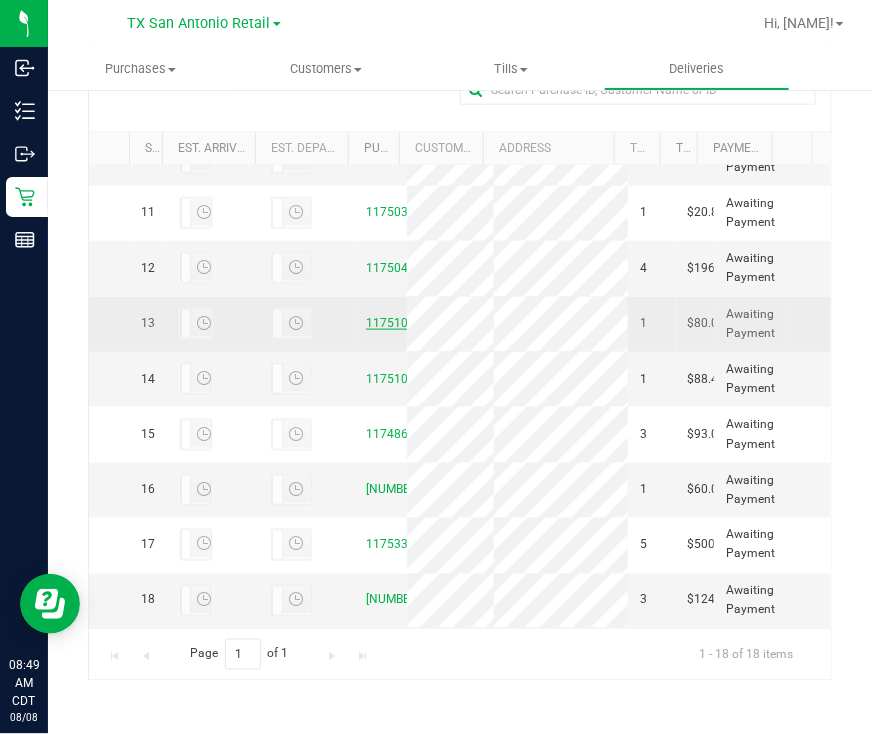 click on "11751012" at bounding box center (394, 323) 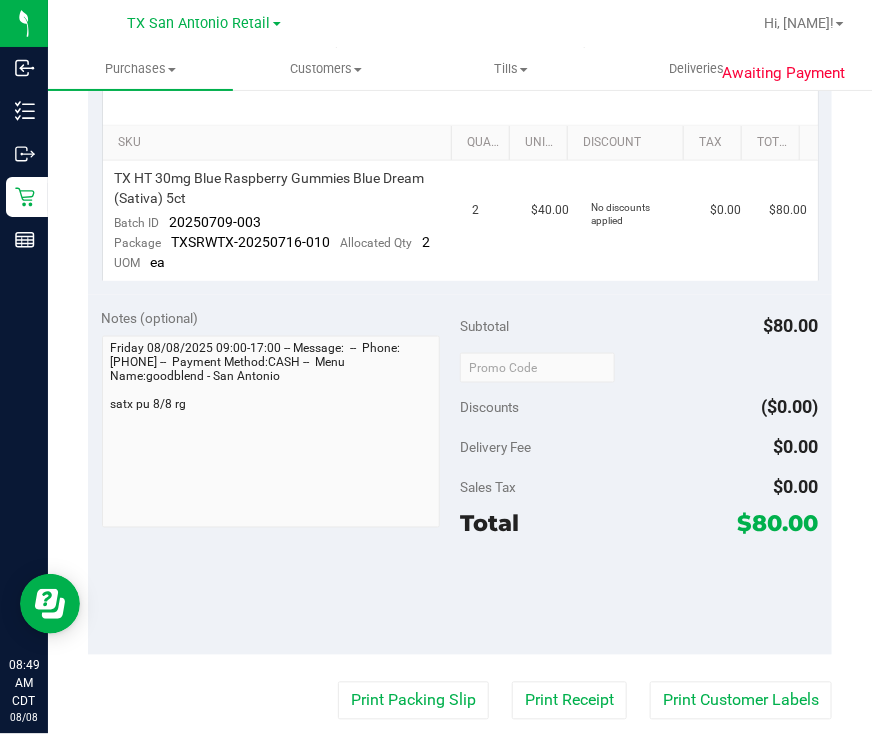 scroll, scrollTop: 499, scrollLeft: 0, axis: vertical 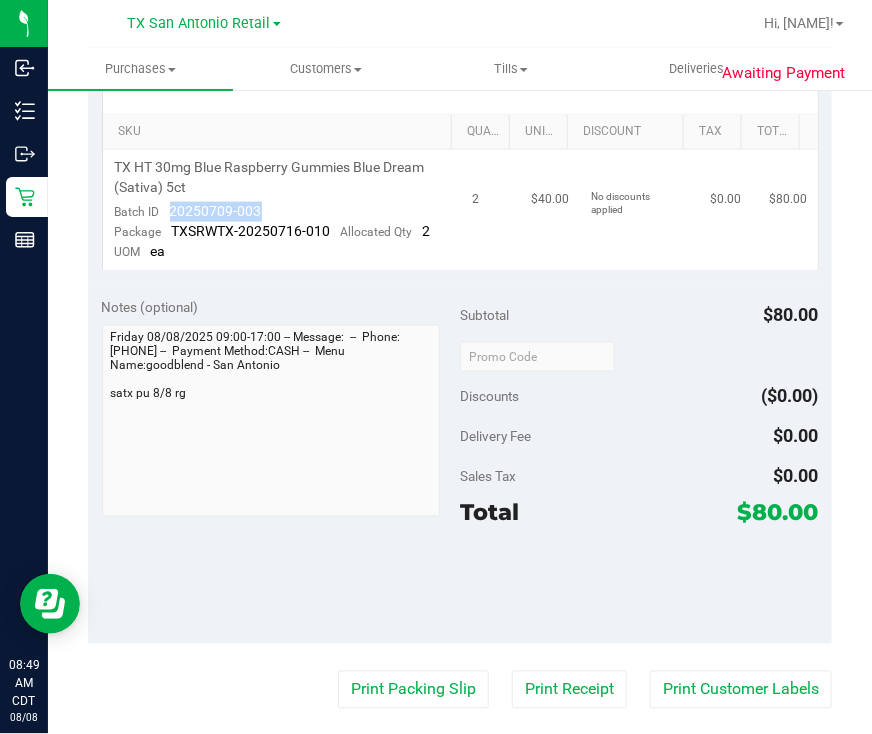 drag, startPoint x: 270, startPoint y: 217, endPoint x: 166, endPoint y: 211, distance: 104.172935 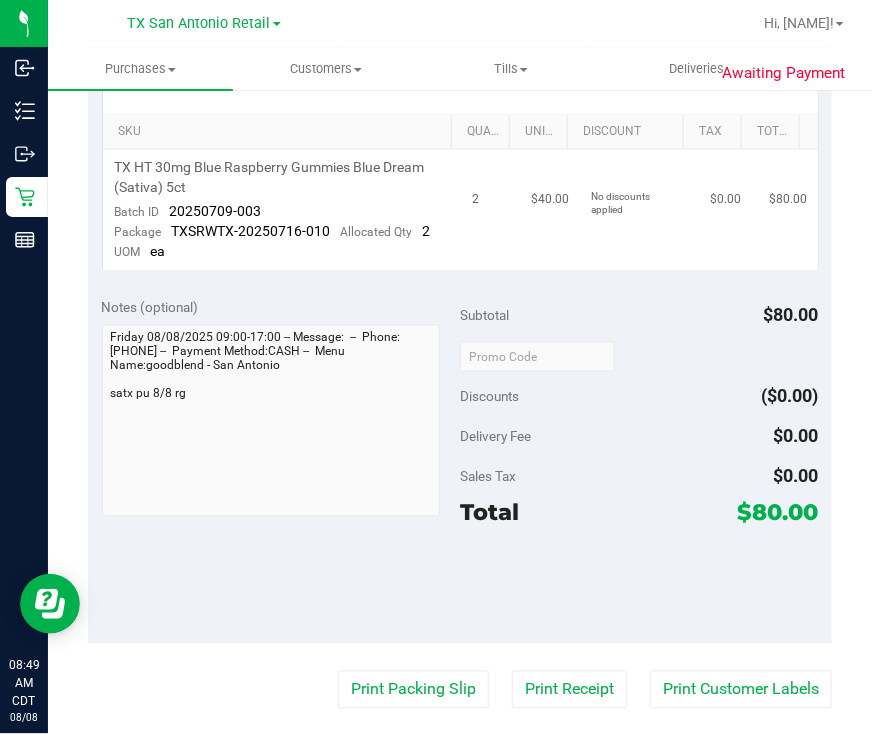click on "$0.00" at bounding box center (728, 210) 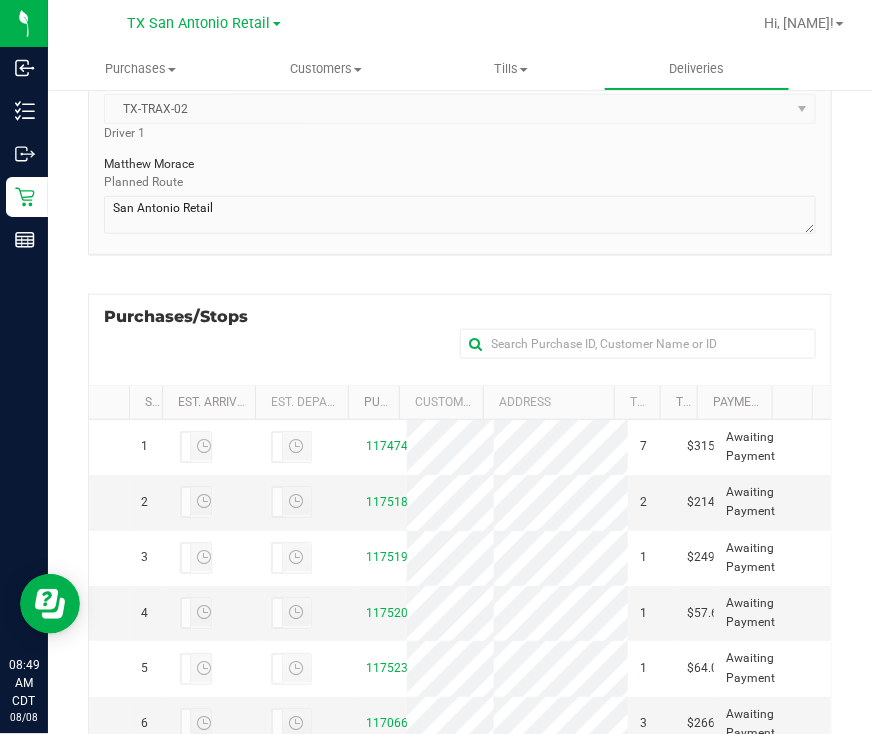 scroll, scrollTop: 466, scrollLeft: 0, axis: vertical 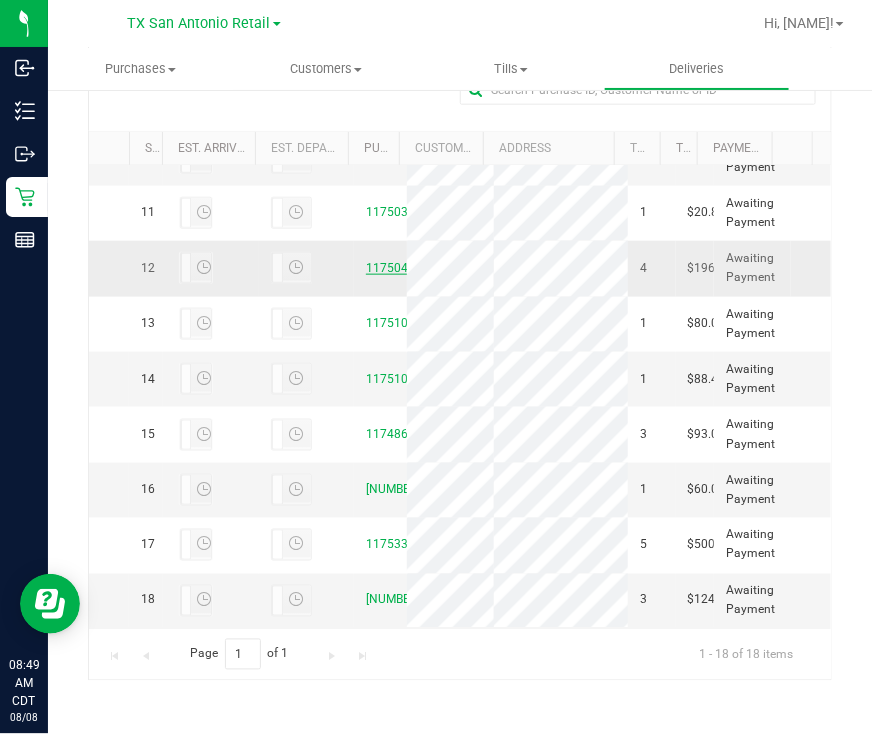 click on "11750480" at bounding box center (394, 268) 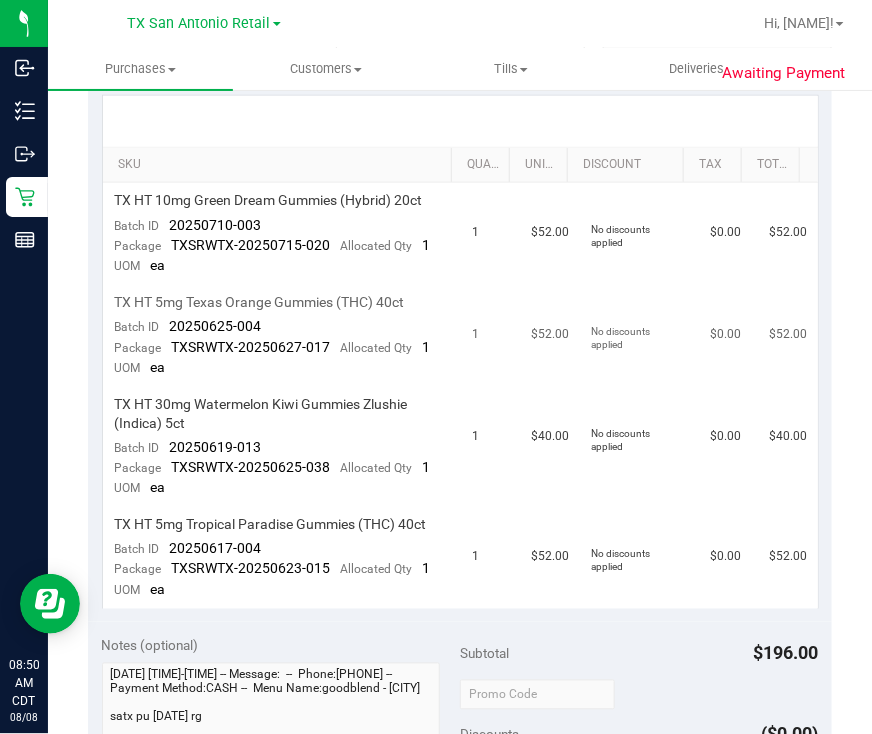 scroll, scrollTop: 0, scrollLeft: 0, axis: both 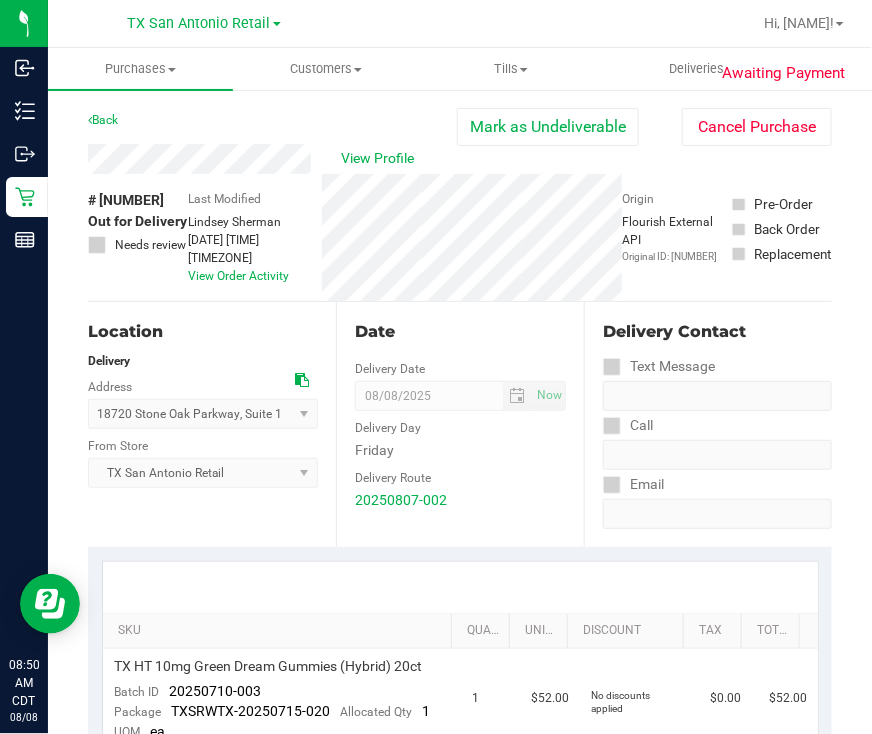 click on "View Profile" at bounding box center [272, 159] 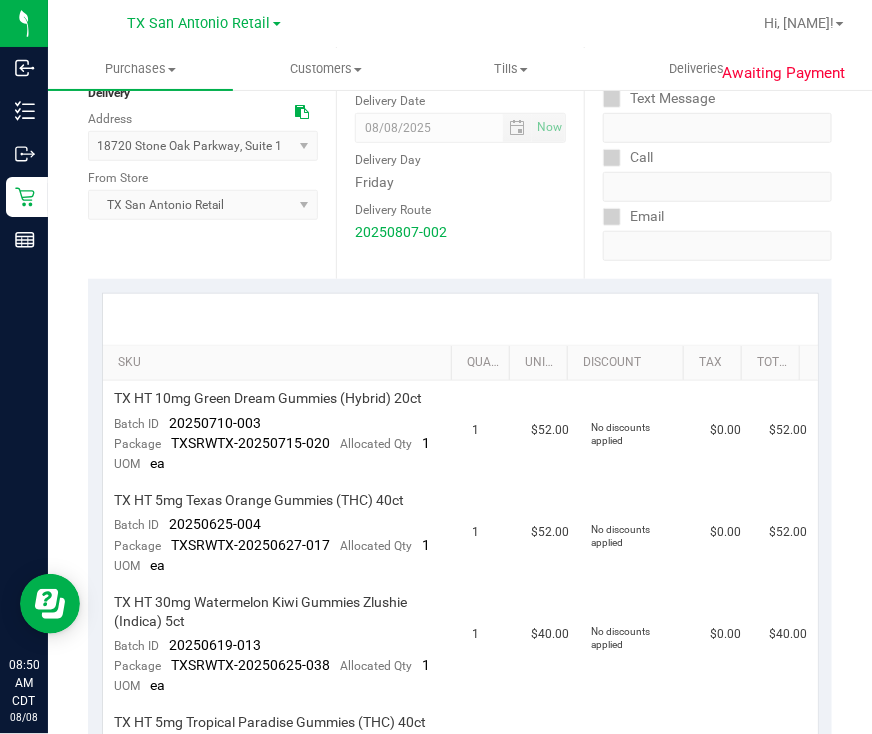 scroll, scrollTop: 375, scrollLeft: 0, axis: vertical 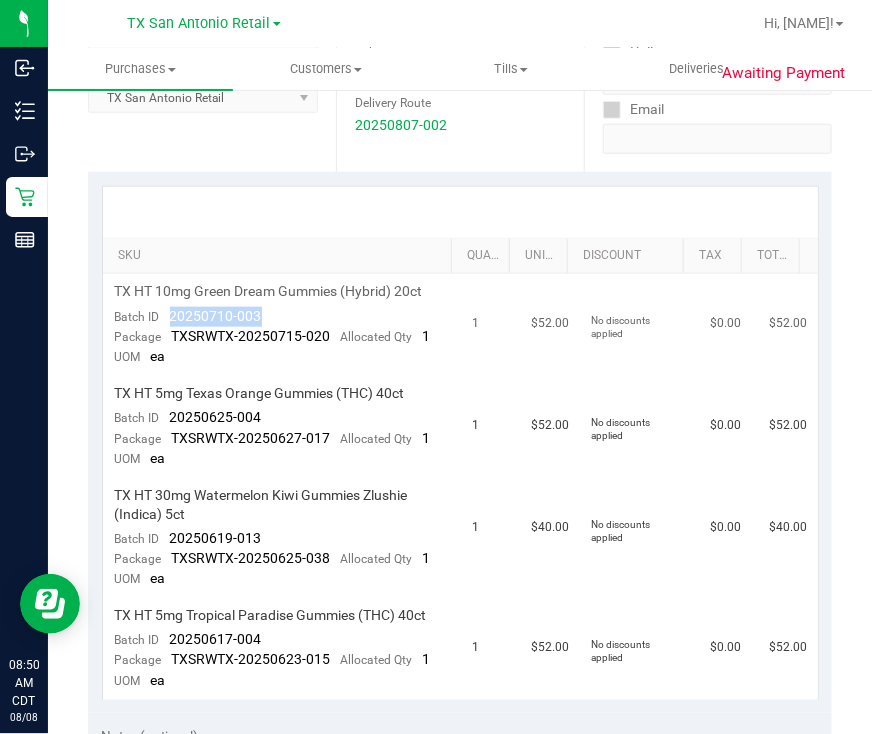 drag, startPoint x: 300, startPoint y: 323, endPoint x: 166, endPoint y: 317, distance: 134.13426 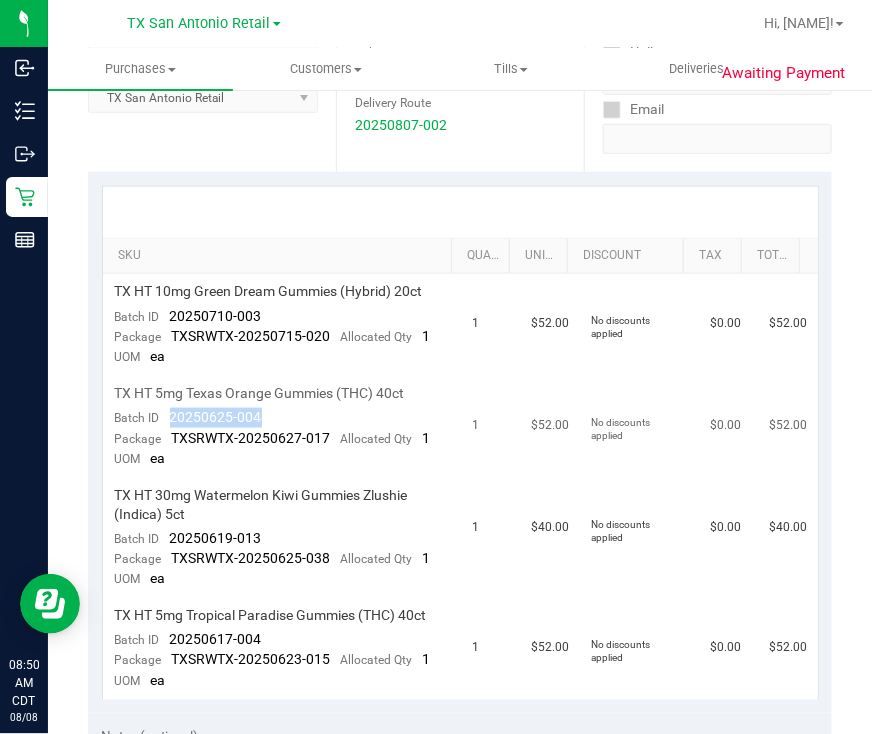 drag, startPoint x: 293, startPoint y: 412, endPoint x: 165, endPoint y: 414, distance: 128.01562 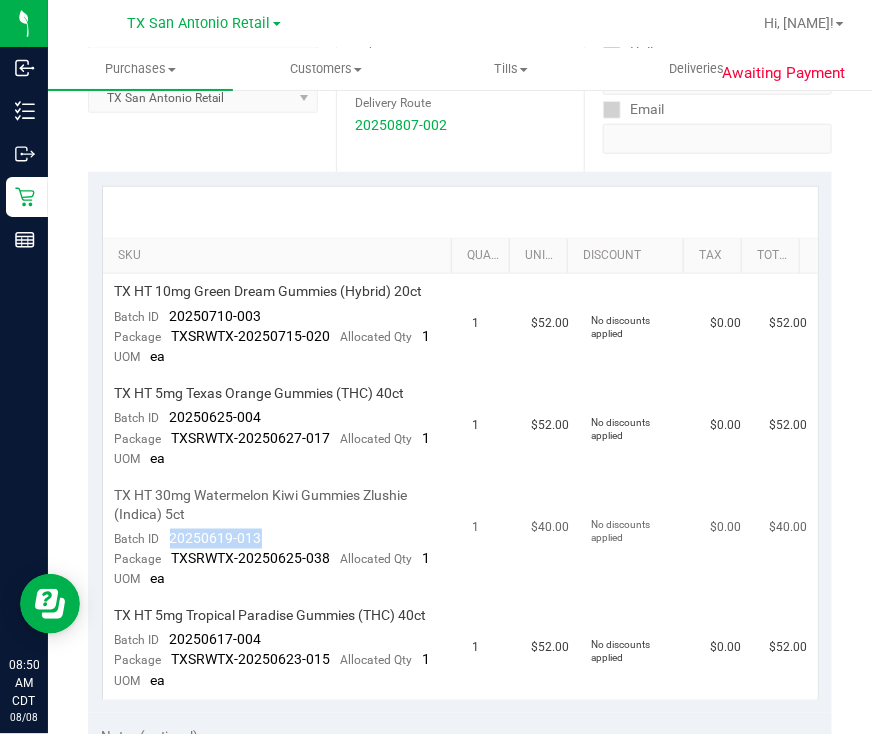 drag, startPoint x: 285, startPoint y: 531, endPoint x: 165, endPoint y: 533, distance: 120.01666 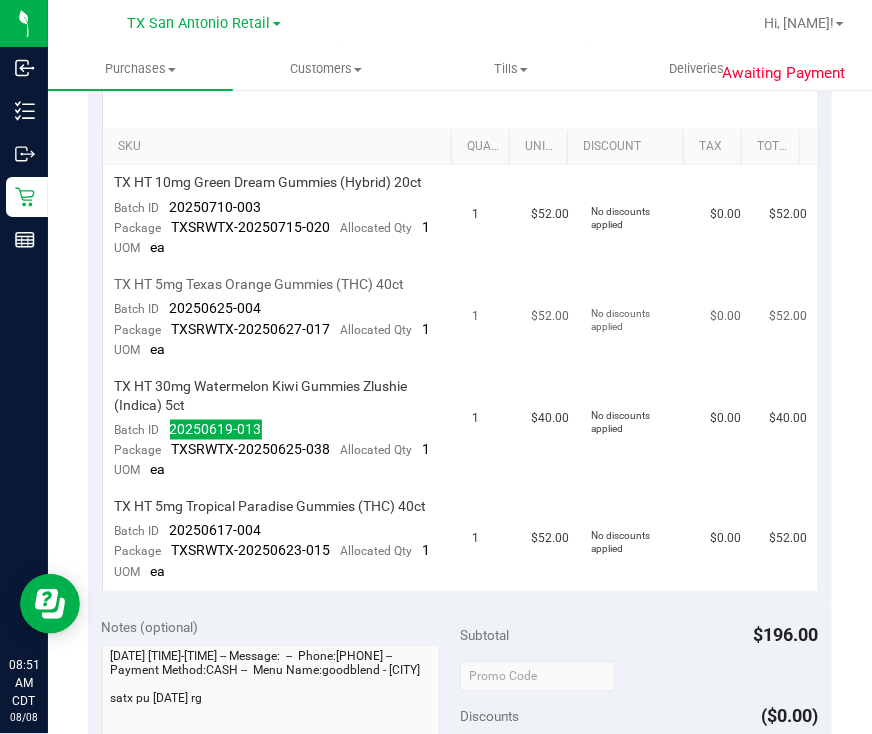 scroll, scrollTop: 625, scrollLeft: 0, axis: vertical 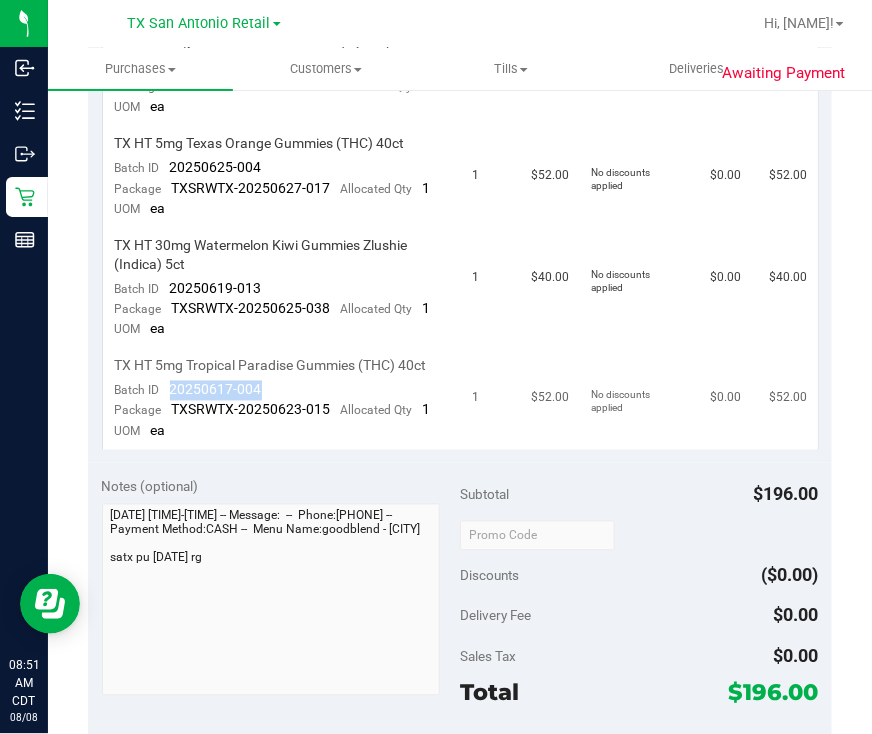 drag, startPoint x: 295, startPoint y: 404, endPoint x: 165, endPoint y: 410, distance: 130.13838 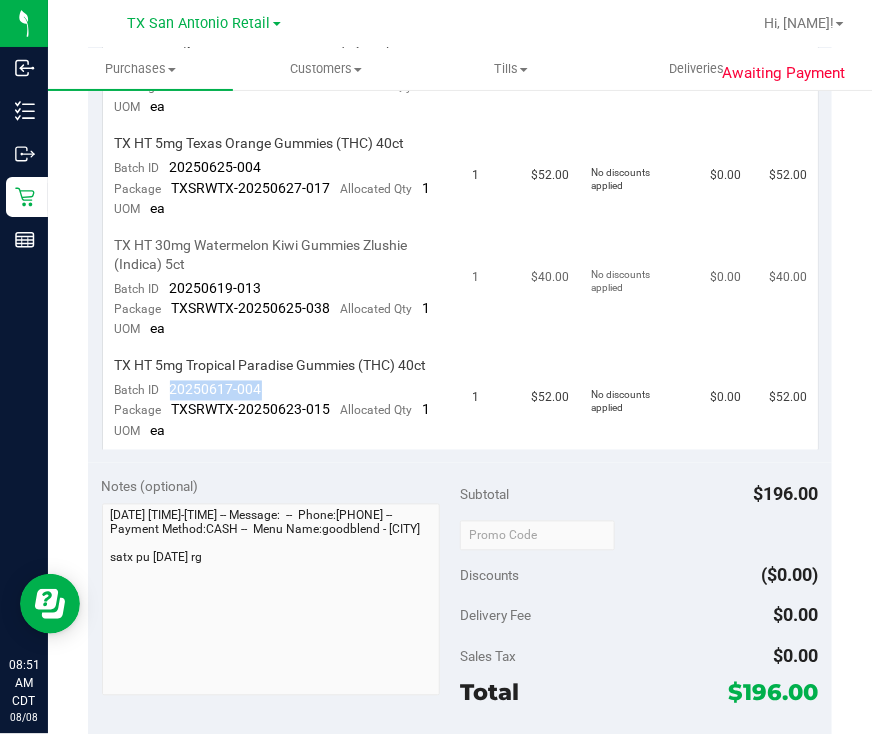 click on "No discounts applied" at bounding box center (638, 288) 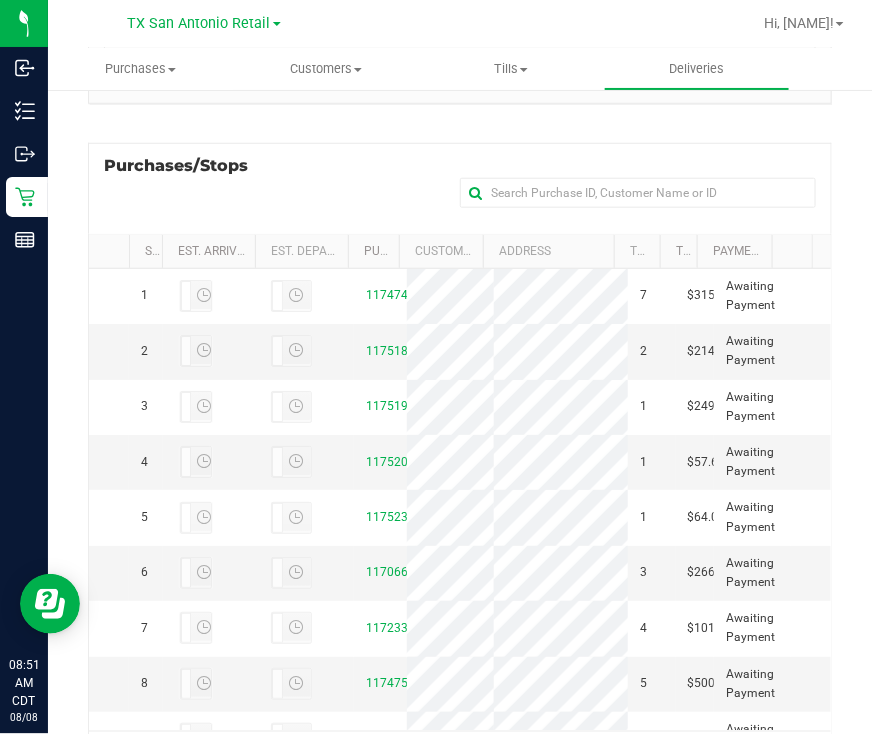 scroll, scrollTop: 466, scrollLeft: 0, axis: vertical 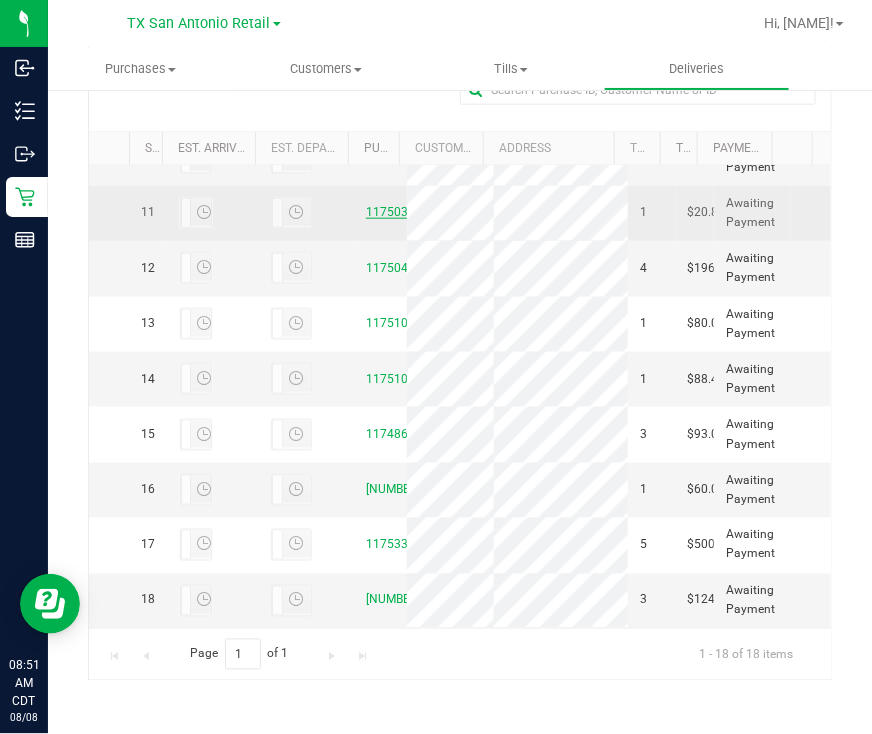 click on "11750382" at bounding box center [394, 212] 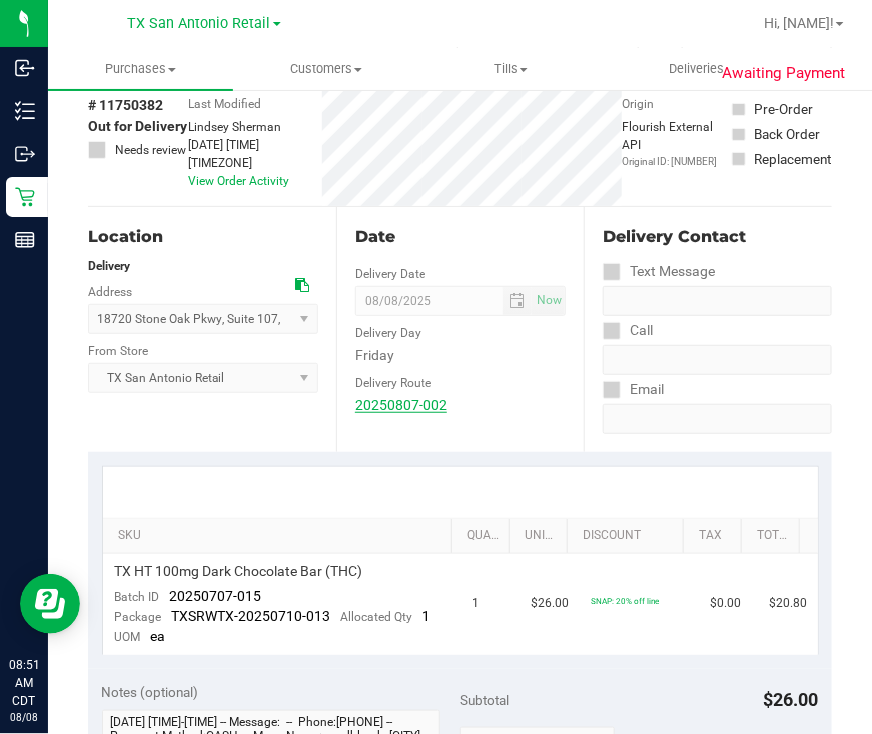 scroll, scrollTop: 249, scrollLeft: 0, axis: vertical 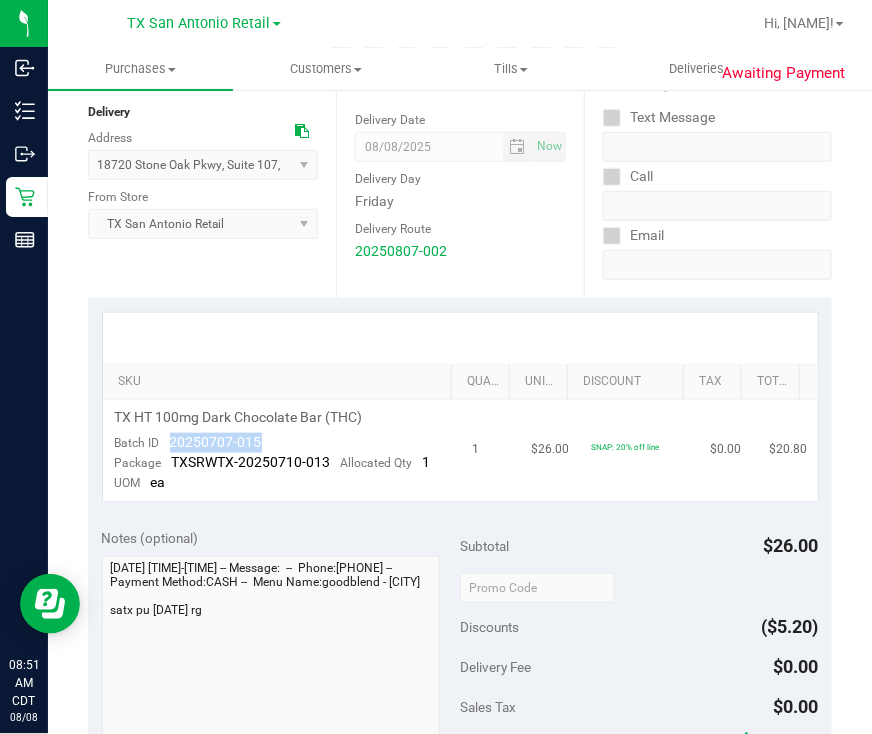 drag, startPoint x: 270, startPoint y: 444, endPoint x: 157, endPoint y: 444, distance: 113 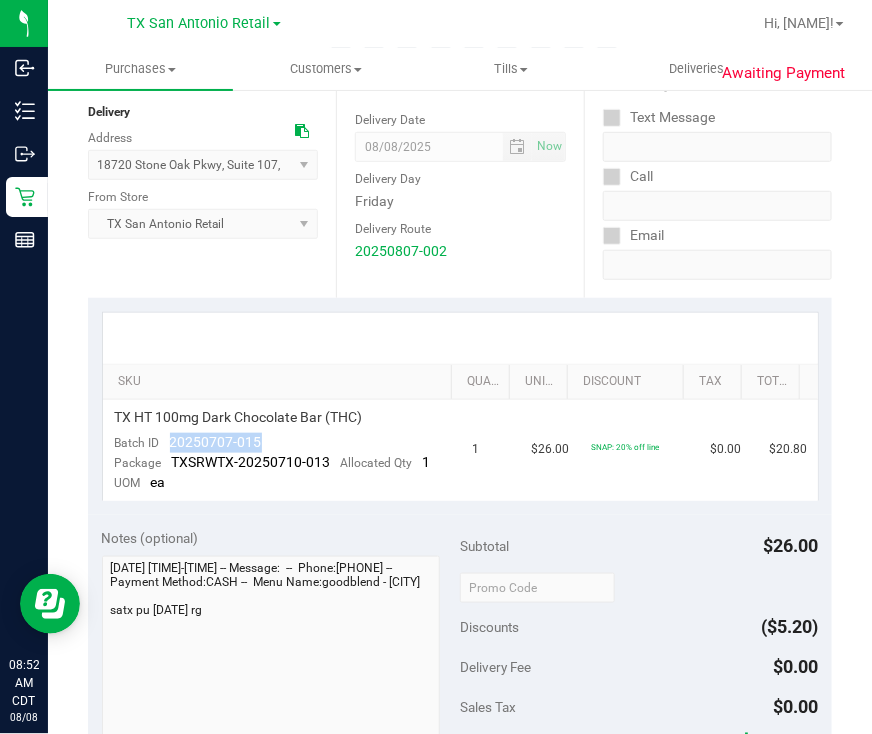 click on "Date
Delivery Date
08/08/2025
Now
08/08/2025 07:00 AM
Now
Delivery Day
Friday
Delivery Route
20250807-002" at bounding box center [460, 175] 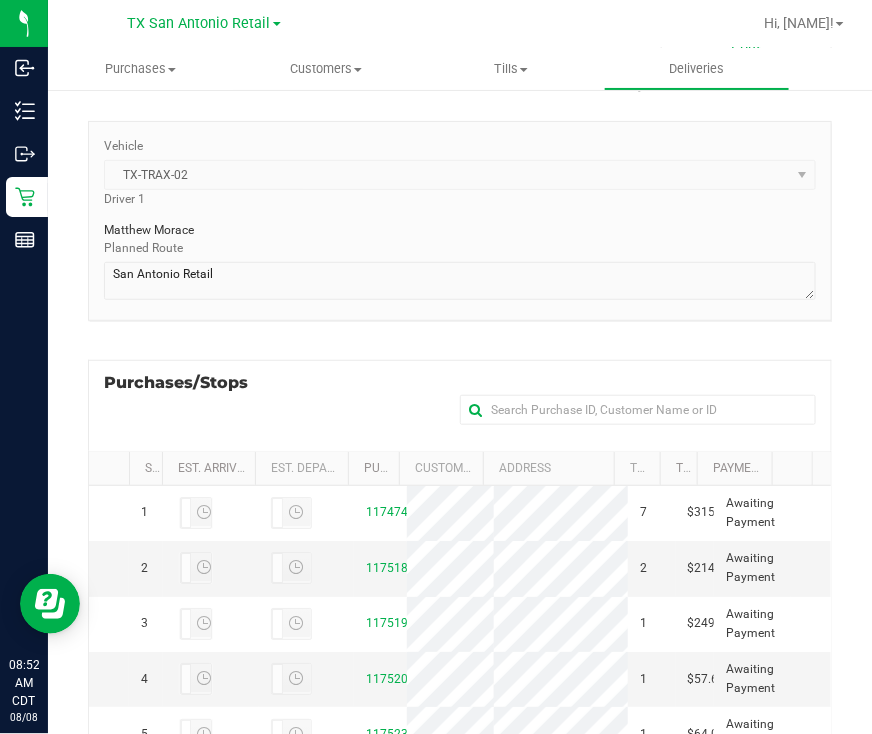 scroll, scrollTop: 466, scrollLeft: 0, axis: vertical 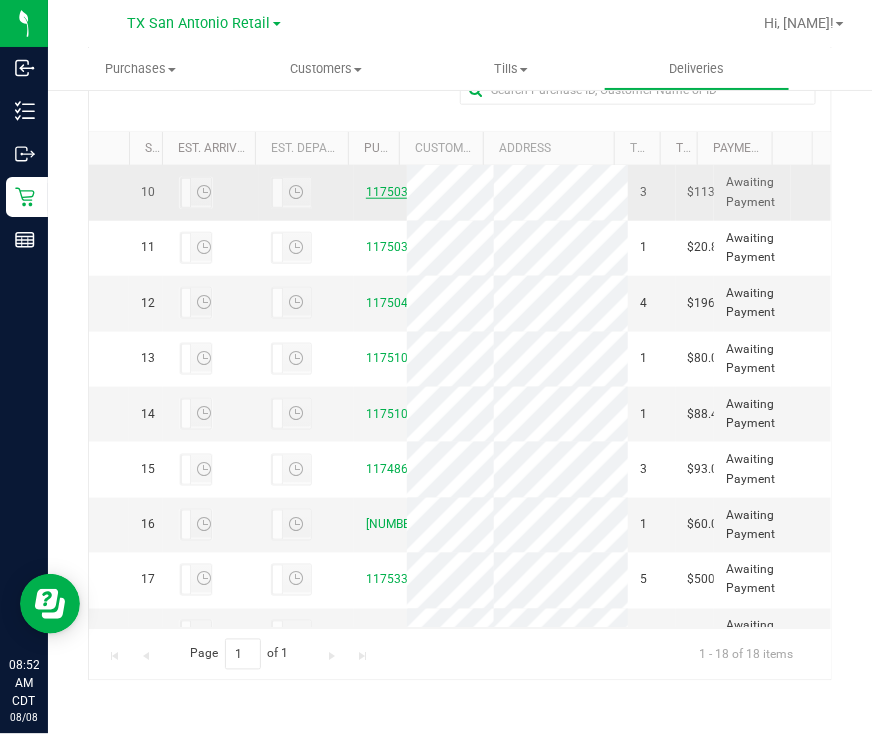 click on "11750367" at bounding box center [394, 192] 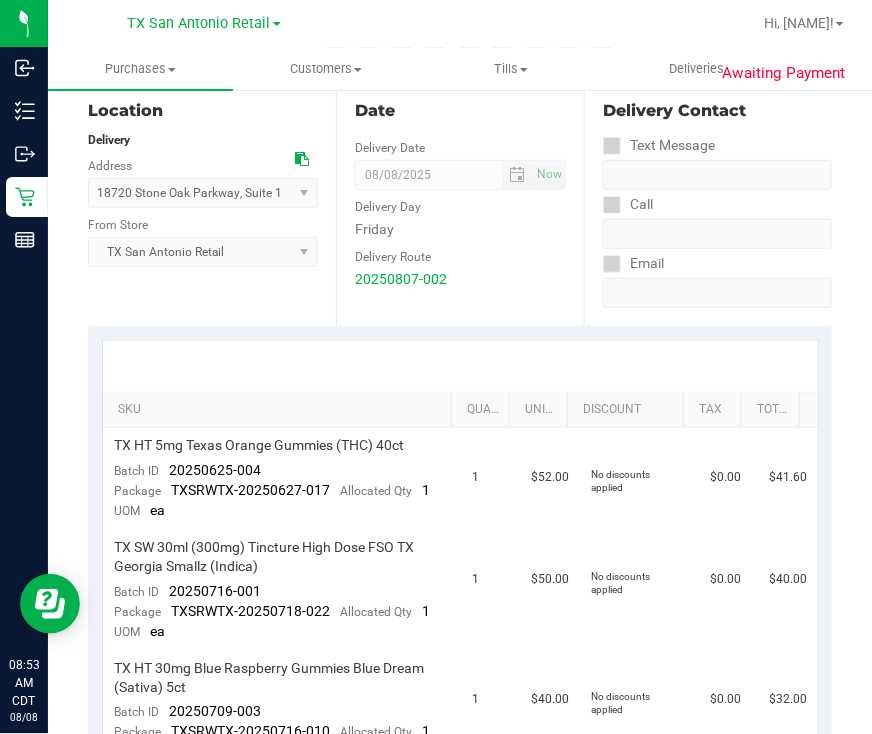 scroll, scrollTop: 249, scrollLeft: 0, axis: vertical 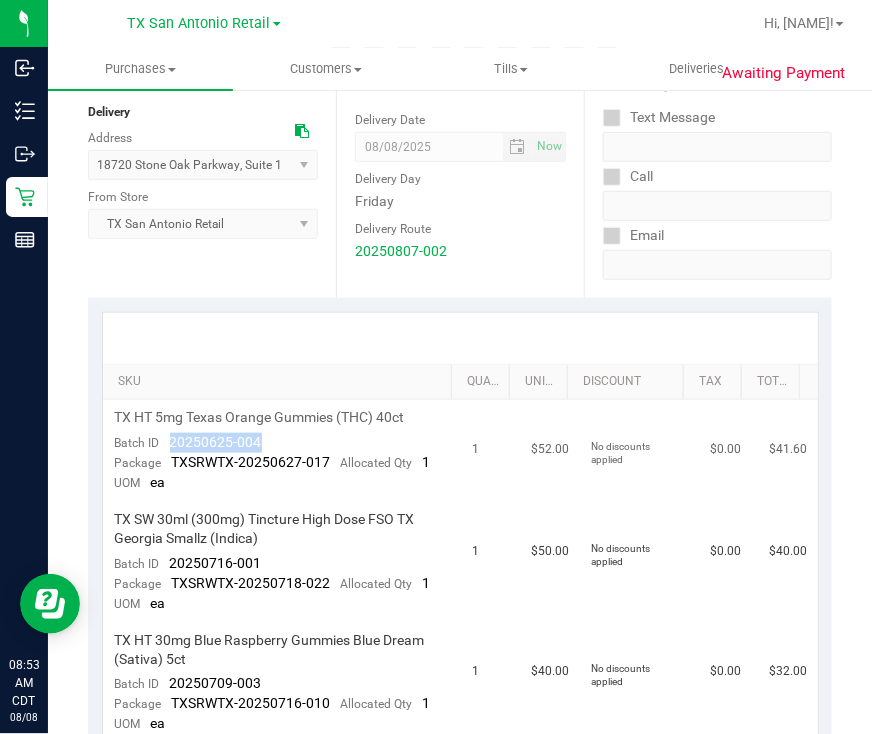 drag, startPoint x: 281, startPoint y: 442, endPoint x: 169, endPoint y: 441, distance: 112.00446 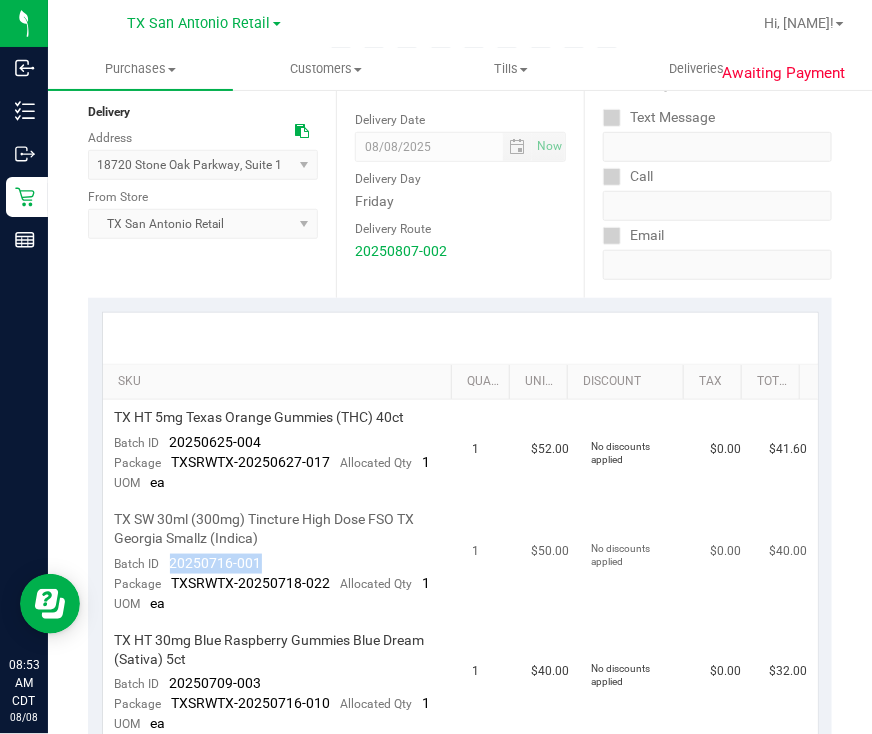 drag, startPoint x: 262, startPoint y: 555, endPoint x: 158, endPoint y: 567, distance: 104.69002 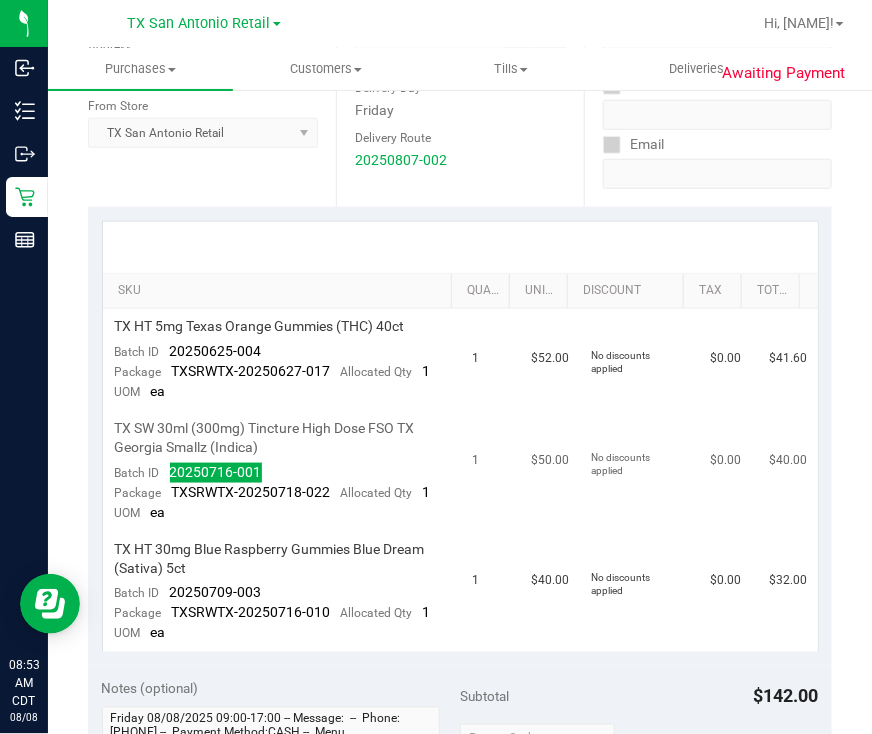 scroll, scrollTop: 375, scrollLeft: 0, axis: vertical 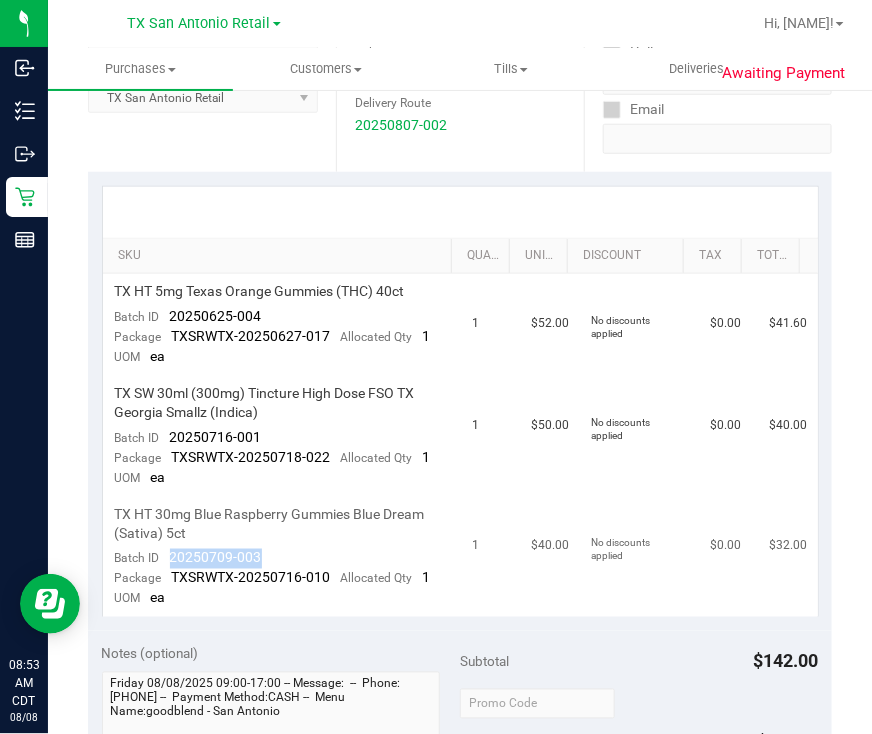 drag, startPoint x: 284, startPoint y: 558, endPoint x: 170, endPoint y: 554, distance: 114.07015 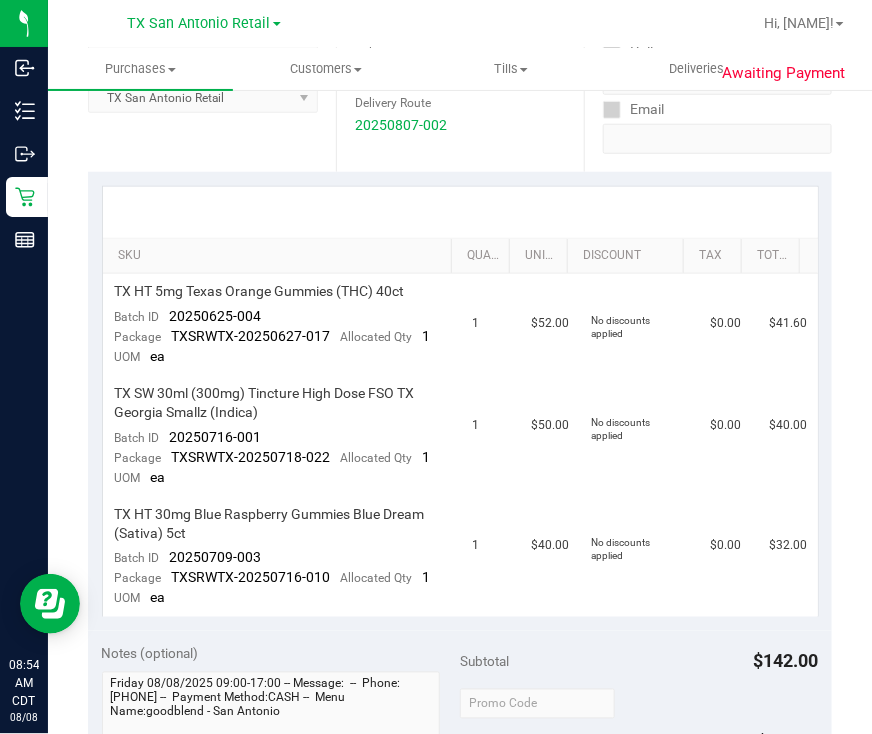 click on "Date
Delivery Date
08/08/2025
Now
08/08/2025 07:00 AM
Now
Delivery Day
Friday
Delivery Route
20250807-002" at bounding box center [460, 49] 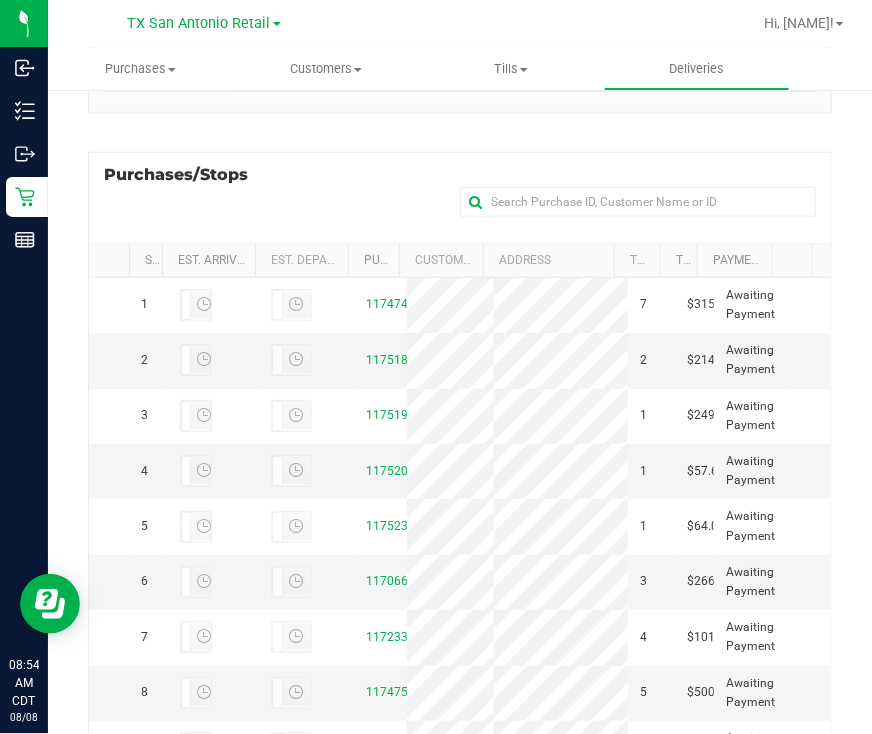 scroll, scrollTop: 375, scrollLeft: 0, axis: vertical 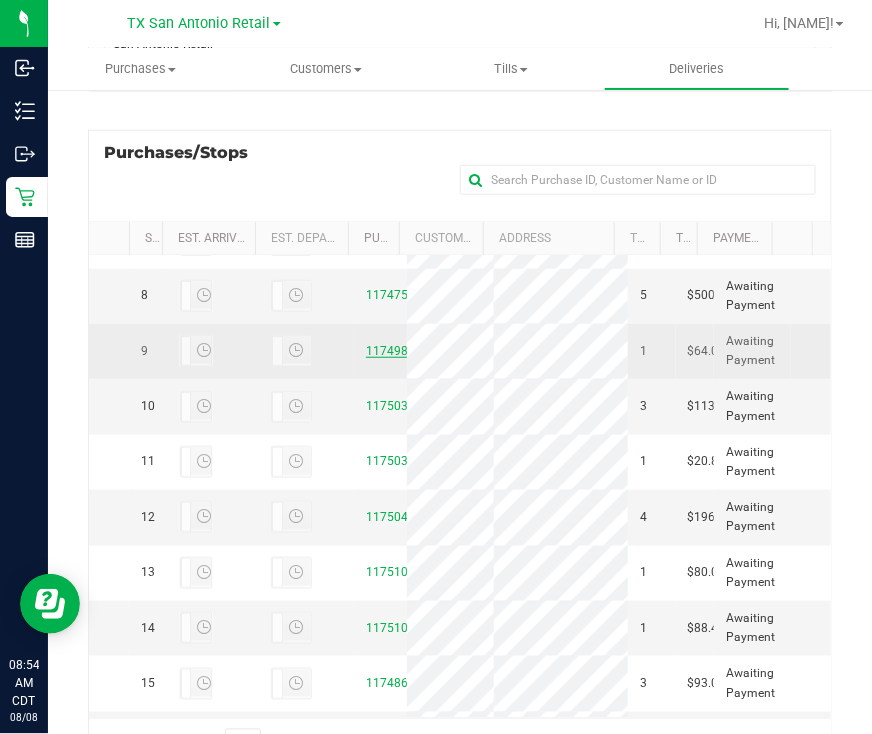 click on "11749865" at bounding box center (394, 351) 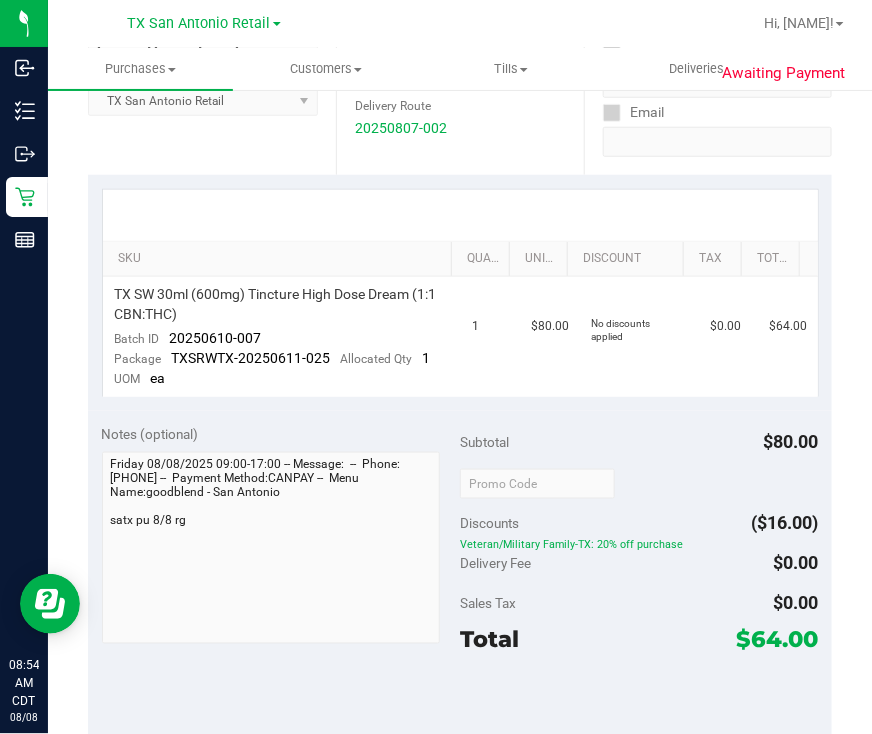 scroll, scrollTop: 375, scrollLeft: 0, axis: vertical 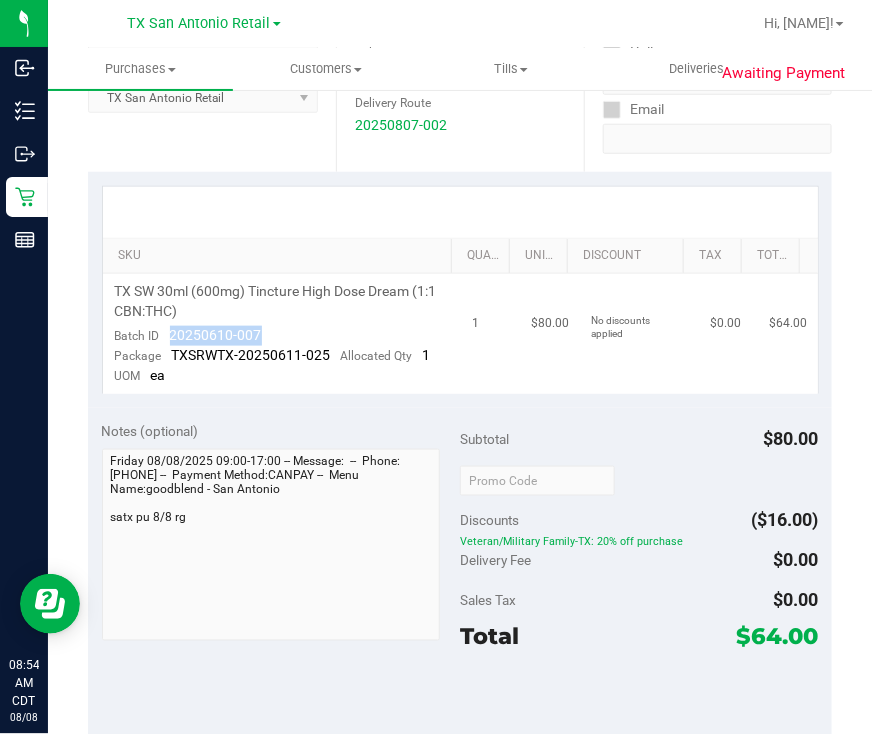 drag, startPoint x: 293, startPoint y: 331, endPoint x: 170, endPoint y: 337, distance: 123.146255 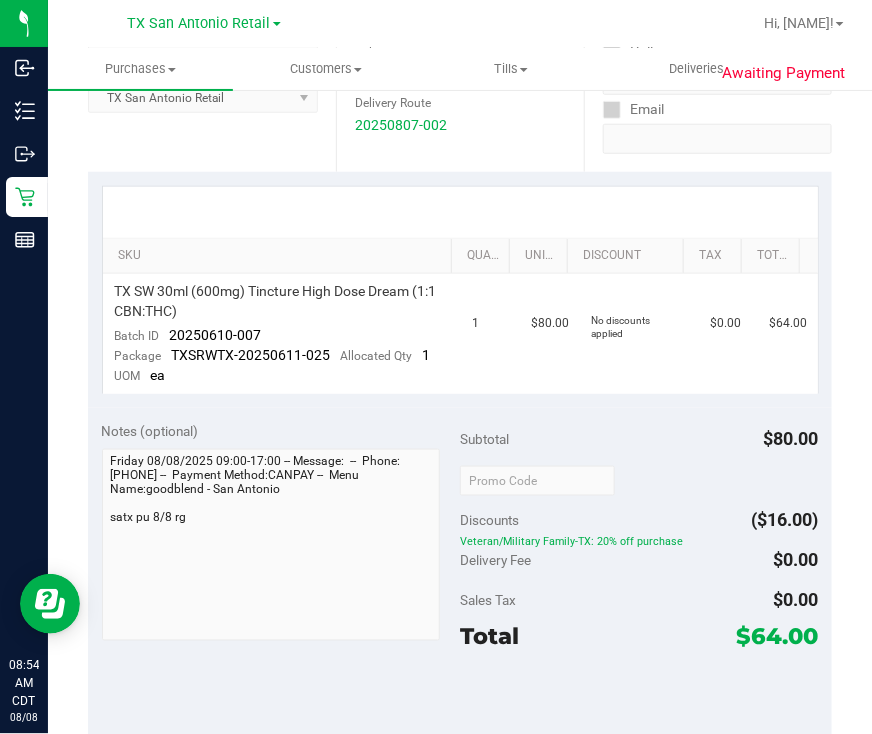 click at bounding box center [460, 212] 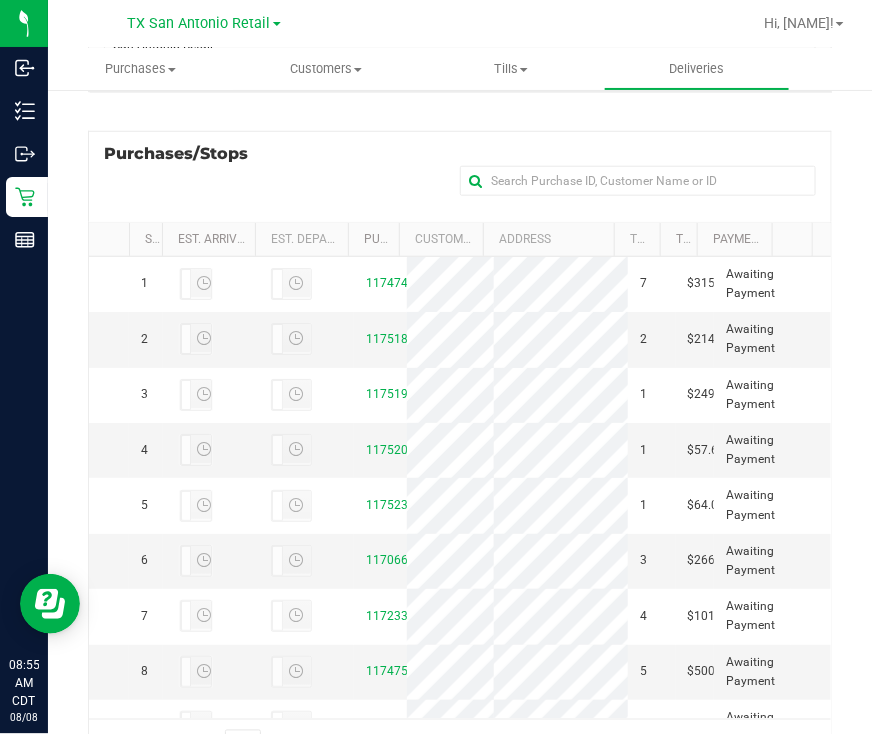 scroll, scrollTop: 466, scrollLeft: 0, axis: vertical 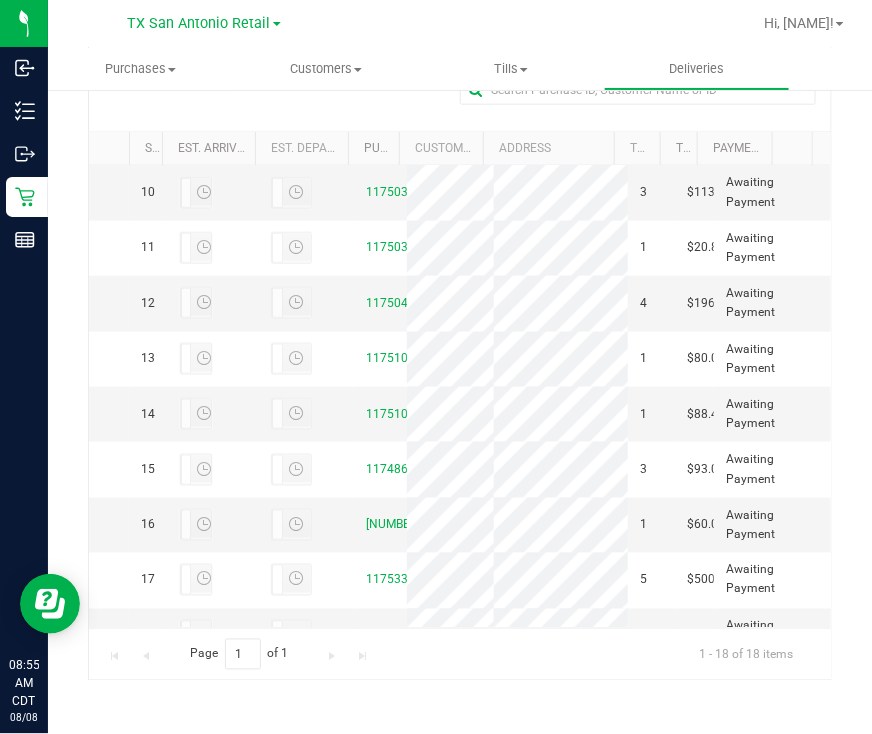 click on "11747589" at bounding box center [394, 81] 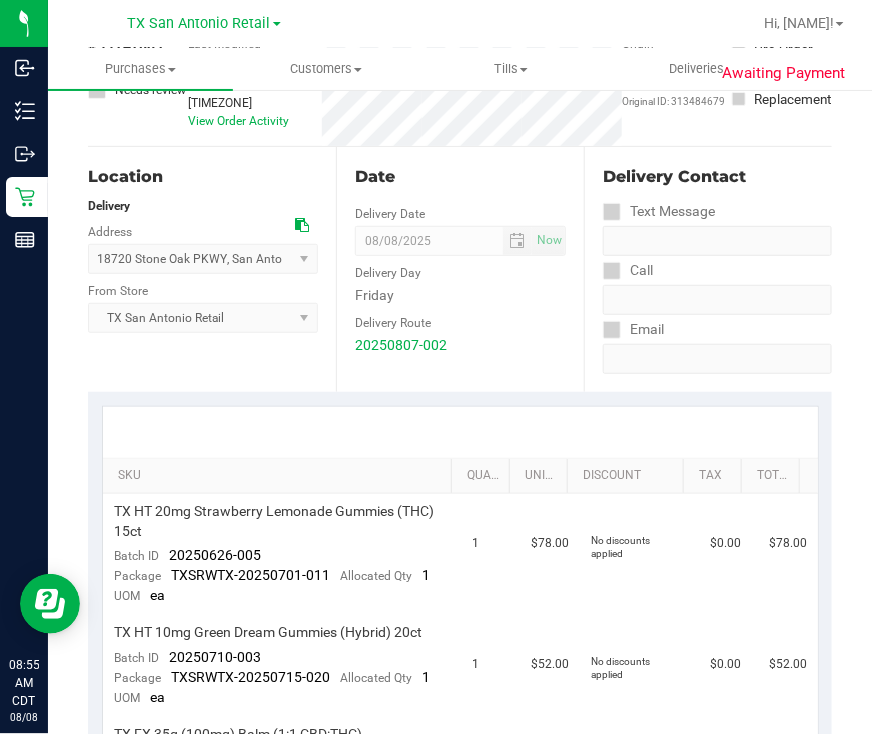 scroll, scrollTop: 0, scrollLeft: 0, axis: both 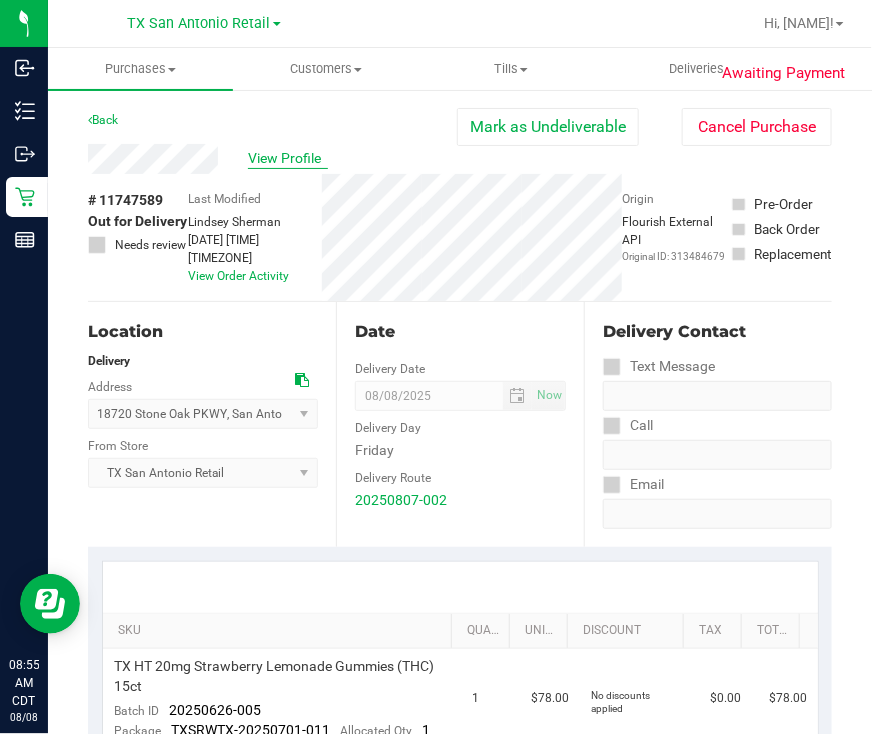 click on "View Profile" at bounding box center [288, 158] 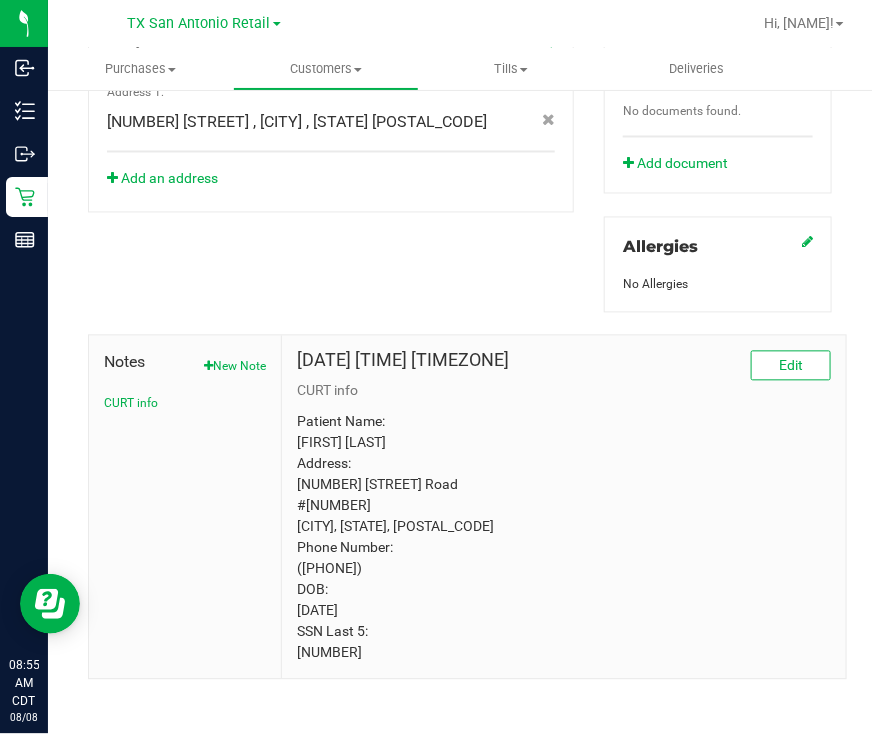 scroll, scrollTop: 819, scrollLeft: 0, axis: vertical 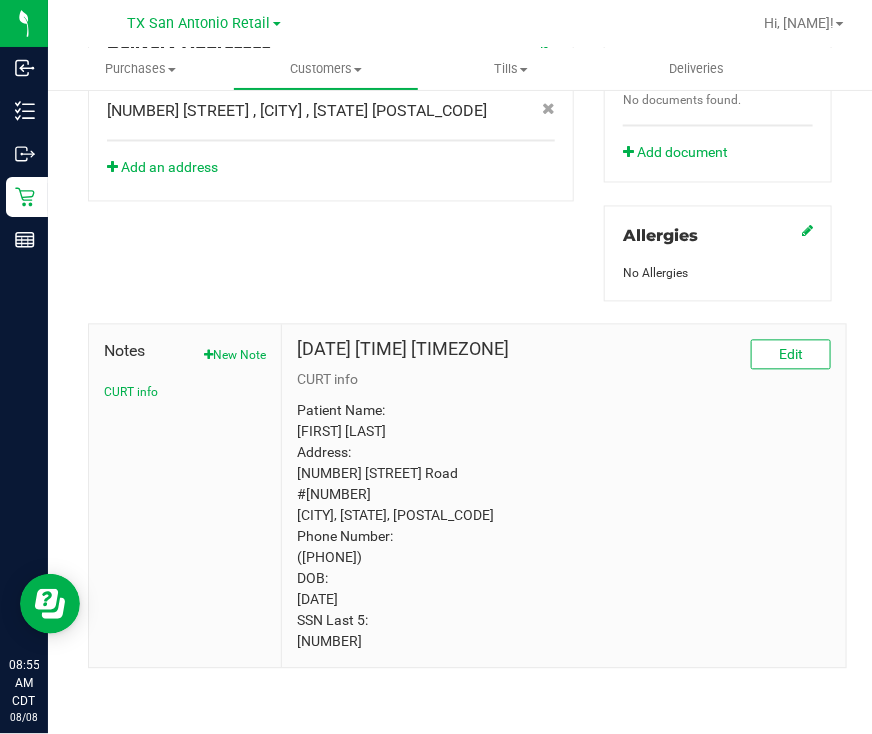 click on "Patient Name:
[FIRST] [LAST]
Address:
[NUMBER] [STREET] Road
#[NUMBER]
[CITY], [STATE], [POSTAL_CODE]
Phone Number:
([PHONE])
DOB:
[DATE]
SSN Last 5:
[NUMBER]" at bounding box center (564, 527) 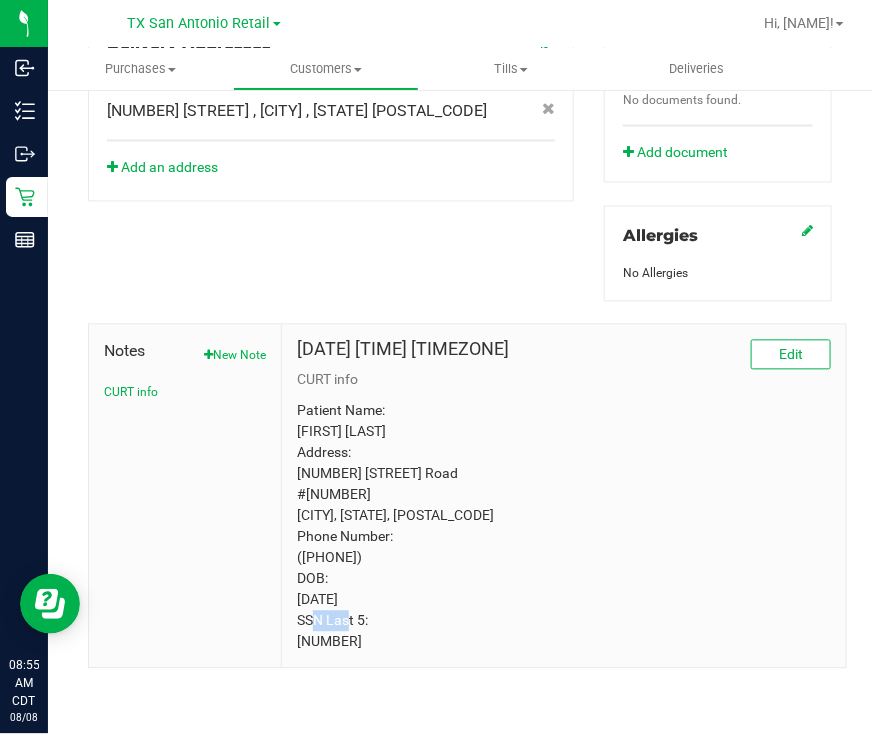 click on "Patient Name:
[FIRST] [LAST]
Address:
[NUMBER] [STREET] Road
#[NUMBER]
[CITY], [STATE], [POSTAL_CODE]
Phone Number:
([PHONE])
DOB:
[DATE]
SSN Last 5:
[NUMBER]" at bounding box center (564, 527) 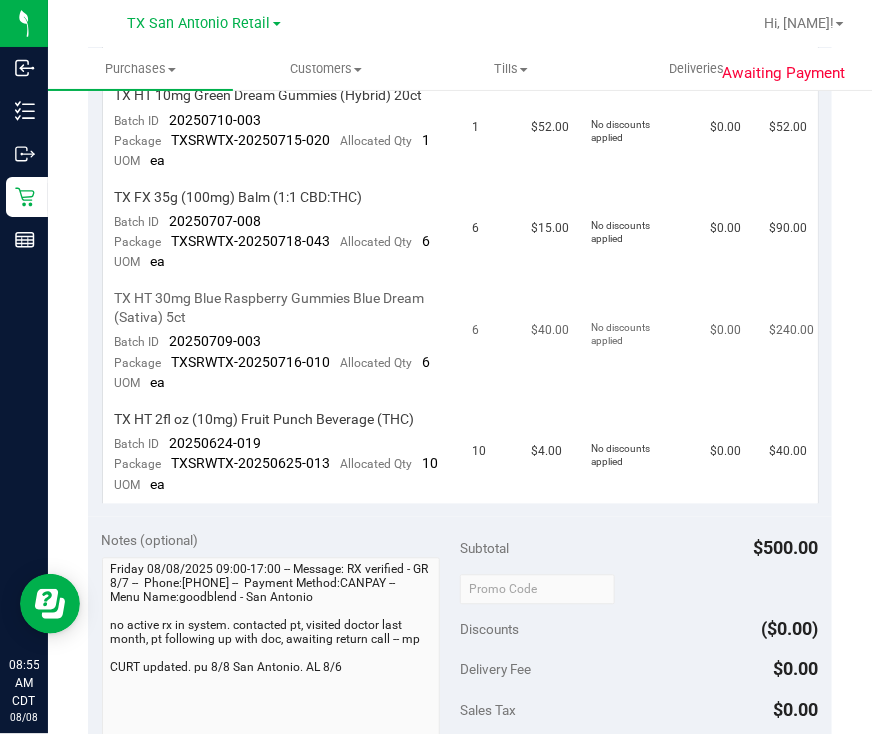scroll, scrollTop: 444, scrollLeft: 0, axis: vertical 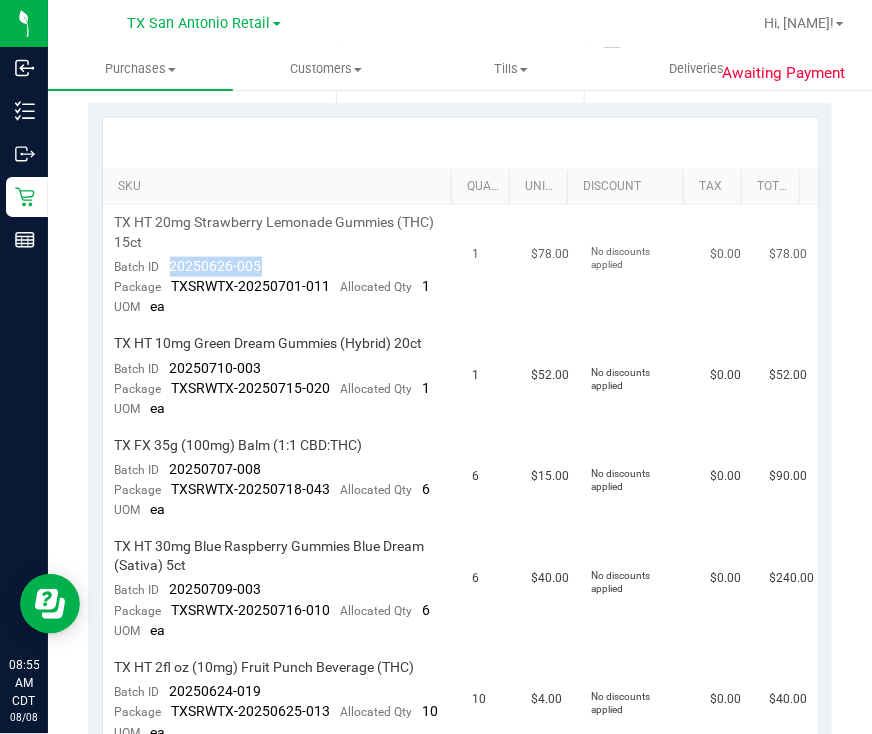drag, startPoint x: 274, startPoint y: 262, endPoint x: 155, endPoint y: 268, distance: 119.15116 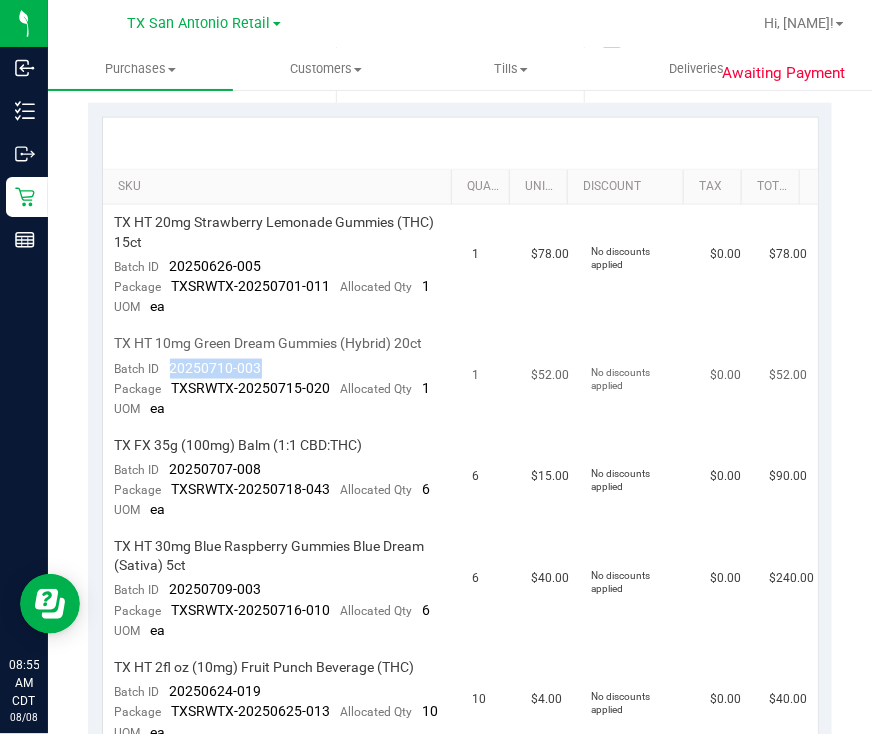 drag, startPoint x: 325, startPoint y: 360, endPoint x: 165, endPoint y: 361, distance: 160.00313 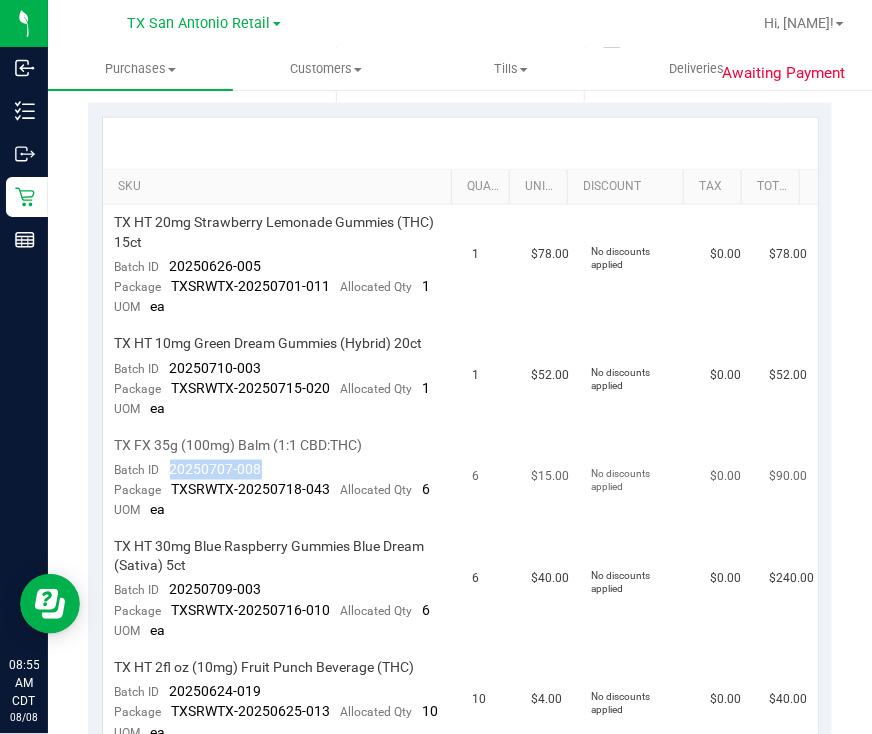 drag, startPoint x: 285, startPoint y: 462, endPoint x: 164, endPoint y: 475, distance: 121.69634 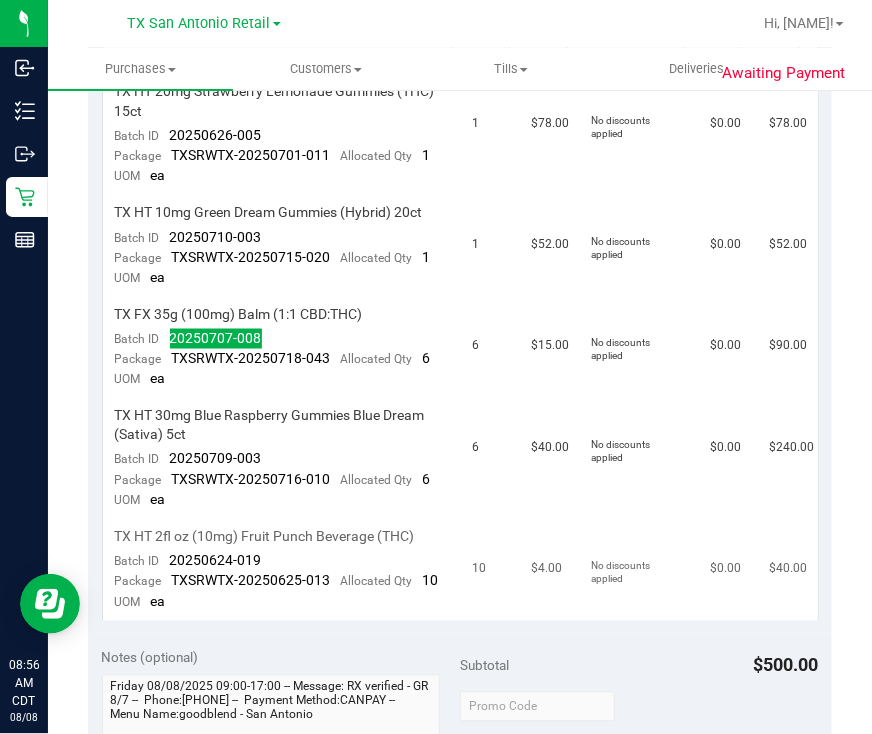 scroll, scrollTop: 695, scrollLeft: 0, axis: vertical 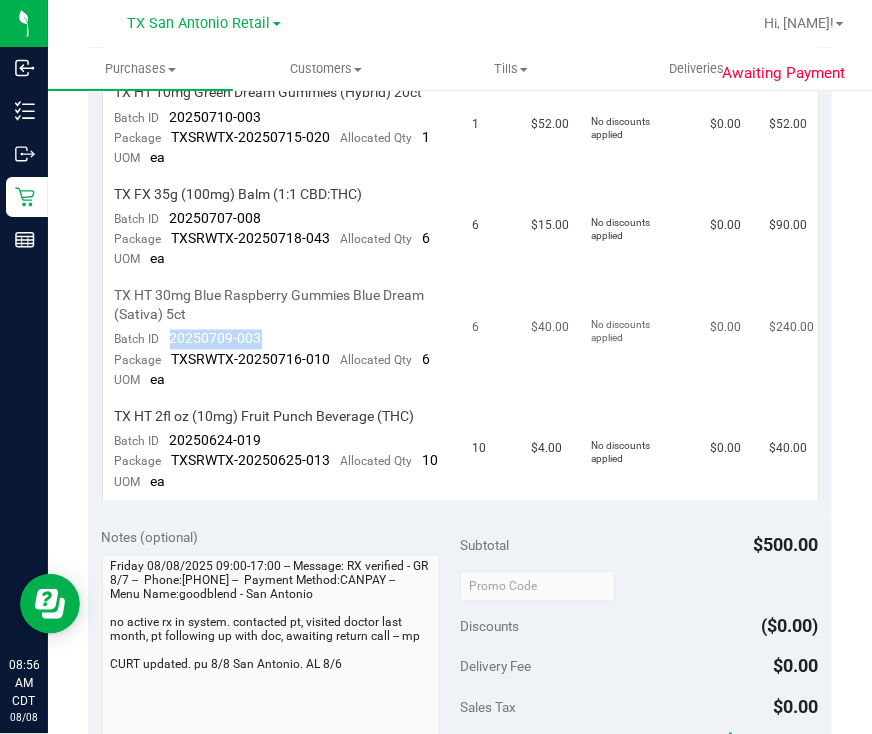 drag, startPoint x: 279, startPoint y: 322, endPoint x: 169, endPoint y: 335, distance: 110.76552 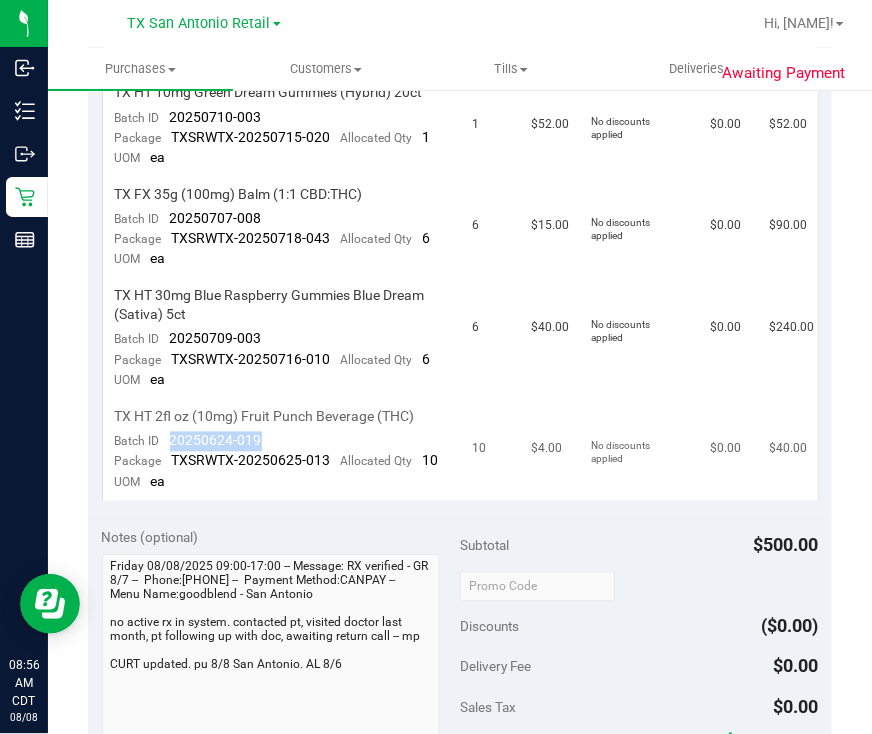 drag, startPoint x: 272, startPoint y: 438, endPoint x: 168, endPoint y: 440, distance: 104.019226 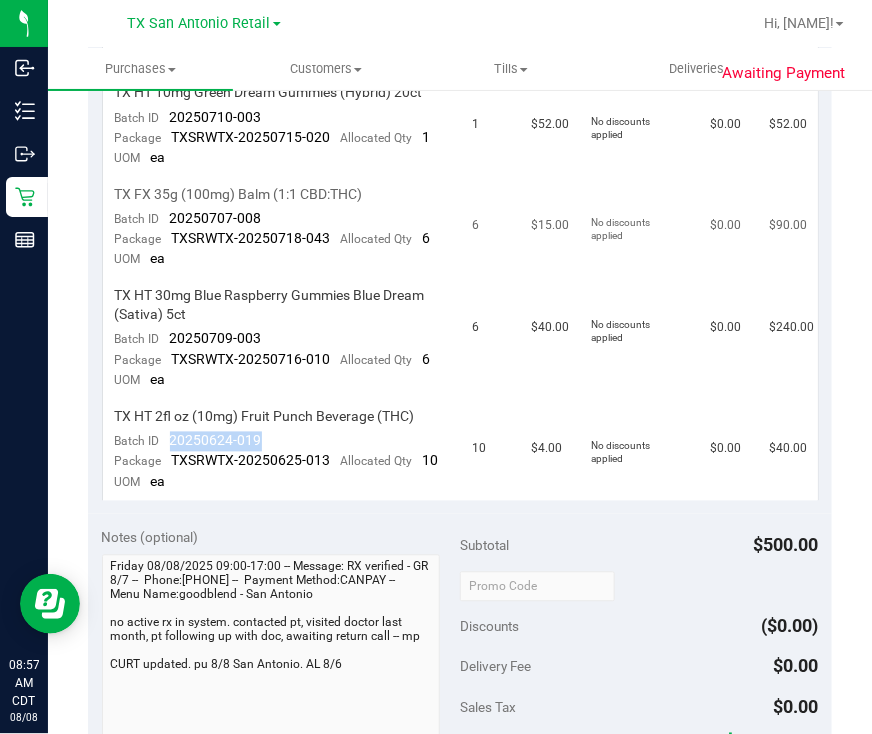 click on "No discounts applied" at bounding box center [626, 230] 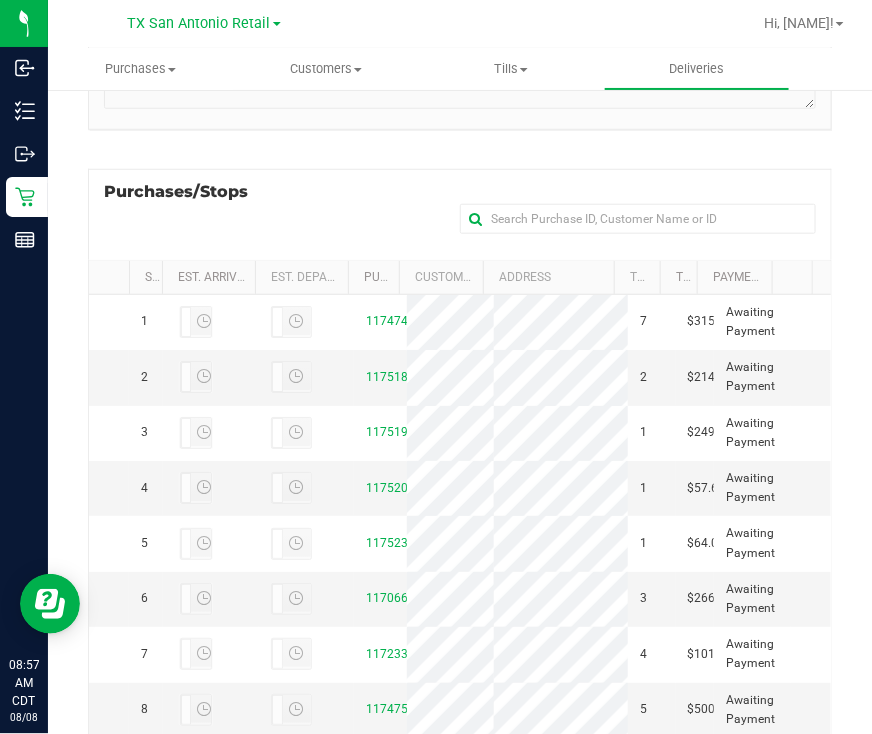 scroll, scrollTop: 466, scrollLeft: 0, axis: vertical 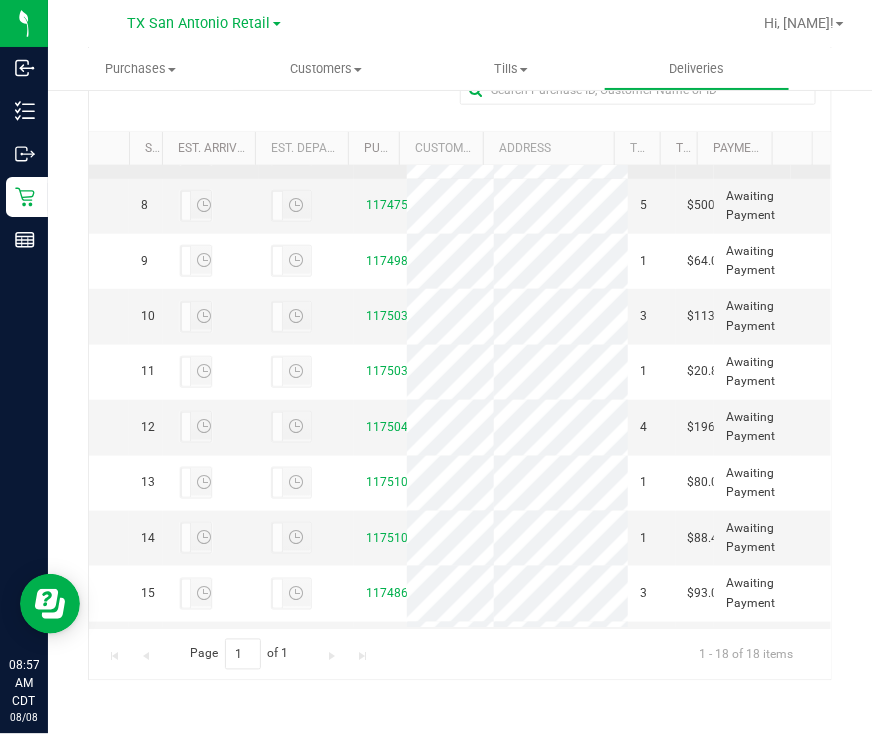 click on "11723386" at bounding box center (394, 150) 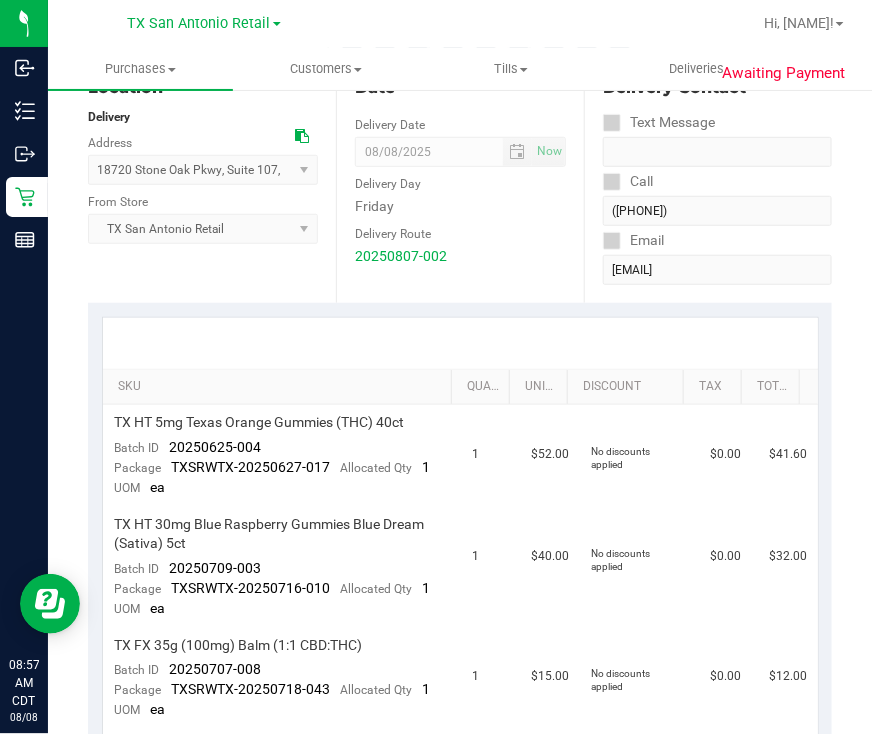 scroll, scrollTop: 249, scrollLeft: 0, axis: vertical 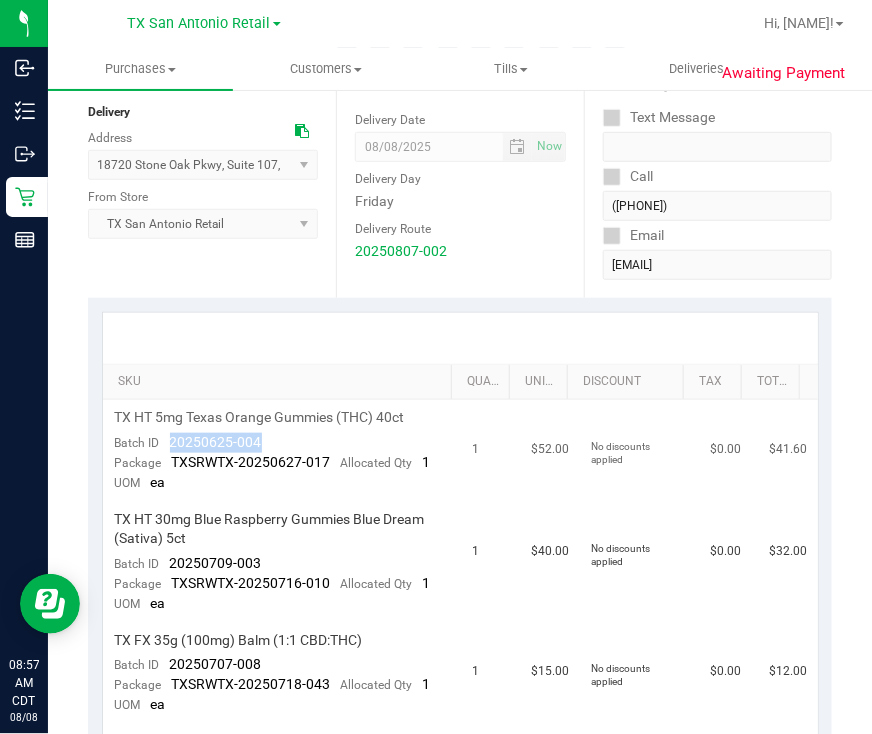 drag, startPoint x: 286, startPoint y: 435, endPoint x: 164, endPoint y: 437, distance: 122.016396 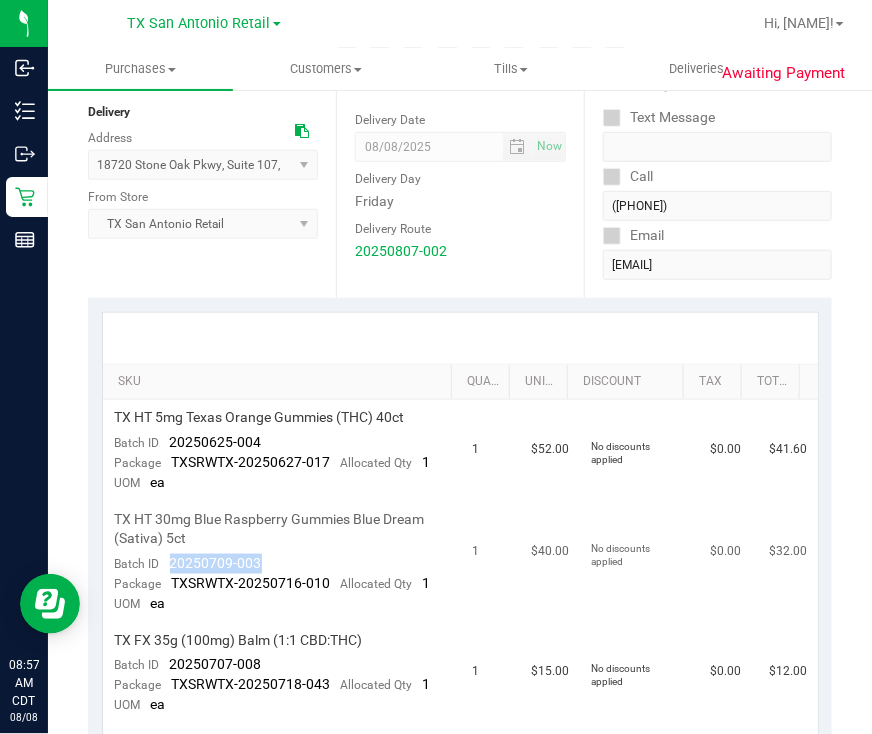 drag, startPoint x: 292, startPoint y: 564, endPoint x: 166, endPoint y: 568, distance: 126.06348 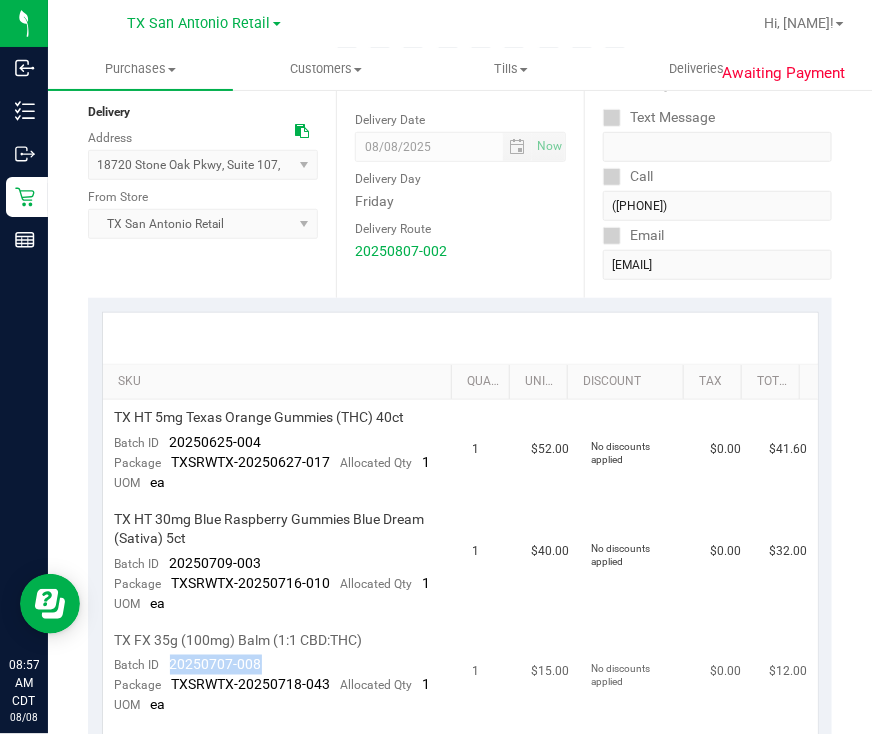 drag, startPoint x: 288, startPoint y: 657, endPoint x: 161, endPoint y: 659, distance: 127.01575 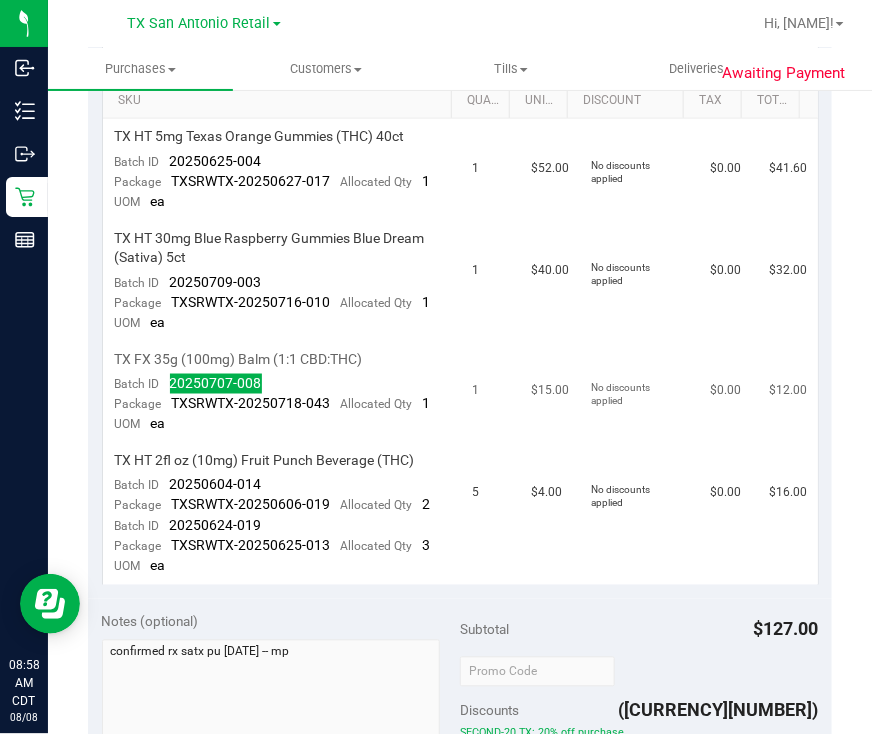 scroll, scrollTop: 625, scrollLeft: 0, axis: vertical 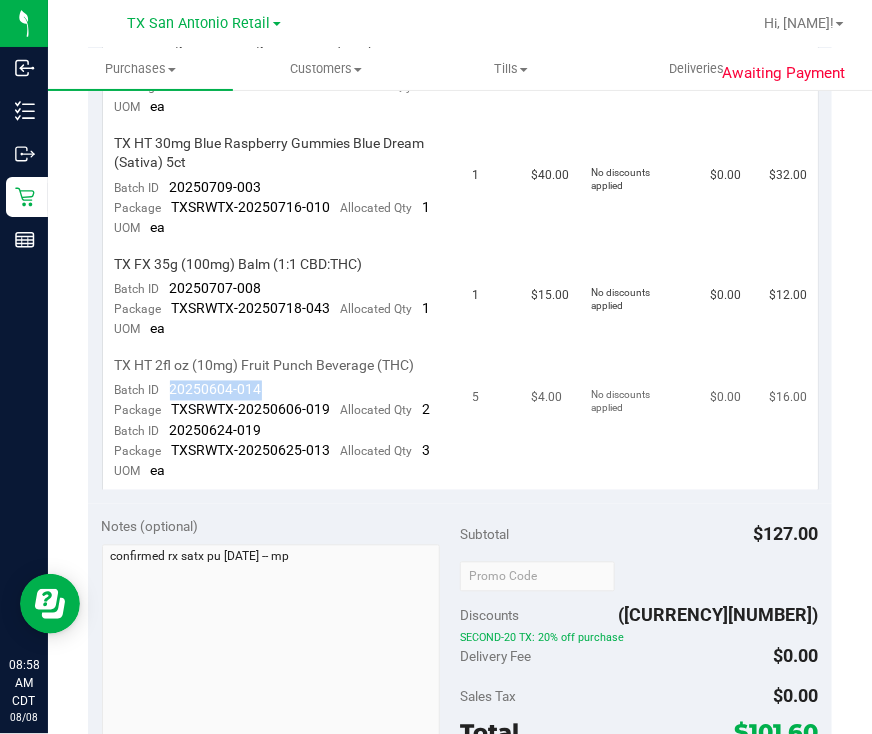 drag, startPoint x: 282, startPoint y: 382, endPoint x: 171, endPoint y: 390, distance: 111.28792 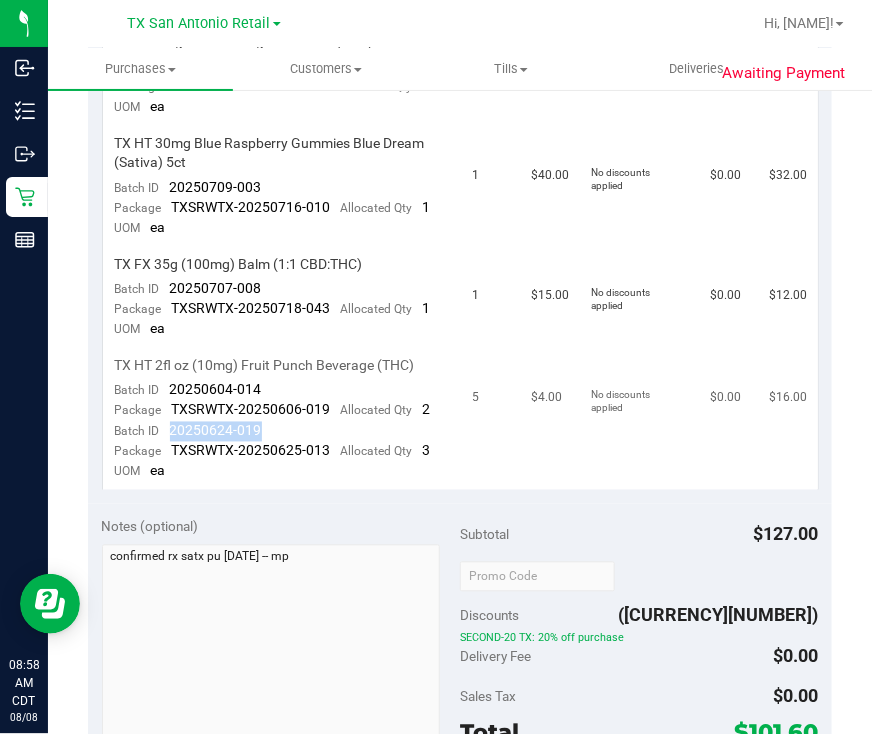 drag, startPoint x: 301, startPoint y: 434, endPoint x: 162, endPoint y: 432, distance: 139.01439 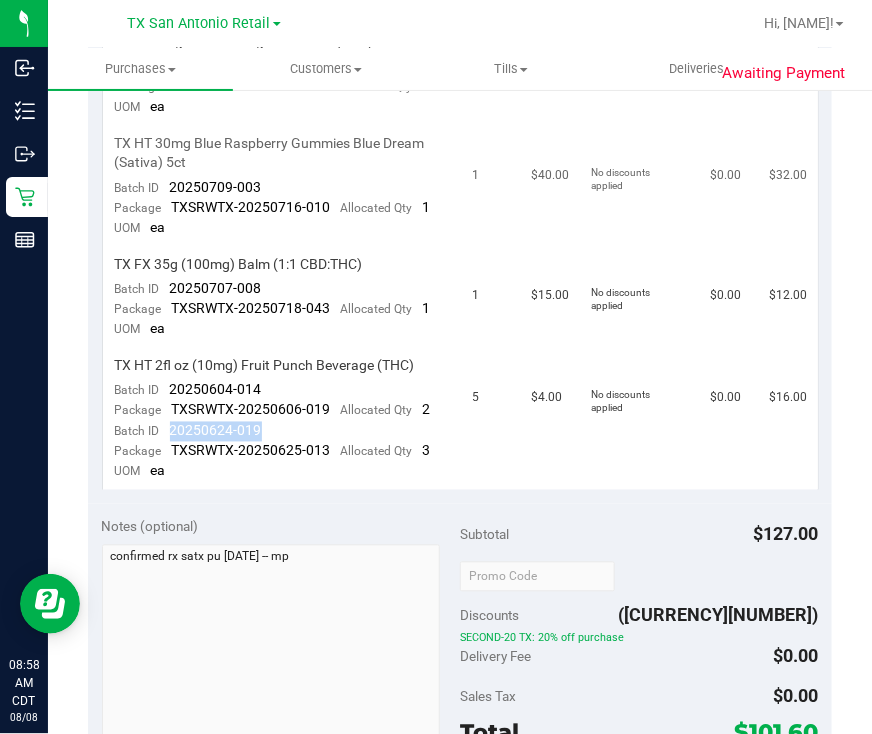 click on "$0.00" at bounding box center [728, 186] 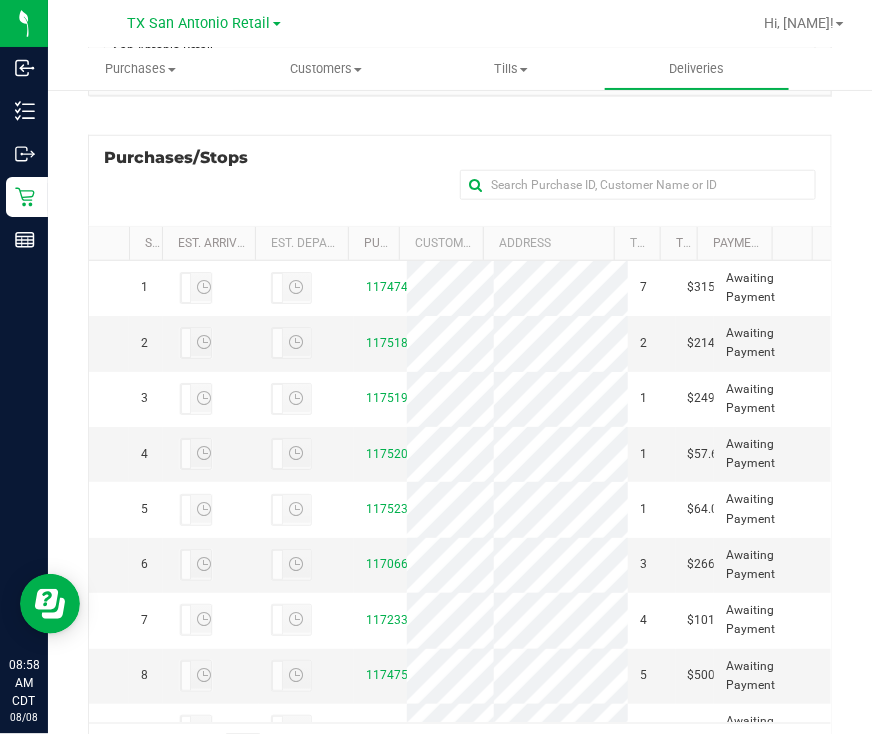 scroll, scrollTop: 375, scrollLeft: 0, axis: vertical 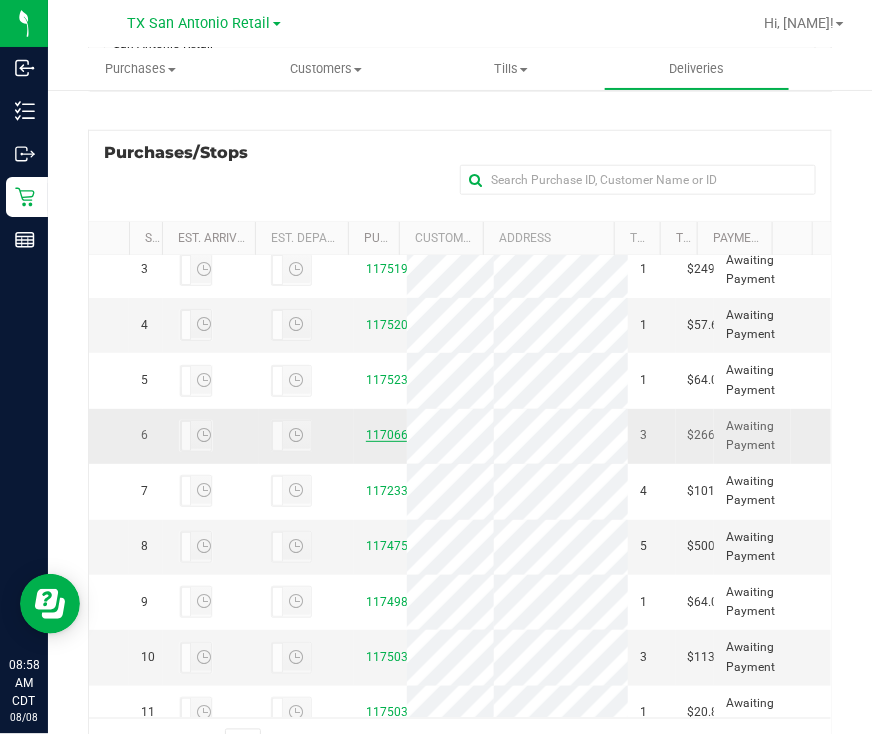 click on "11706675" at bounding box center (394, 435) 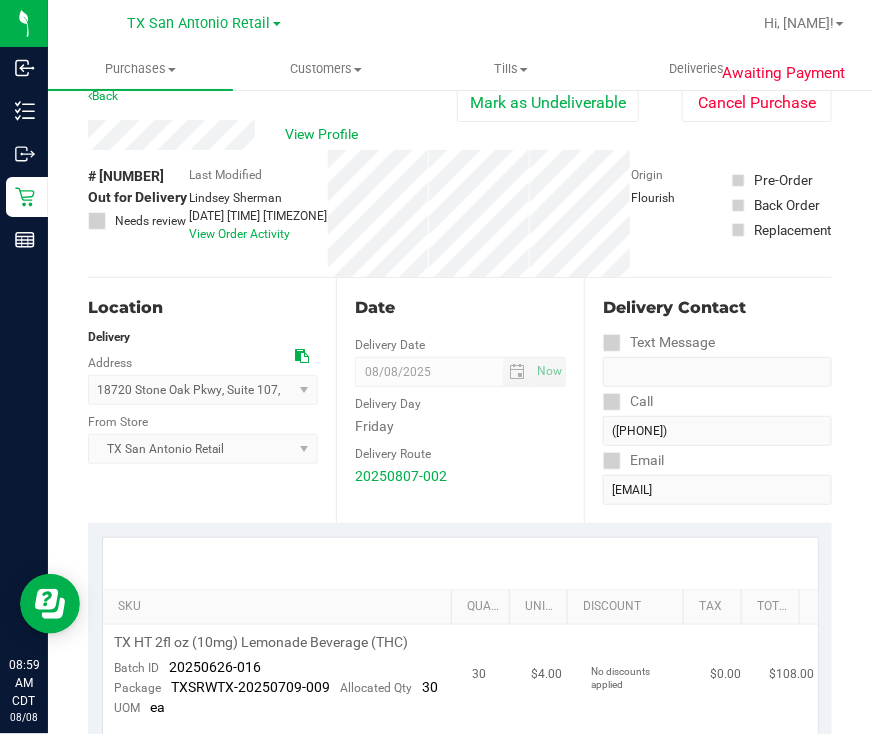 scroll, scrollTop: 0, scrollLeft: 0, axis: both 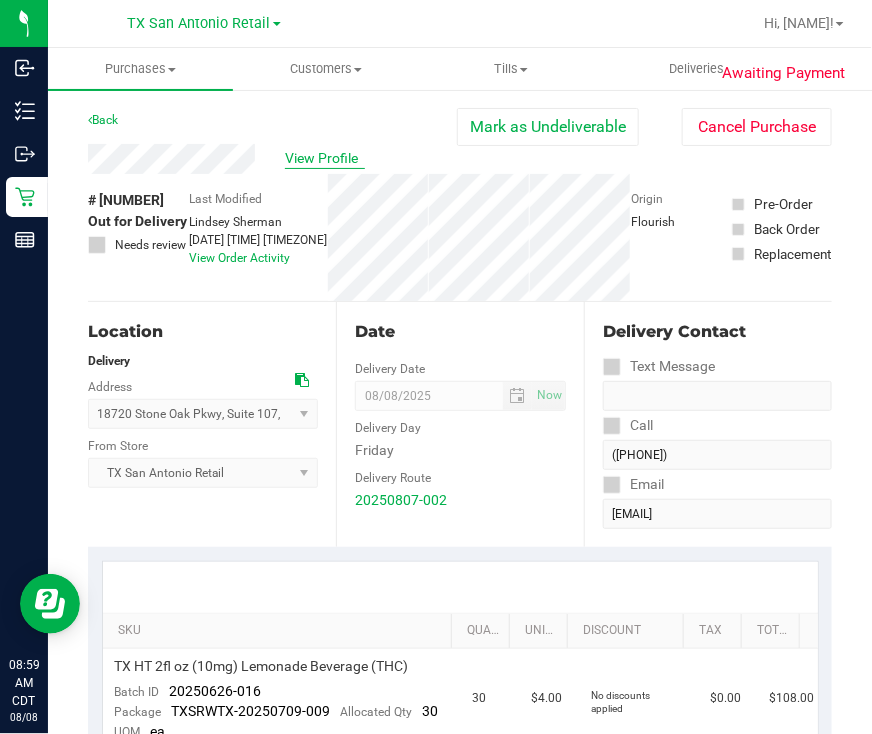 click on "View Profile" at bounding box center [325, 158] 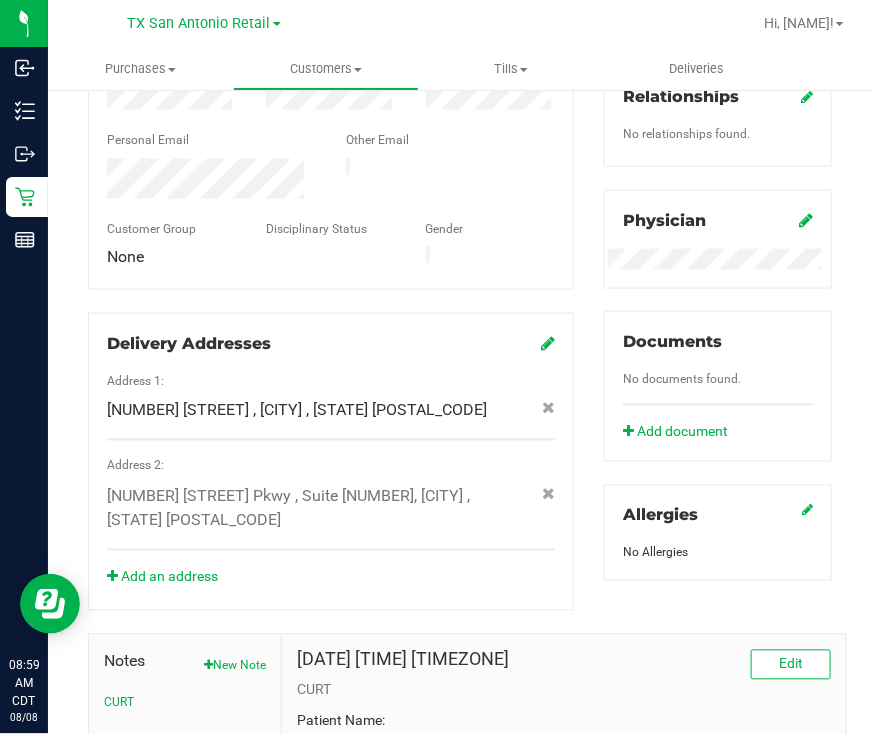 scroll, scrollTop: 799, scrollLeft: 0, axis: vertical 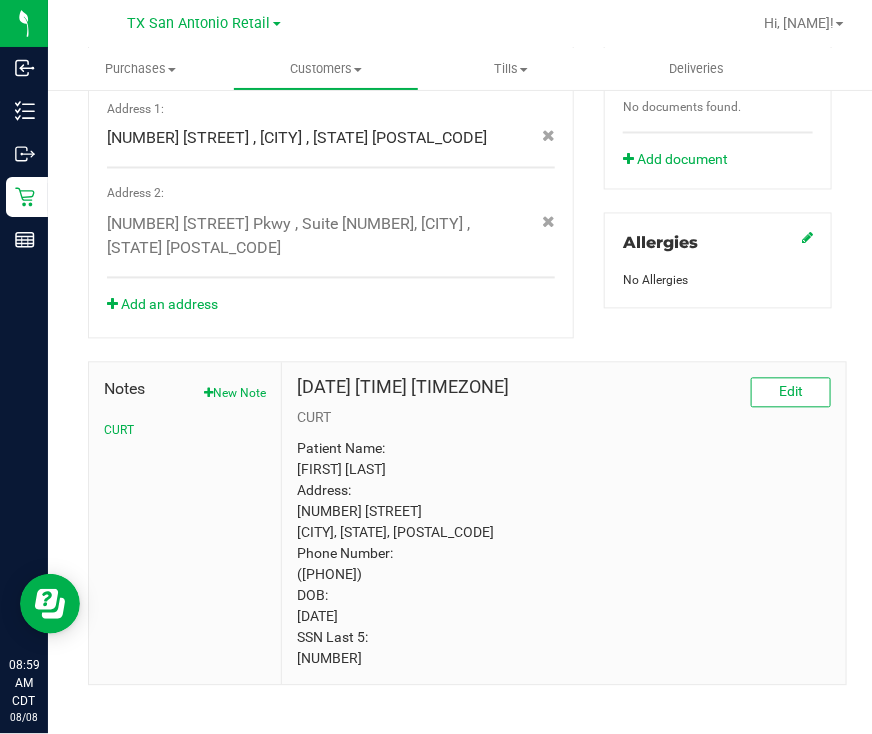 click on "Patient Name:
[FIRST] [LAST]
Address:
[NUMBER] [STREET]
[CITY], [STATE], [POSTAL_CODE]
Phone Number:
([PHONE])
DOB:
[DATE]
SSN Last 5:
[NUMBER]" at bounding box center [564, 554] 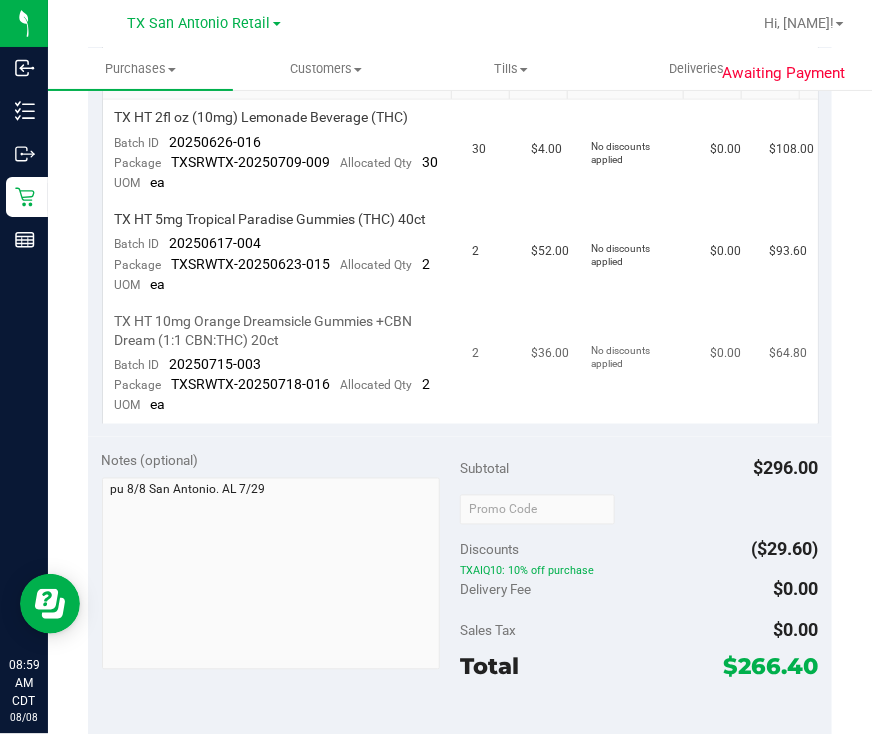 scroll, scrollTop: 424, scrollLeft: 0, axis: vertical 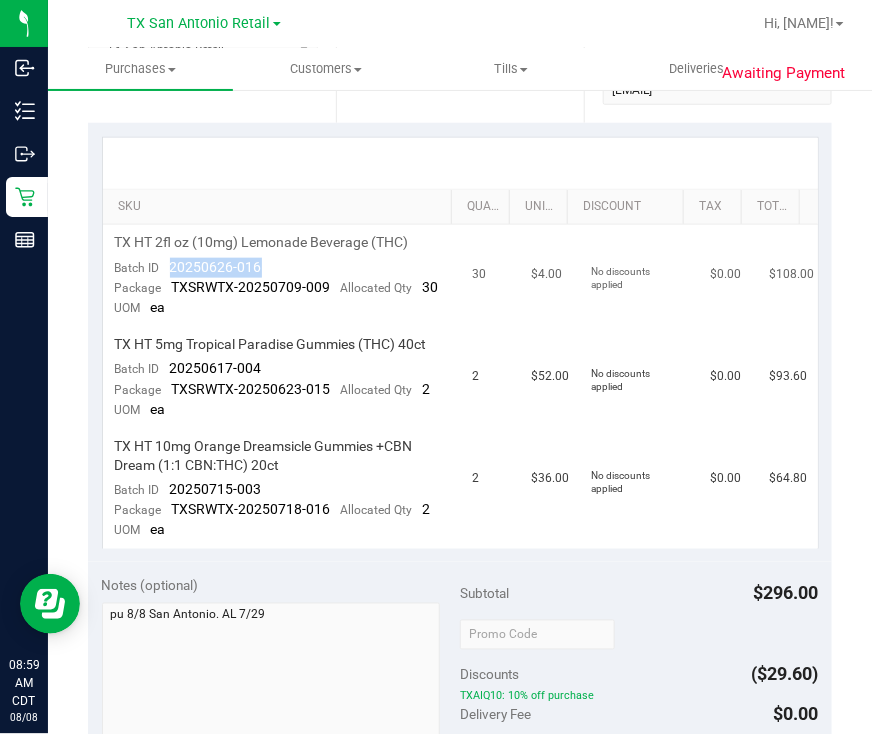 drag, startPoint x: 229, startPoint y: 260, endPoint x: 164, endPoint y: 265, distance: 65.192024 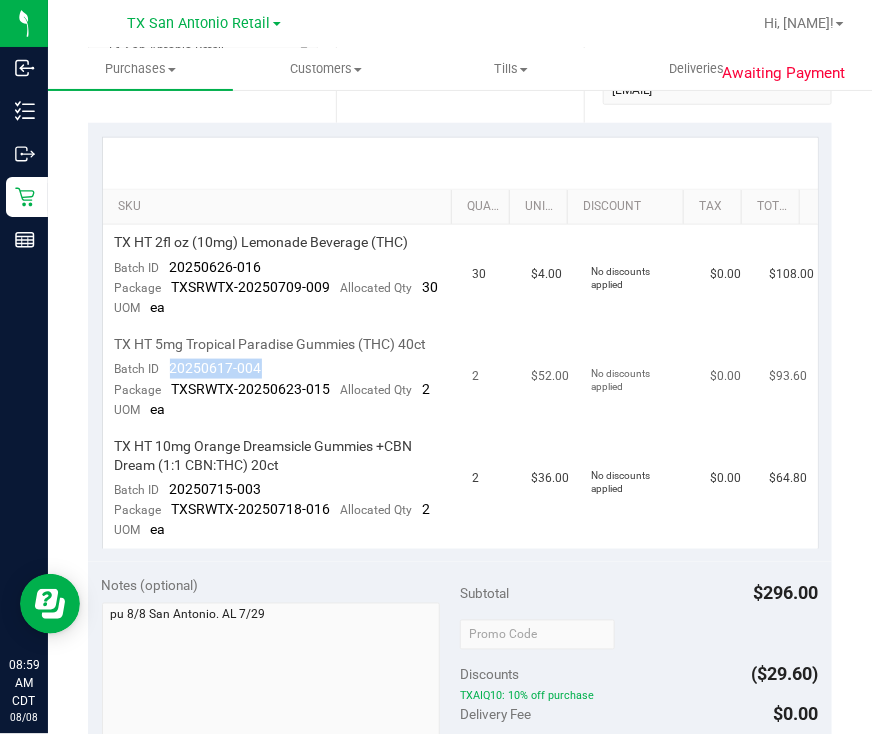 drag, startPoint x: 262, startPoint y: 395, endPoint x: 162, endPoint y: 404, distance: 100.40418 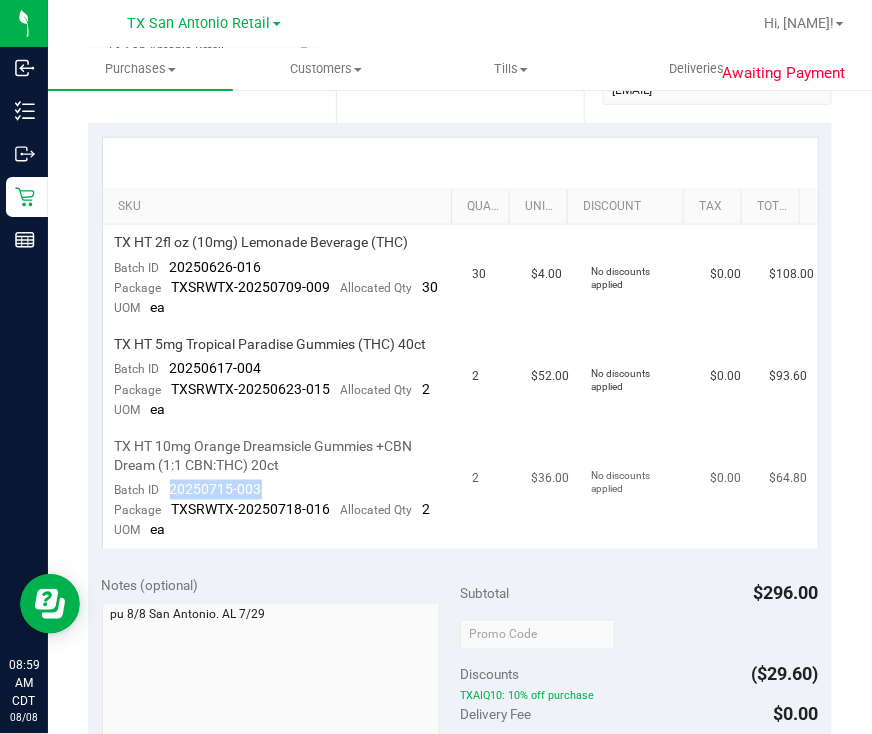 drag, startPoint x: 270, startPoint y: 532, endPoint x: 168, endPoint y: 531, distance: 102.0049 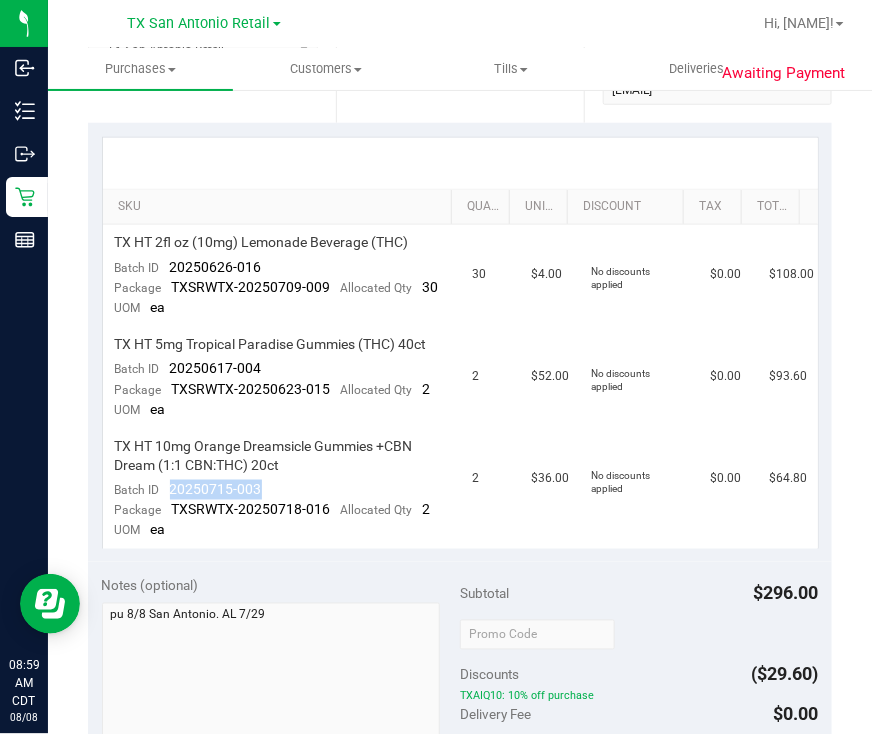 click at bounding box center [460, 163] 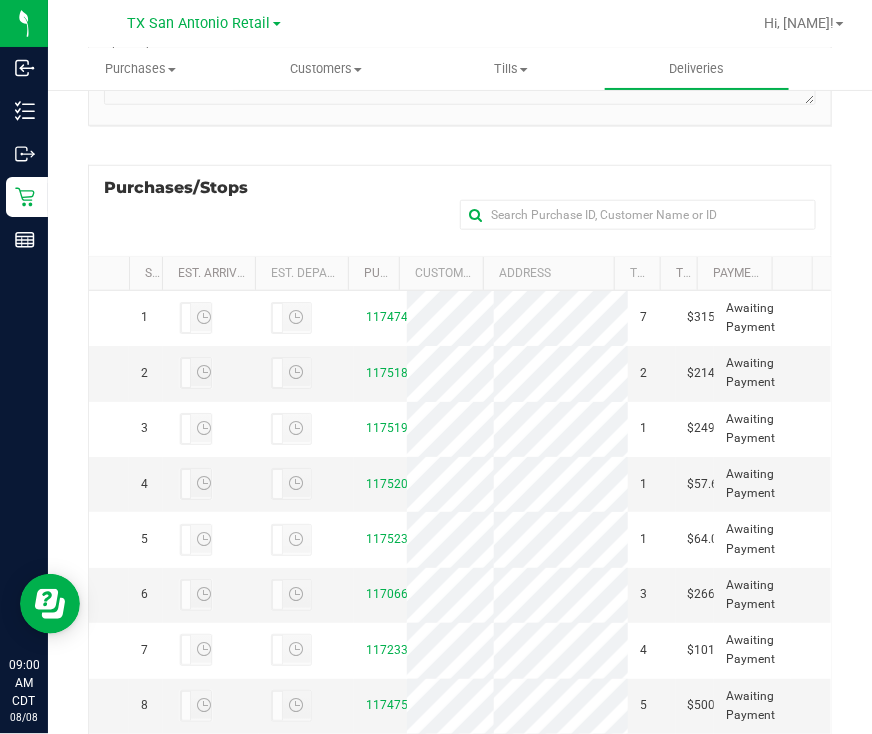 scroll, scrollTop: 466, scrollLeft: 0, axis: vertical 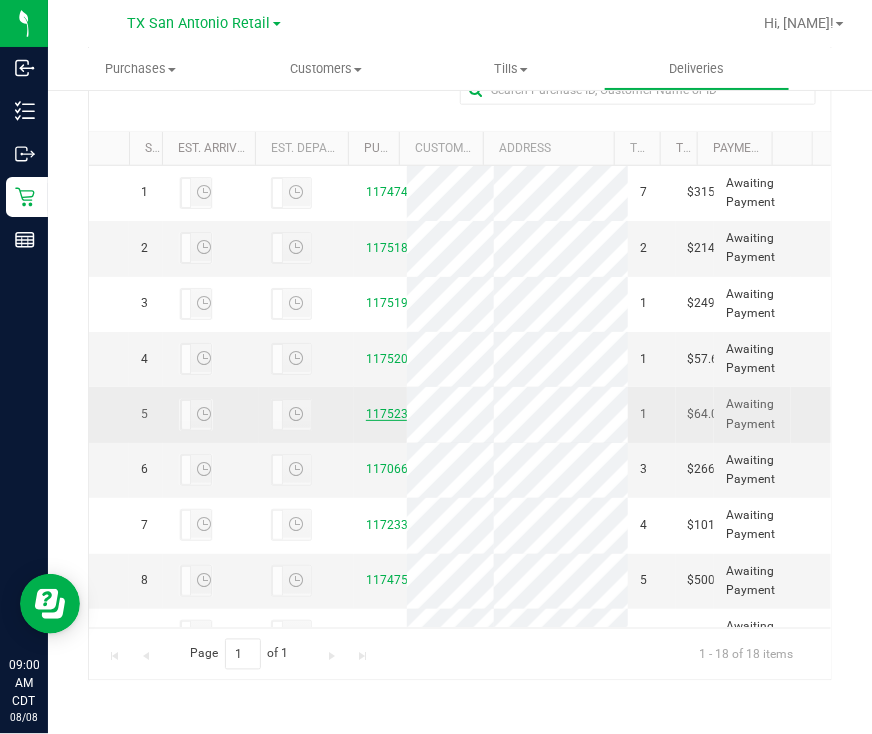 click on "11752329" at bounding box center [394, 414] 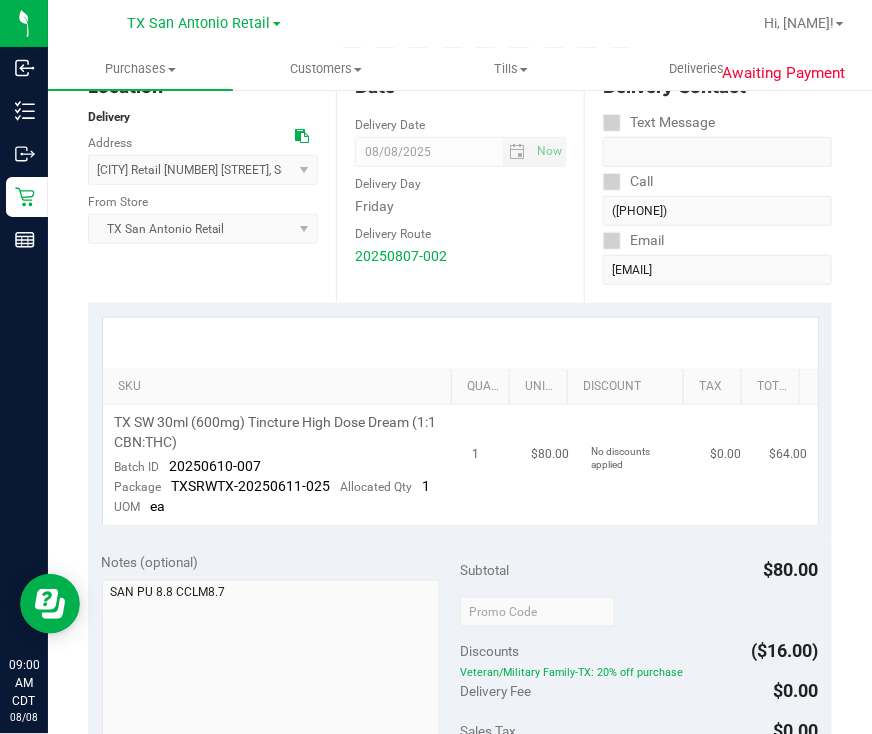 scroll, scrollTop: 249, scrollLeft: 0, axis: vertical 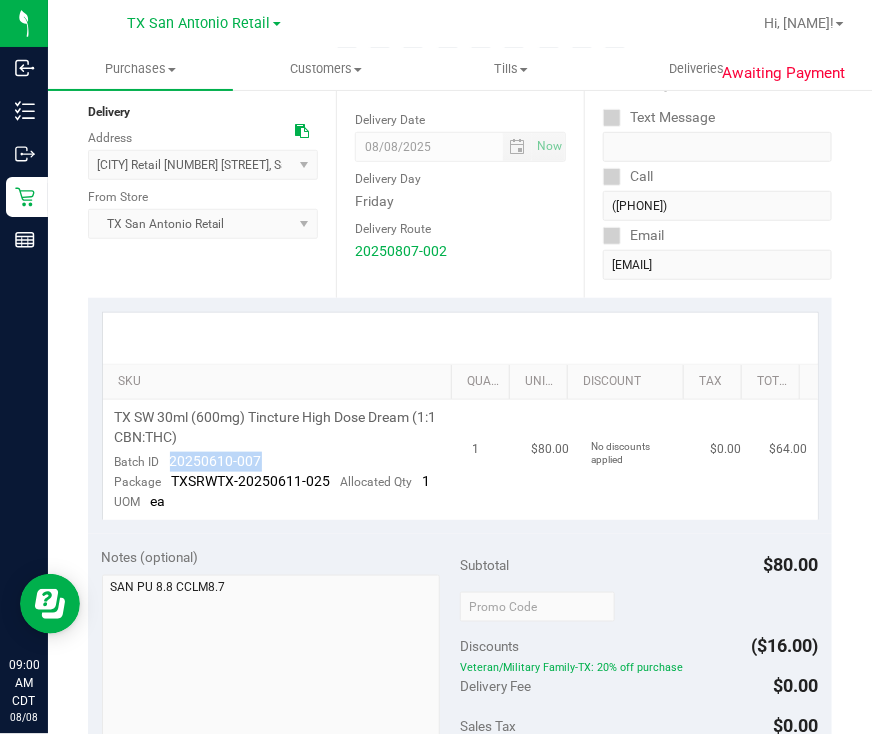 drag, startPoint x: 270, startPoint y: 452, endPoint x: 170, endPoint y: 465, distance: 100.84146 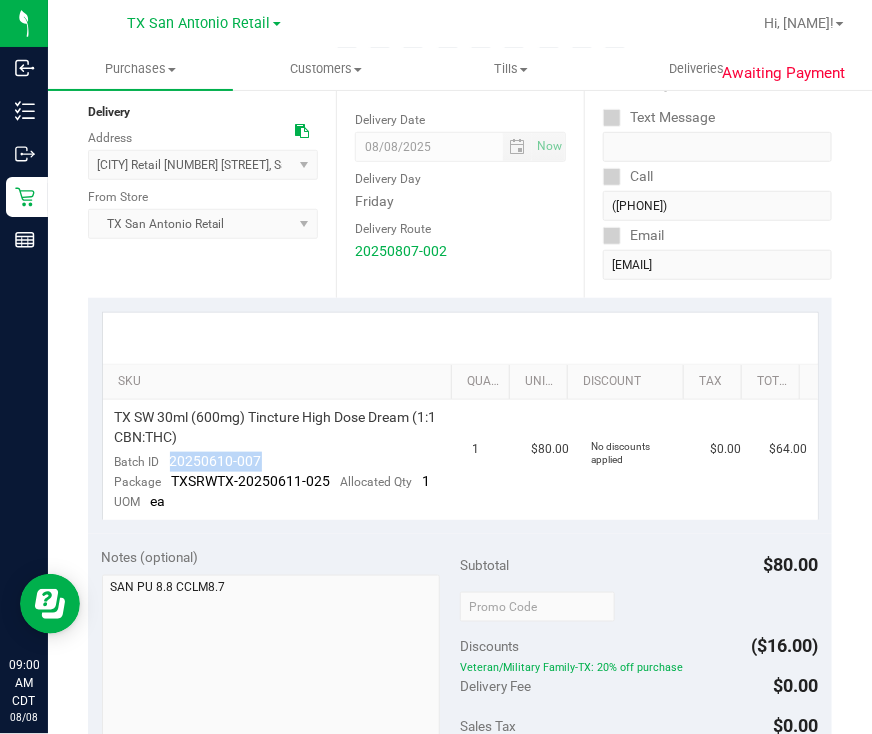 click on "Date
Delivery Date
08/08/2025
Now
08/08/2025 07:00 AM
Now
Delivery Day
Friday
Delivery Route
20250807-002" at bounding box center (460, 175) 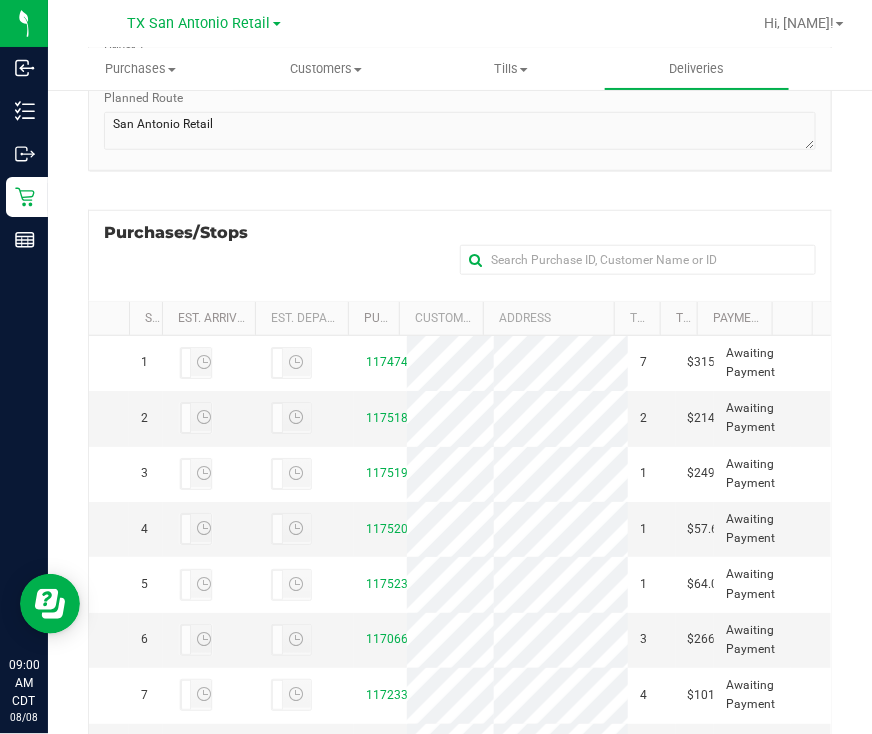scroll, scrollTop: 375, scrollLeft: 0, axis: vertical 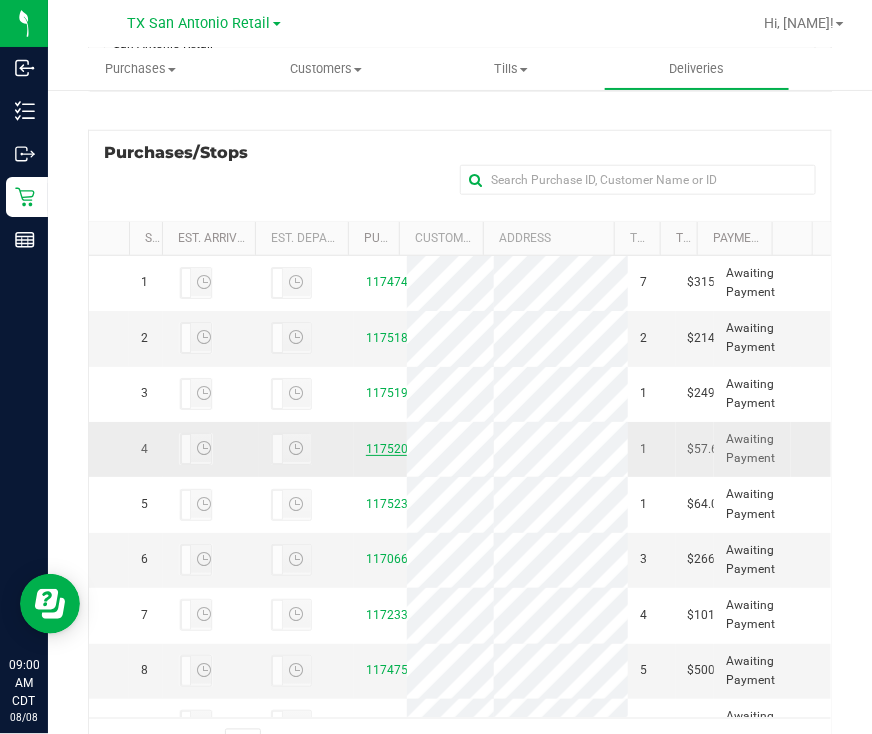 click on "11752052" at bounding box center (394, 449) 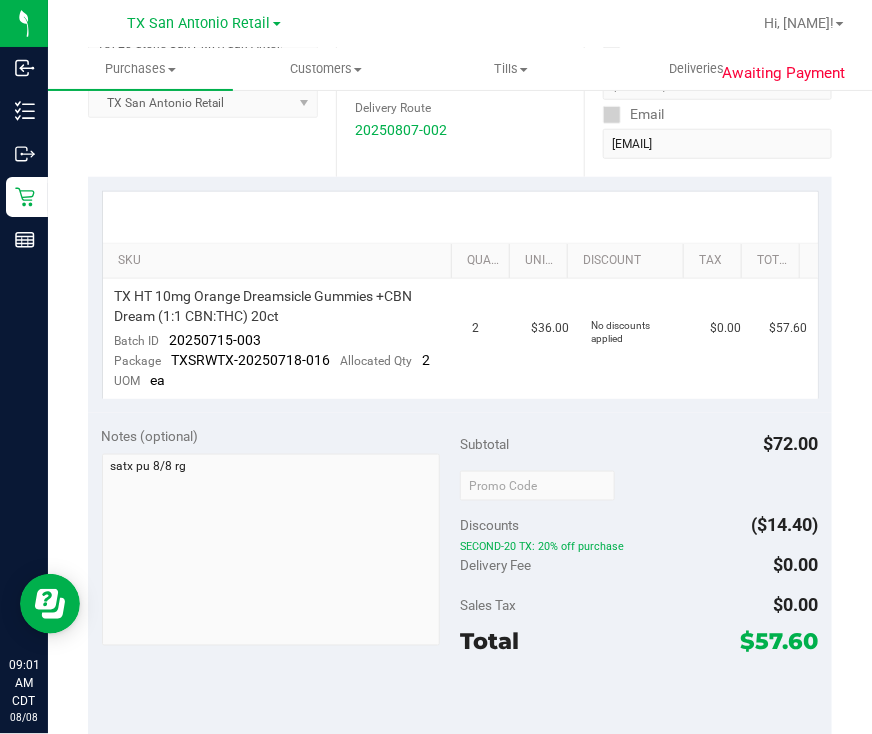 scroll, scrollTop: 375, scrollLeft: 0, axis: vertical 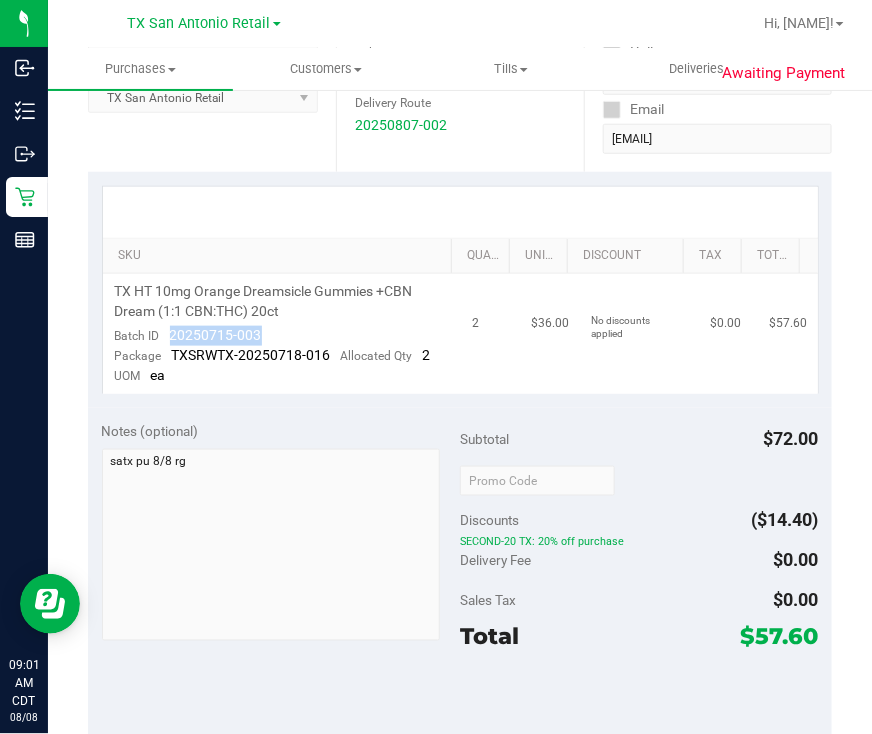 drag, startPoint x: 239, startPoint y: 338, endPoint x: 166, endPoint y: 328, distance: 73.68175 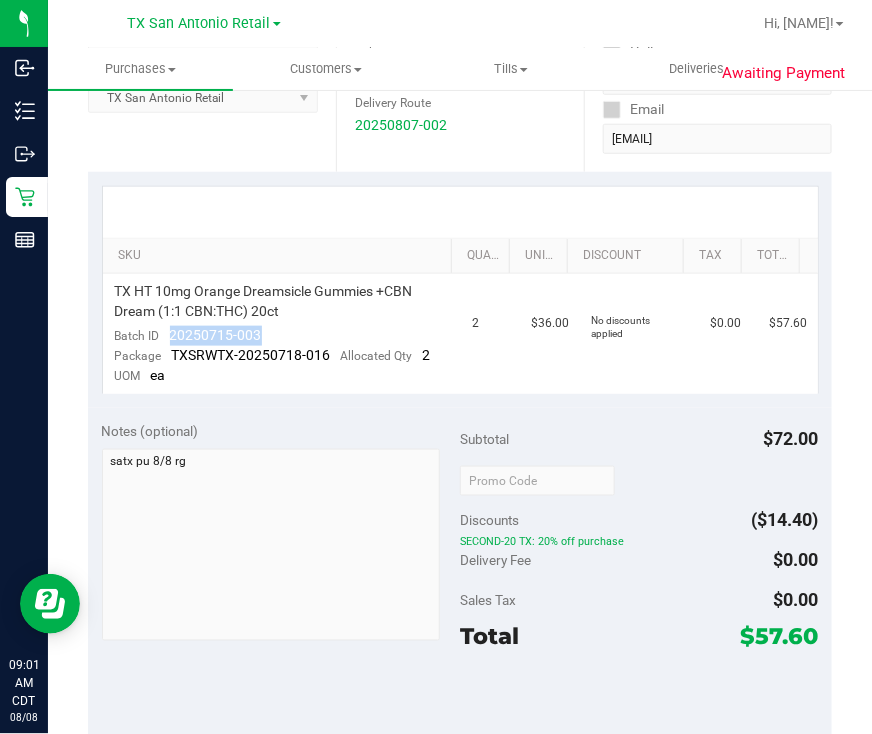 click at bounding box center [460, 212] 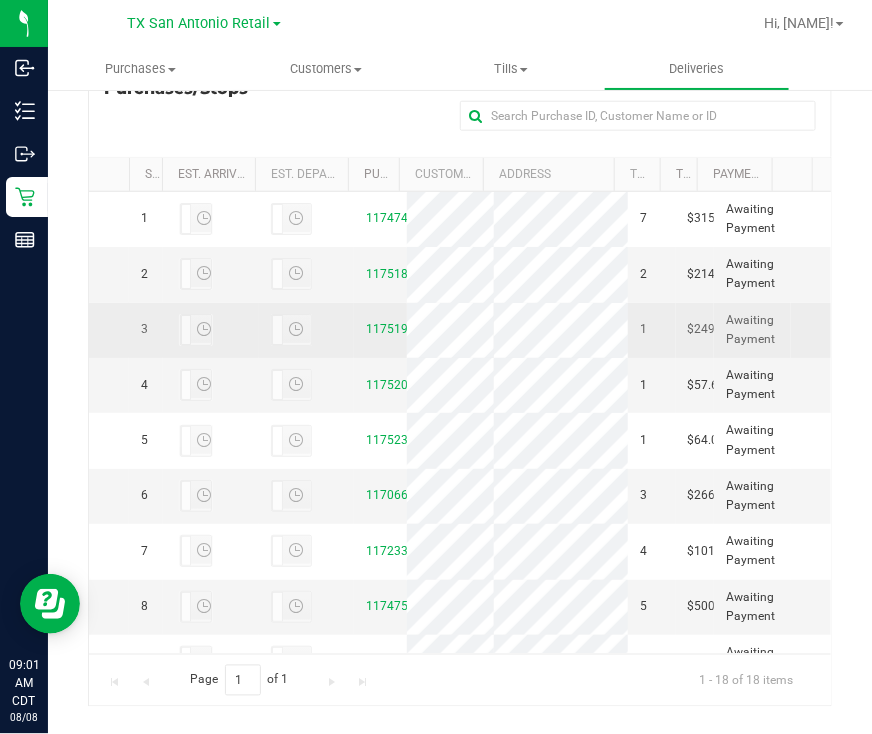 scroll, scrollTop: 466, scrollLeft: 0, axis: vertical 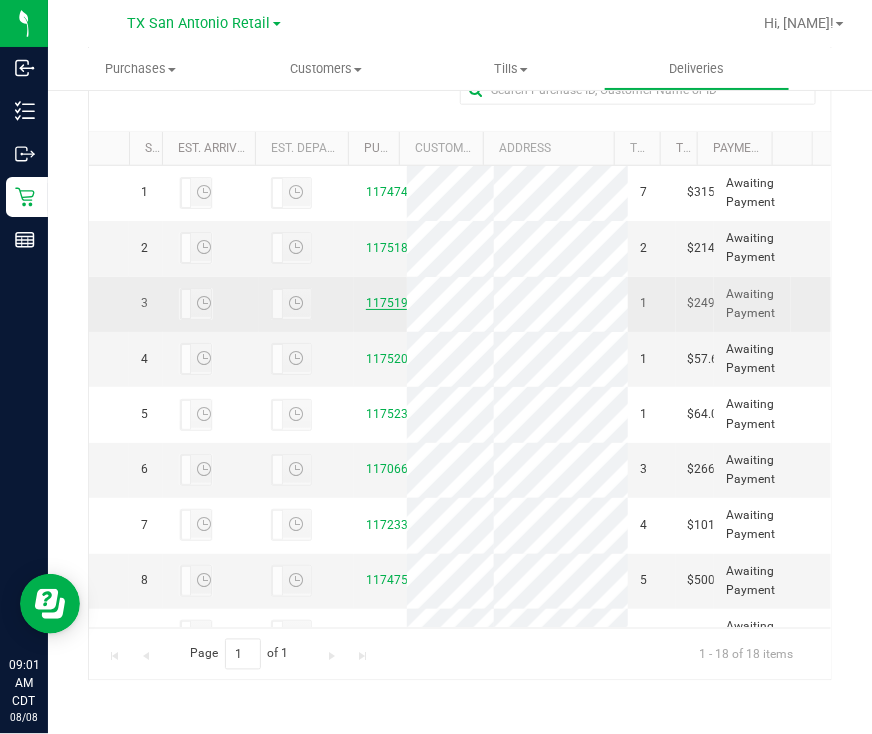 click on "11751915" at bounding box center [394, 303] 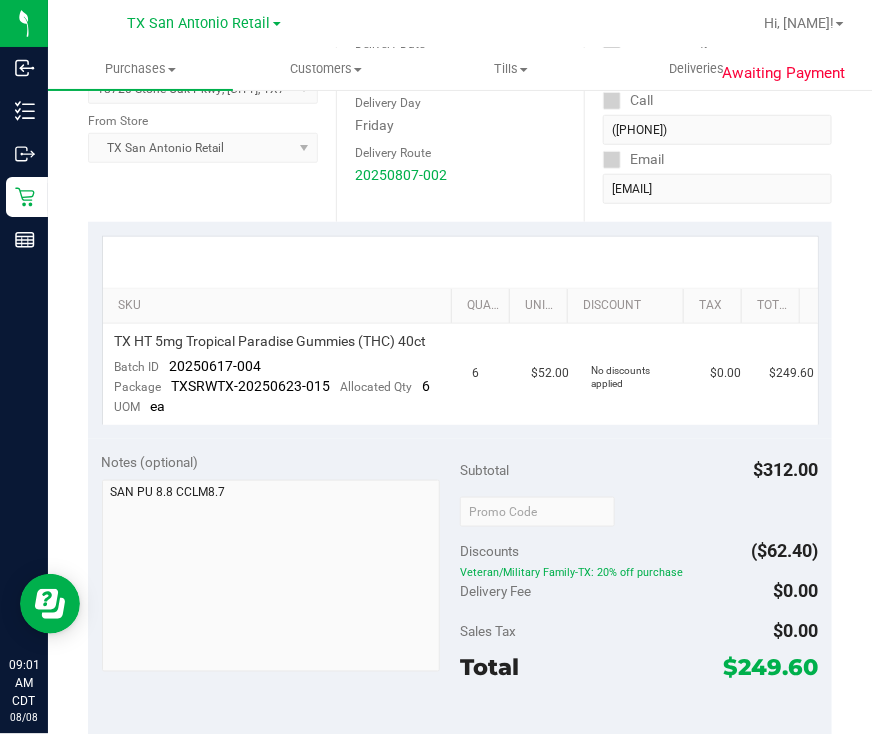 scroll, scrollTop: 375, scrollLeft: 0, axis: vertical 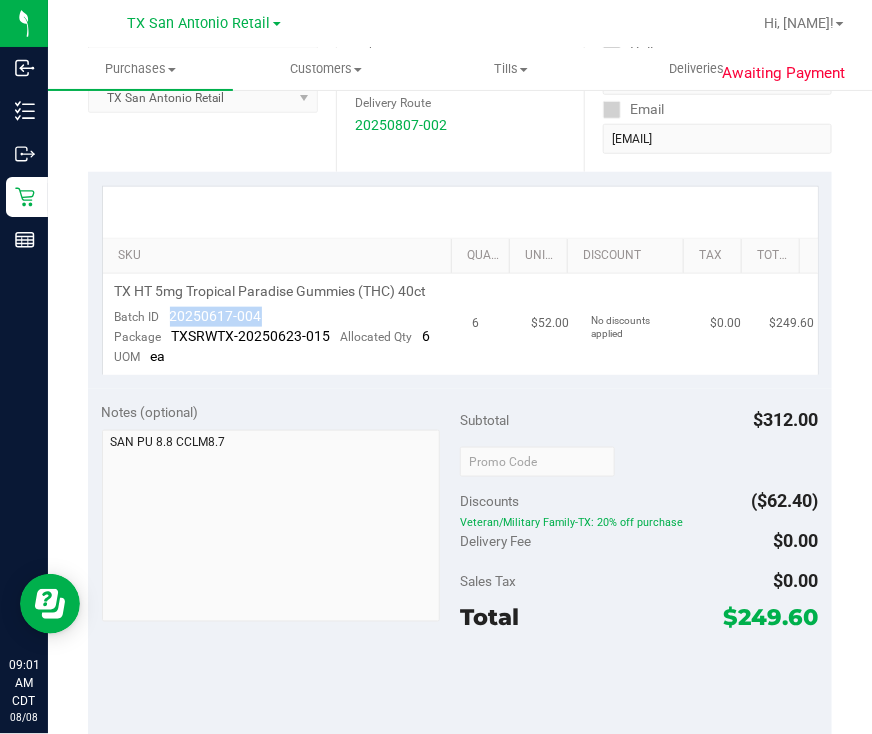 drag, startPoint x: 266, startPoint y: 334, endPoint x: 165, endPoint y: 335, distance: 101.00495 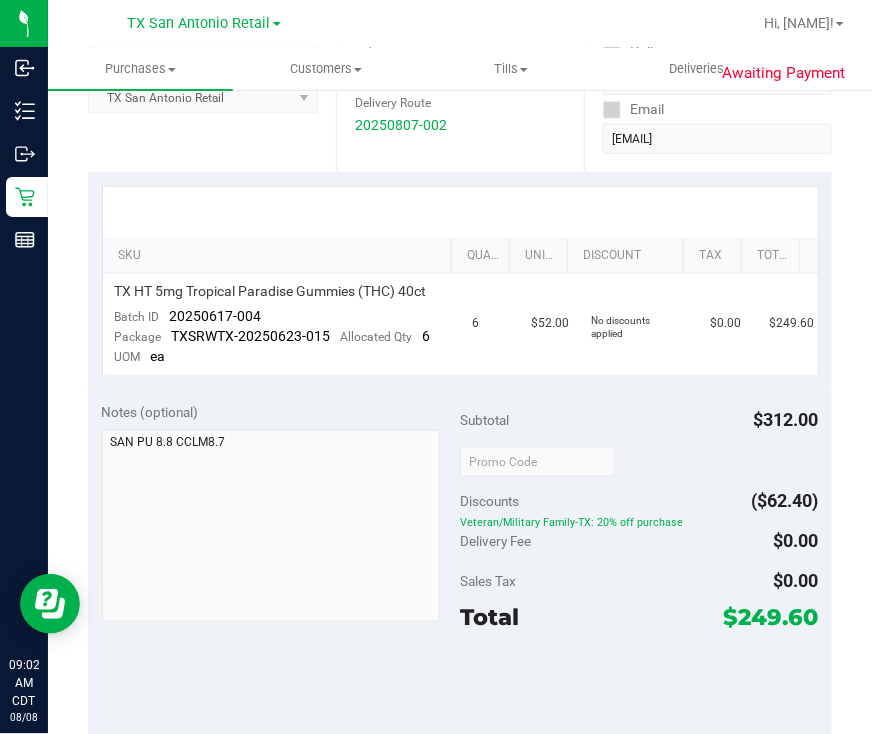 click at bounding box center [460, 212] 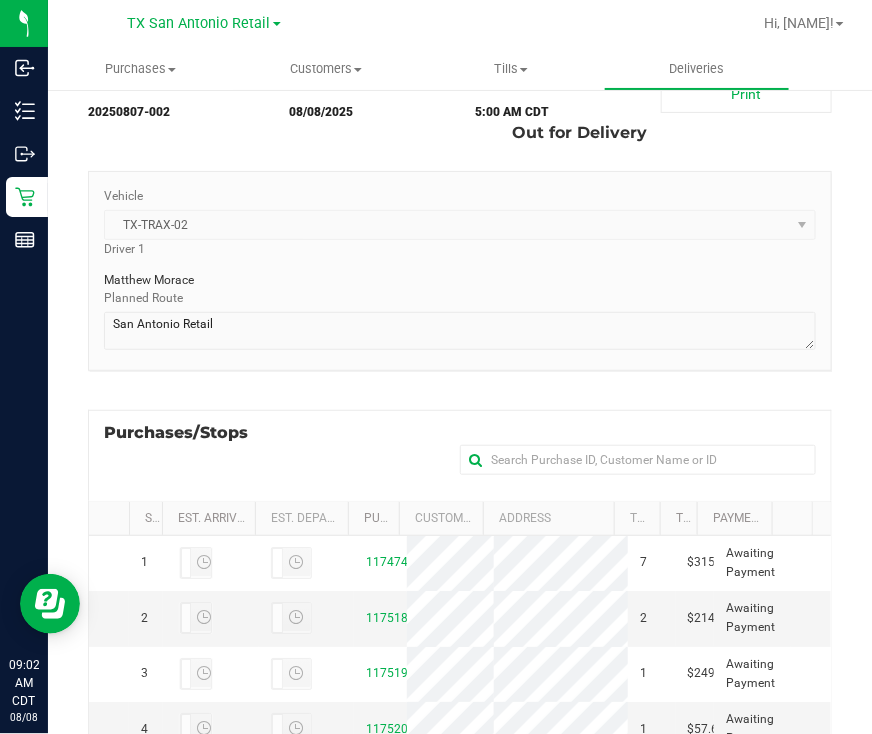scroll, scrollTop: 249, scrollLeft: 0, axis: vertical 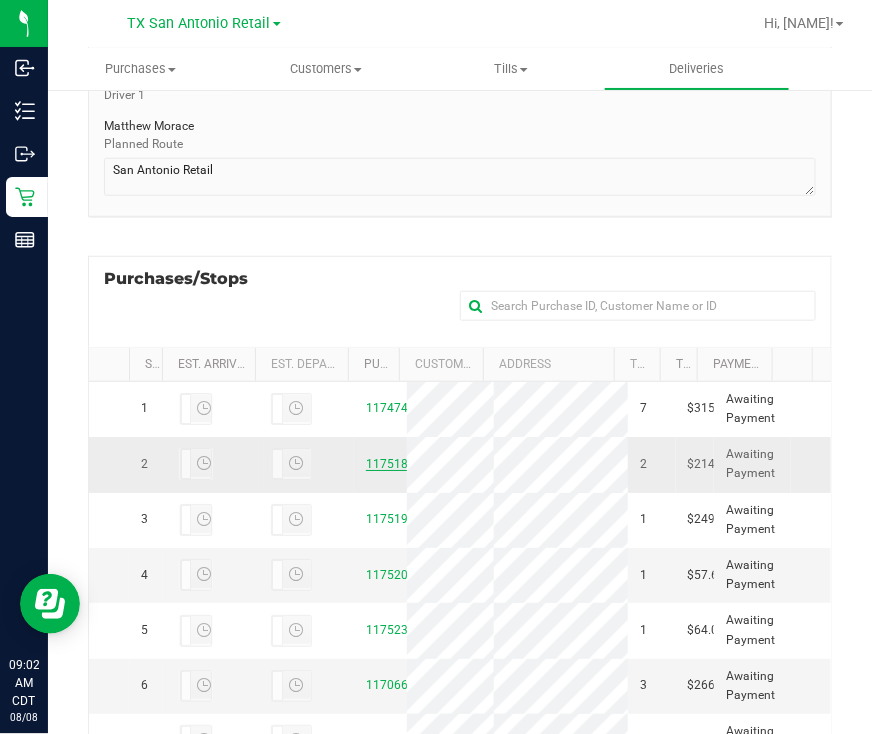 click on "11751821" at bounding box center [394, 464] 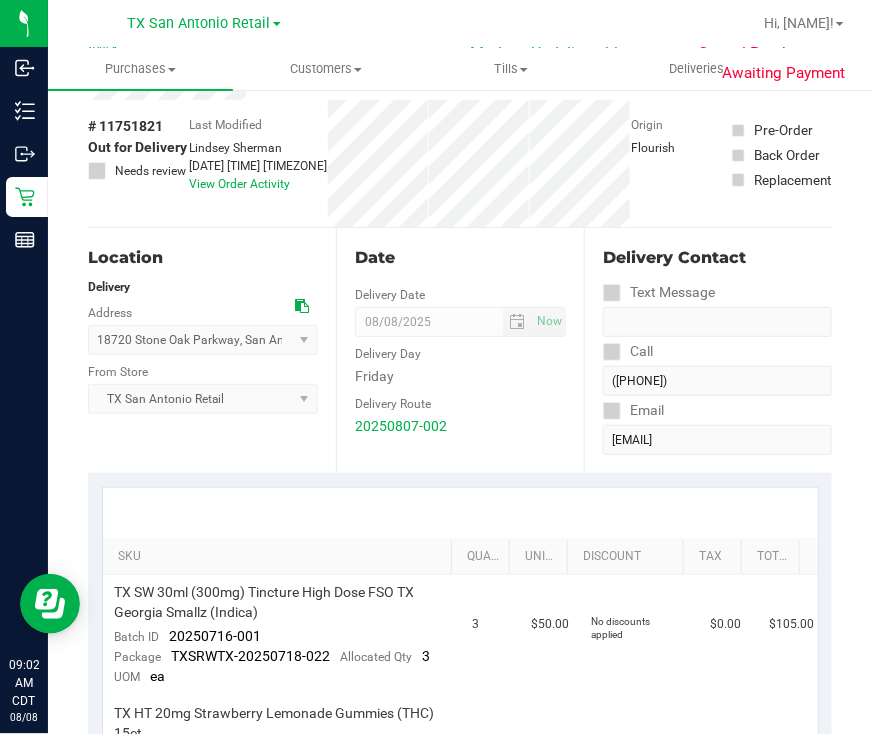 scroll, scrollTop: 0, scrollLeft: 0, axis: both 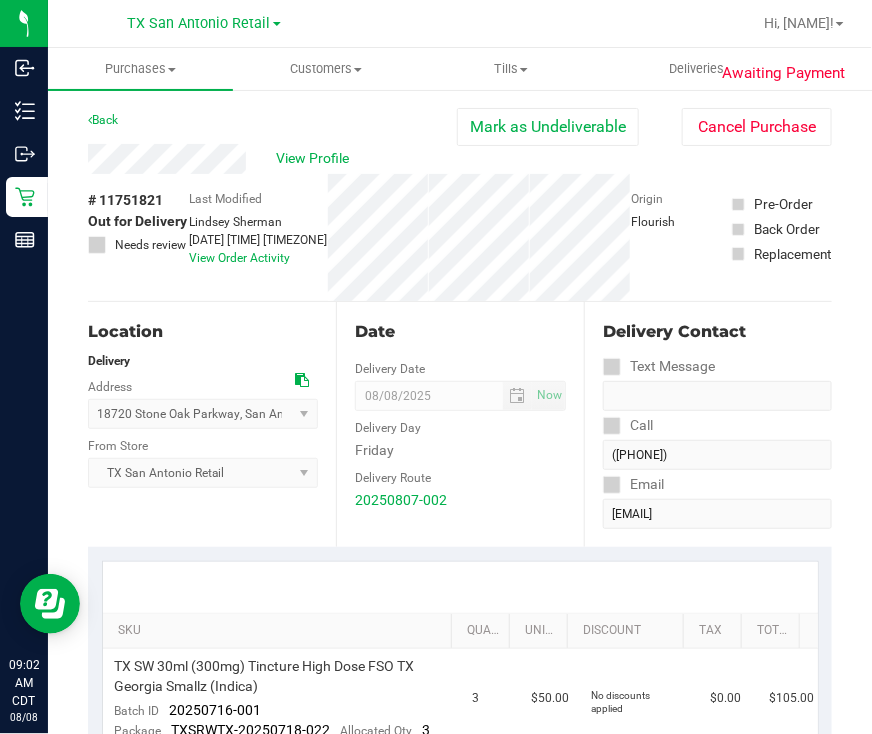 click on "View Profile" at bounding box center [272, 159] 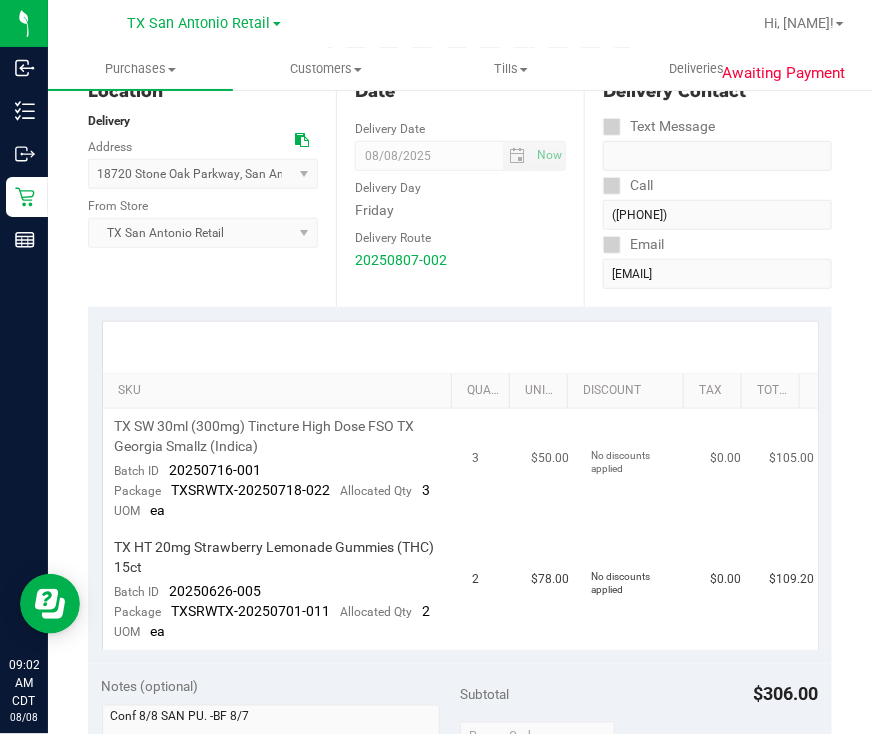 scroll, scrollTop: 249, scrollLeft: 0, axis: vertical 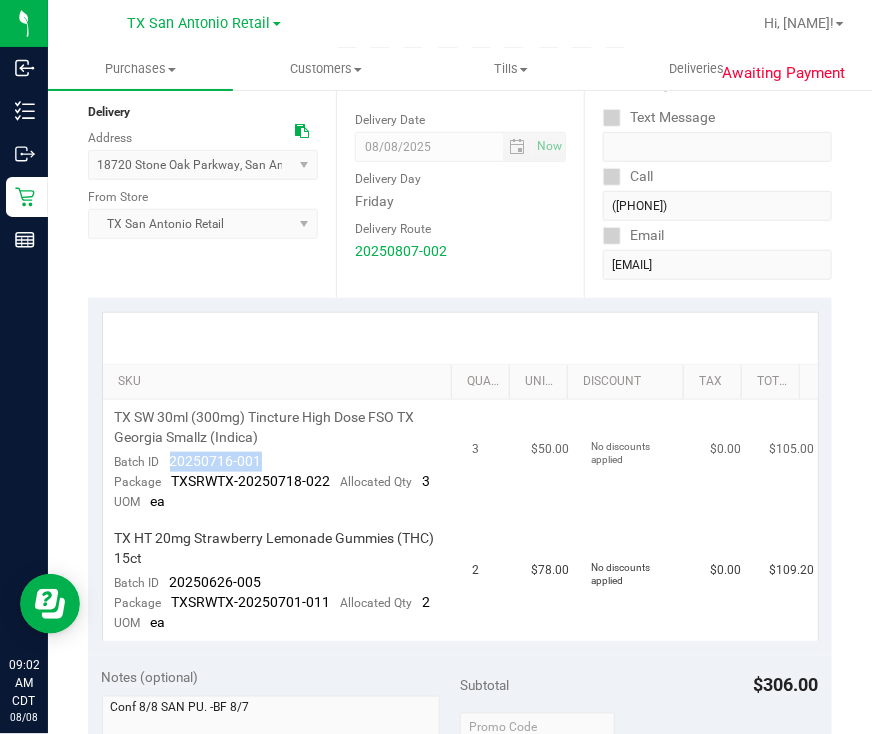 drag, startPoint x: 301, startPoint y: 457, endPoint x: 170, endPoint y: 463, distance: 131.13733 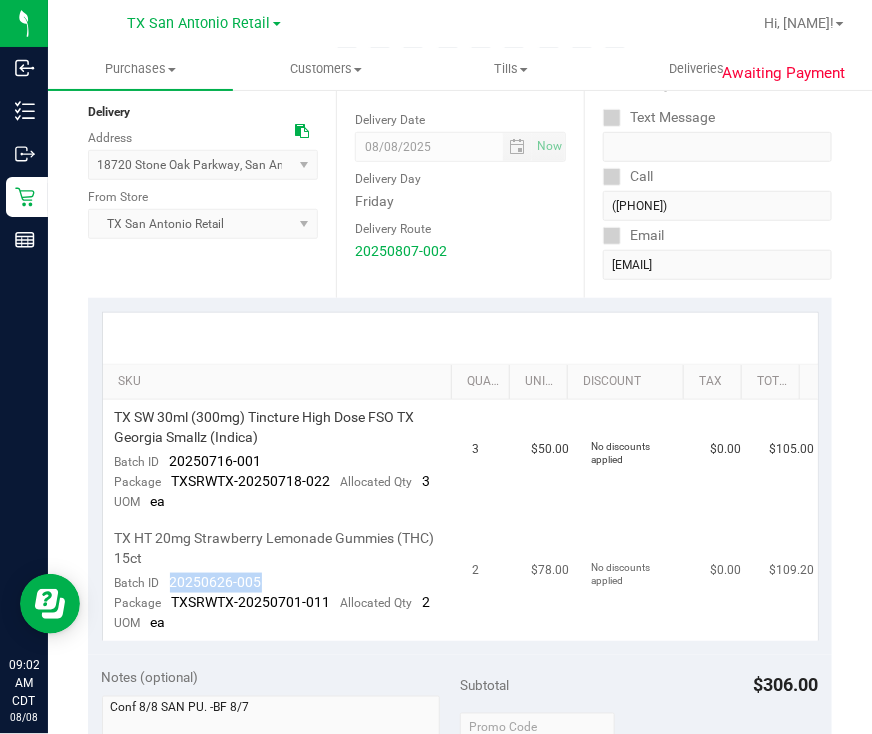 drag, startPoint x: 161, startPoint y: 578, endPoint x: 259, endPoint y: 589, distance: 98.61542 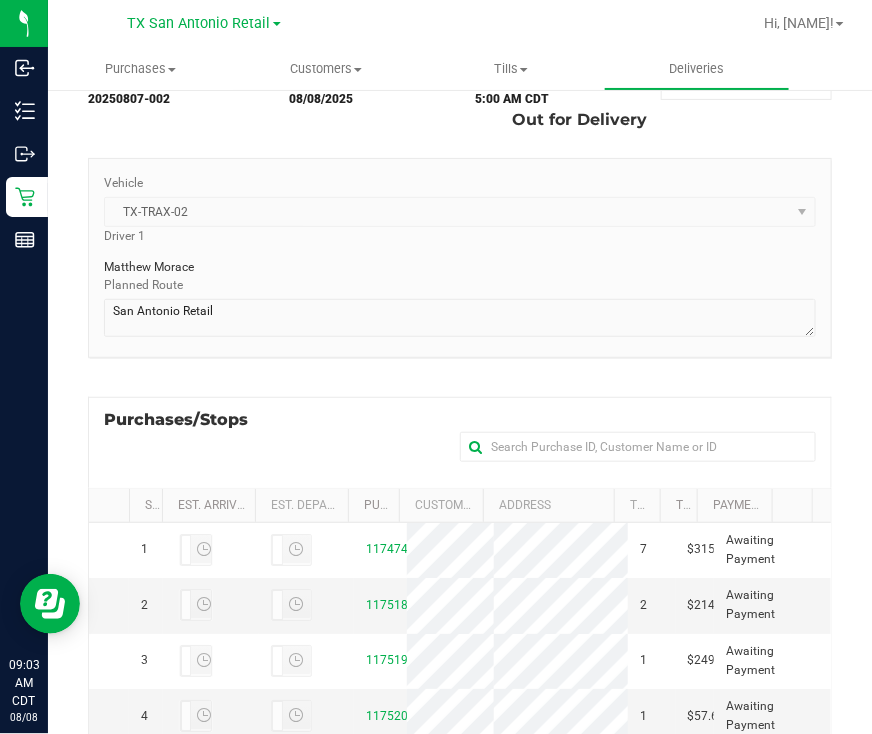 scroll, scrollTop: 375, scrollLeft: 0, axis: vertical 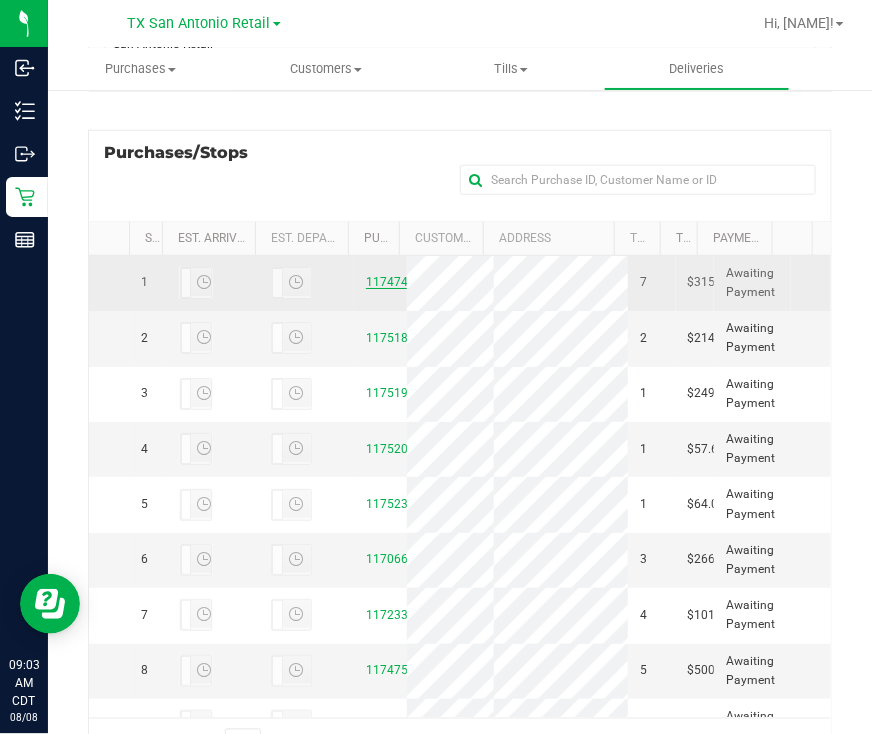 click on "11747476" at bounding box center (394, 282) 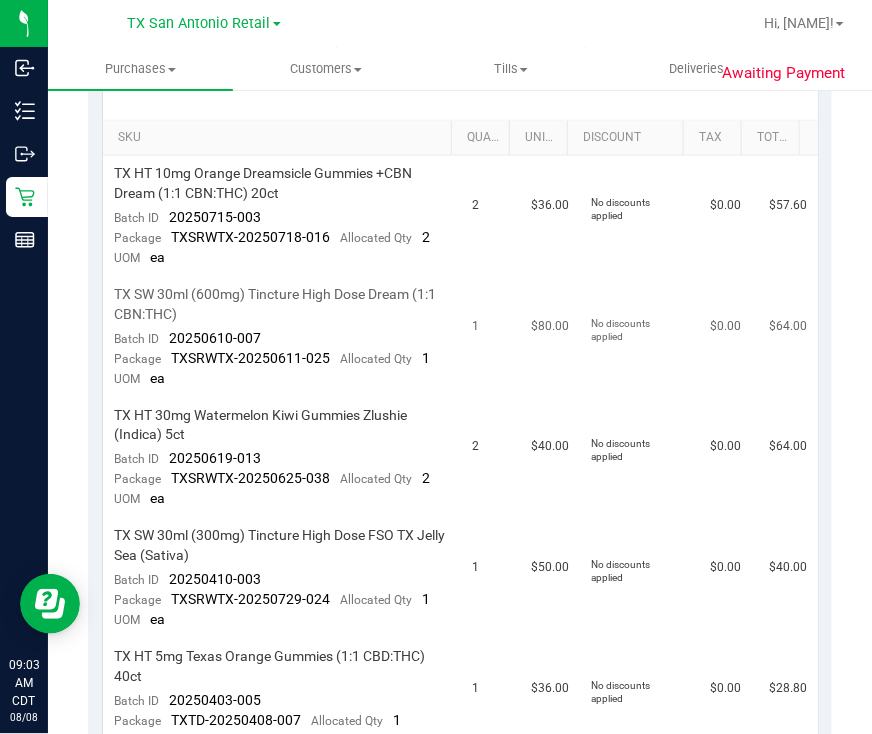 scroll, scrollTop: 499, scrollLeft: 0, axis: vertical 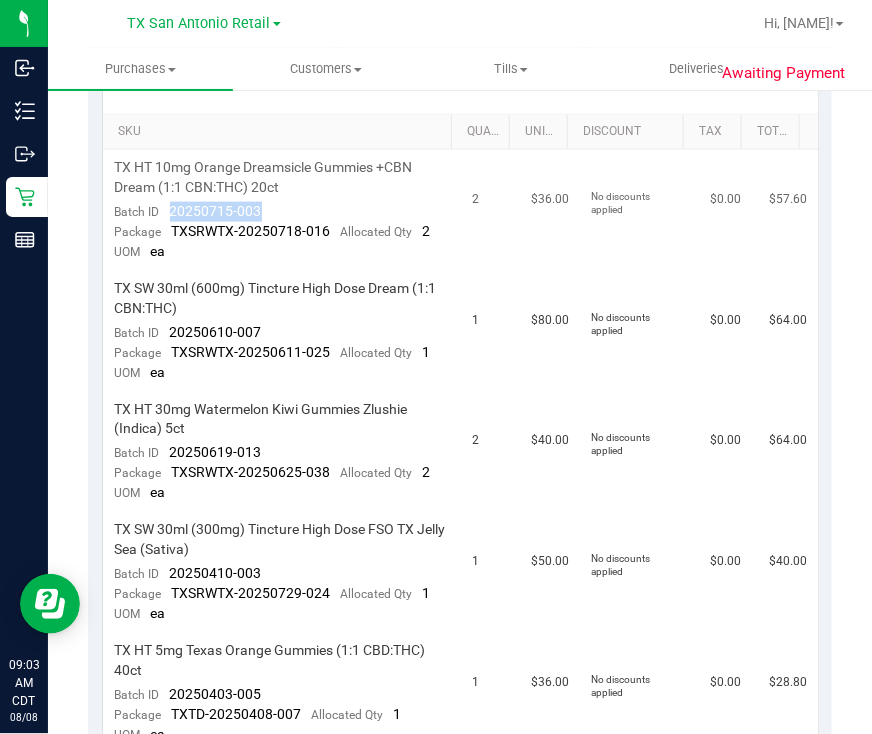 drag, startPoint x: 282, startPoint y: 207, endPoint x: 166, endPoint y: 214, distance: 116.21101 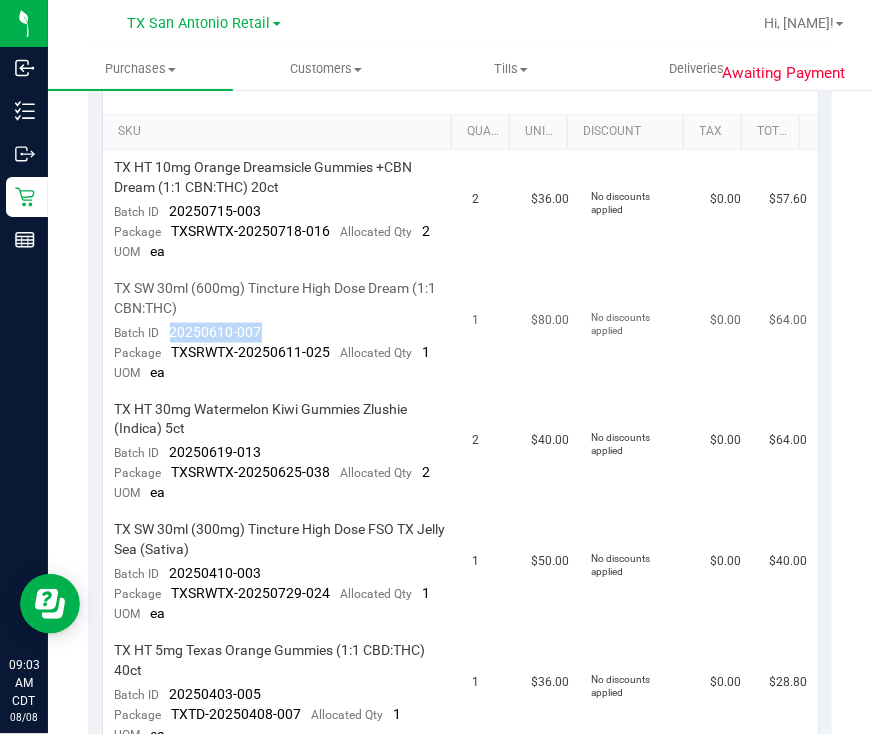 drag, startPoint x: 254, startPoint y: 329, endPoint x: 163, endPoint y: 327, distance: 91.02197 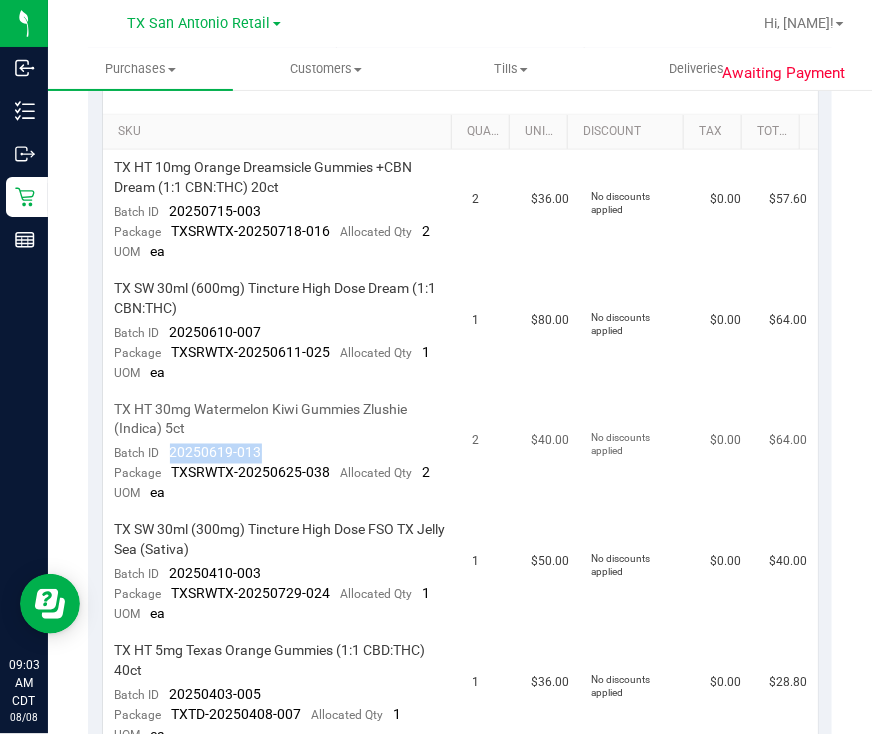 drag, startPoint x: 308, startPoint y: 449, endPoint x: 171, endPoint y: 445, distance: 137.05838 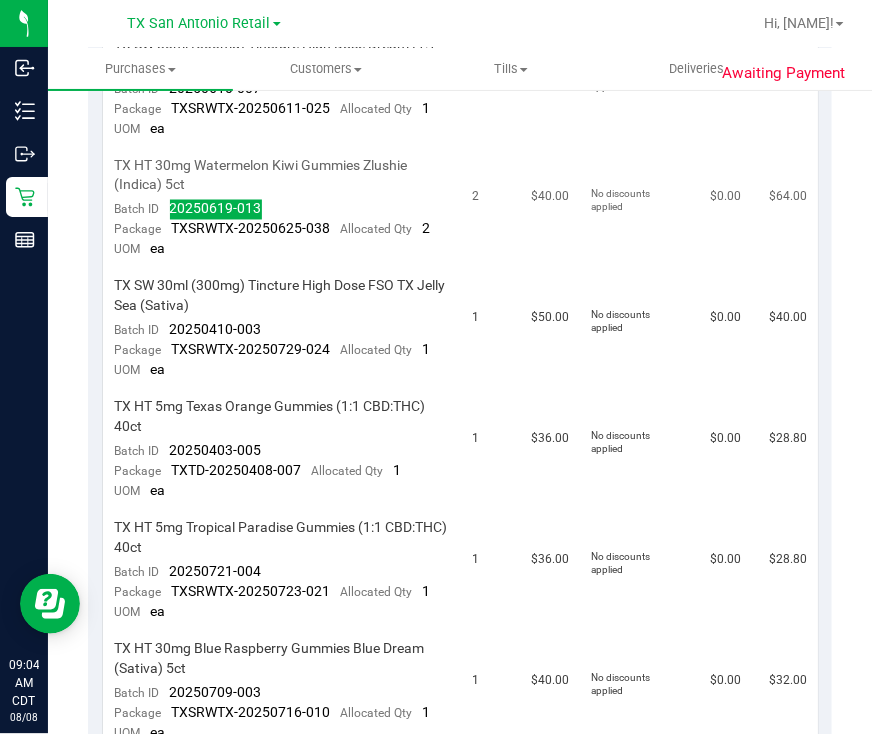 scroll, scrollTop: 750, scrollLeft: 0, axis: vertical 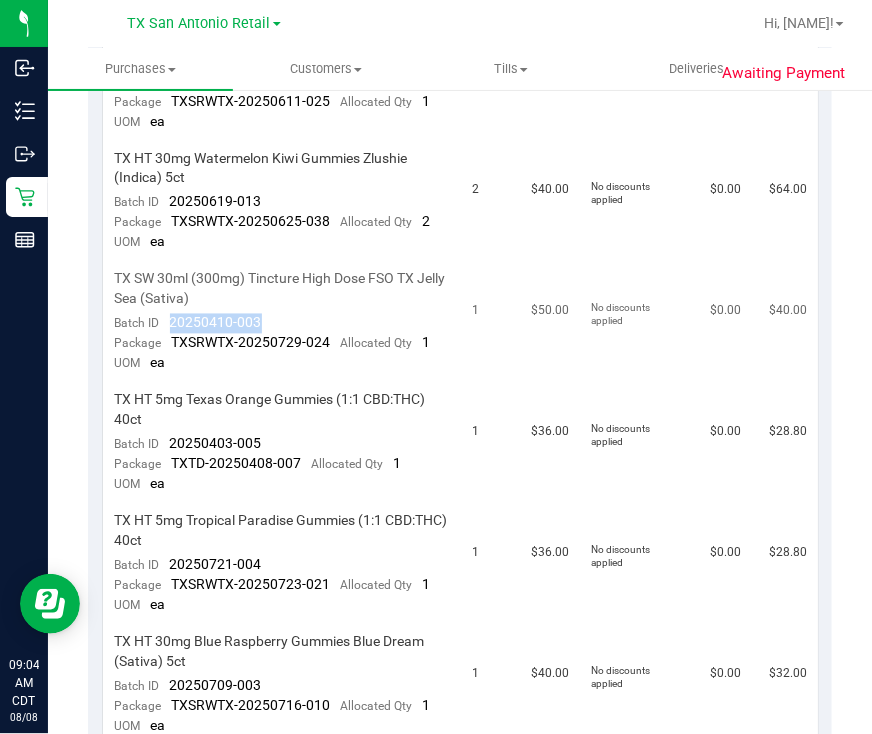 drag, startPoint x: 265, startPoint y: 317, endPoint x: 168, endPoint y: 315, distance: 97.020615 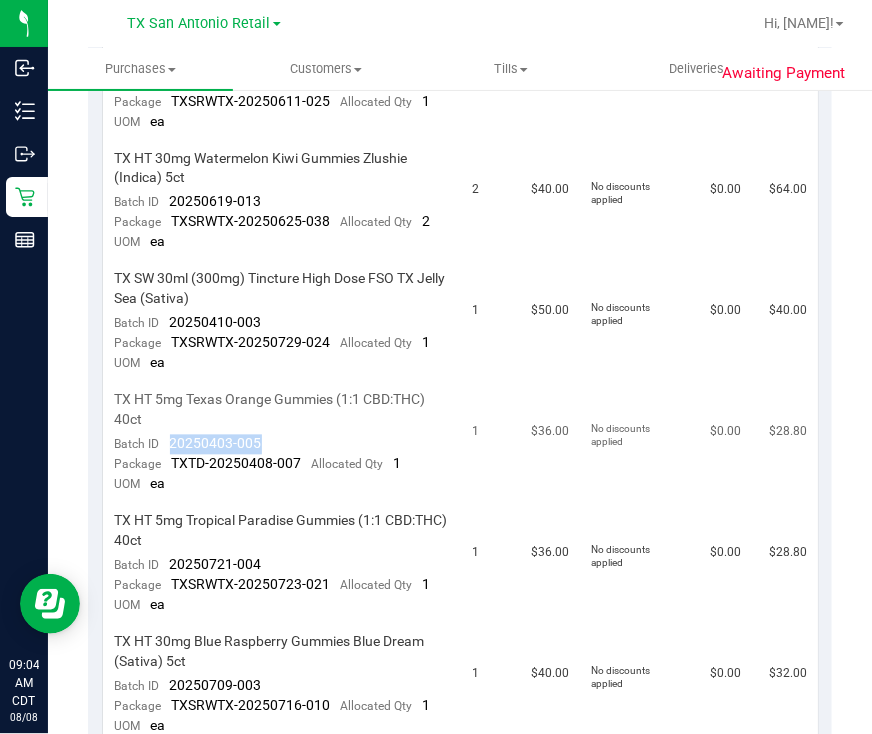 drag, startPoint x: 315, startPoint y: 442, endPoint x: 165, endPoint y: 449, distance: 150.16324 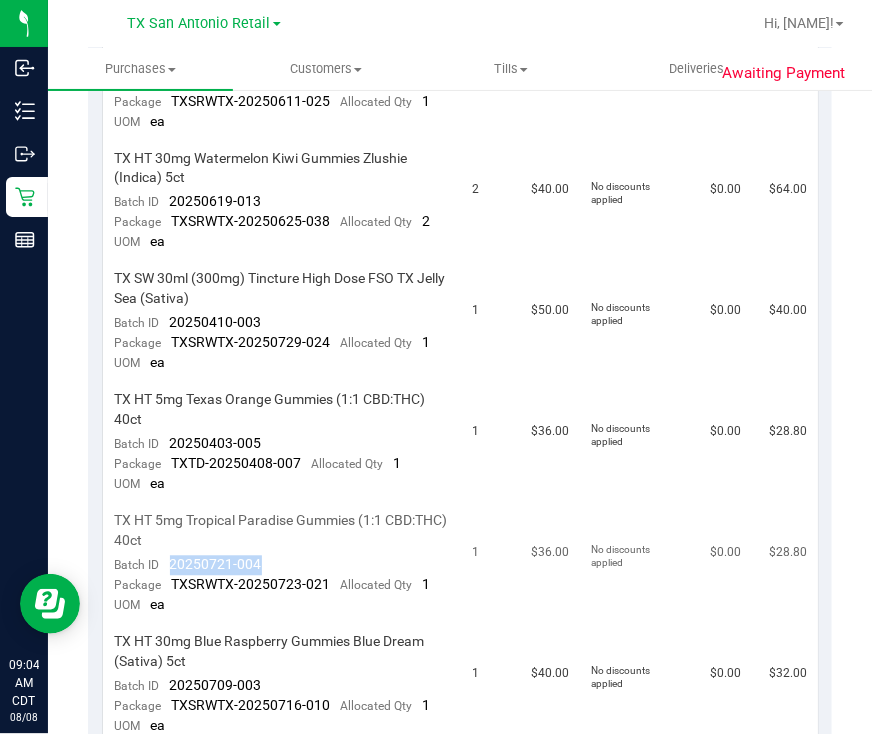 drag, startPoint x: 190, startPoint y: 568, endPoint x: 163, endPoint y: 570, distance: 27.073973 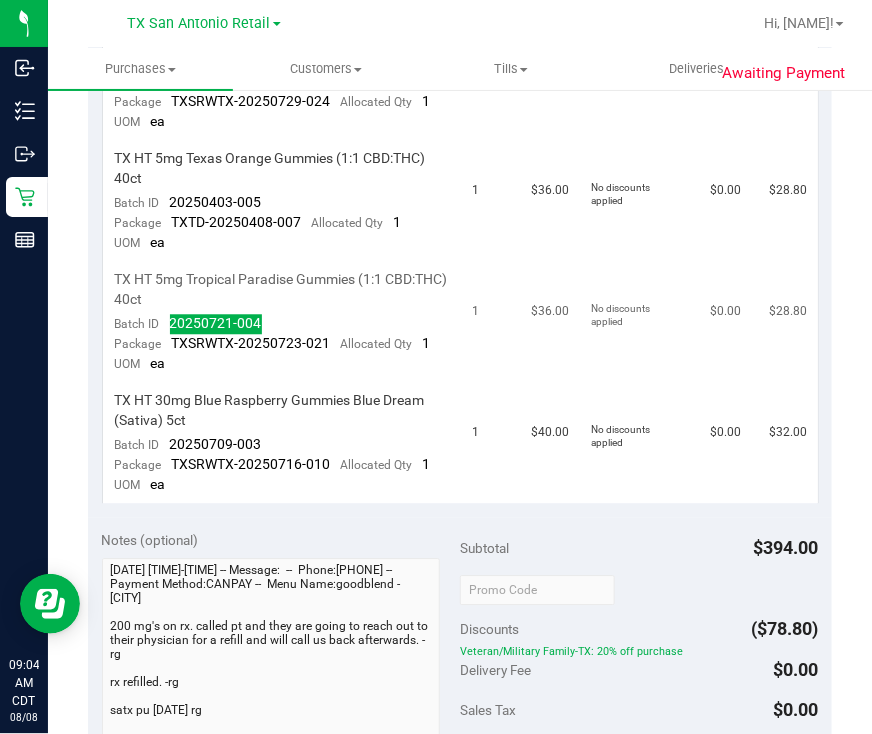 scroll, scrollTop: 999, scrollLeft: 0, axis: vertical 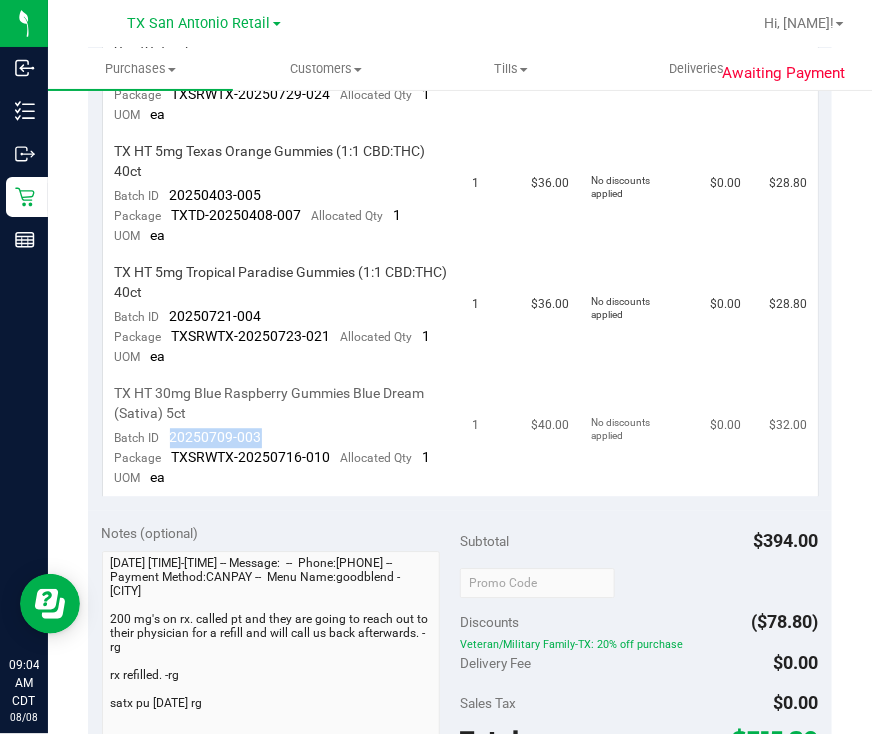drag, startPoint x: 275, startPoint y: 439, endPoint x: 169, endPoint y: 427, distance: 106.677086 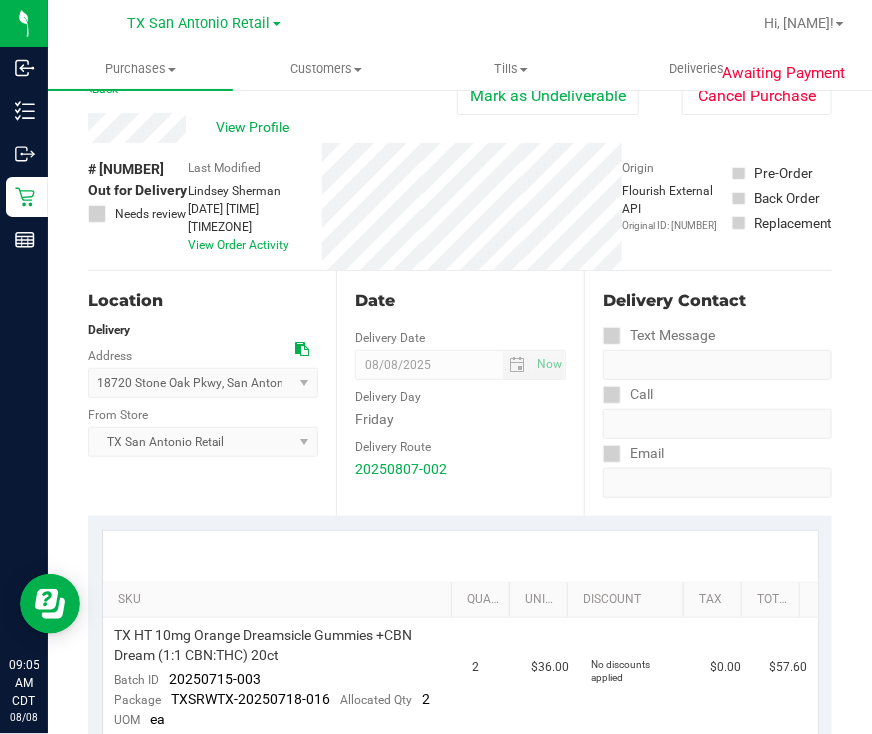 scroll, scrollTop: 0, scrollLeft: 0, axis: both 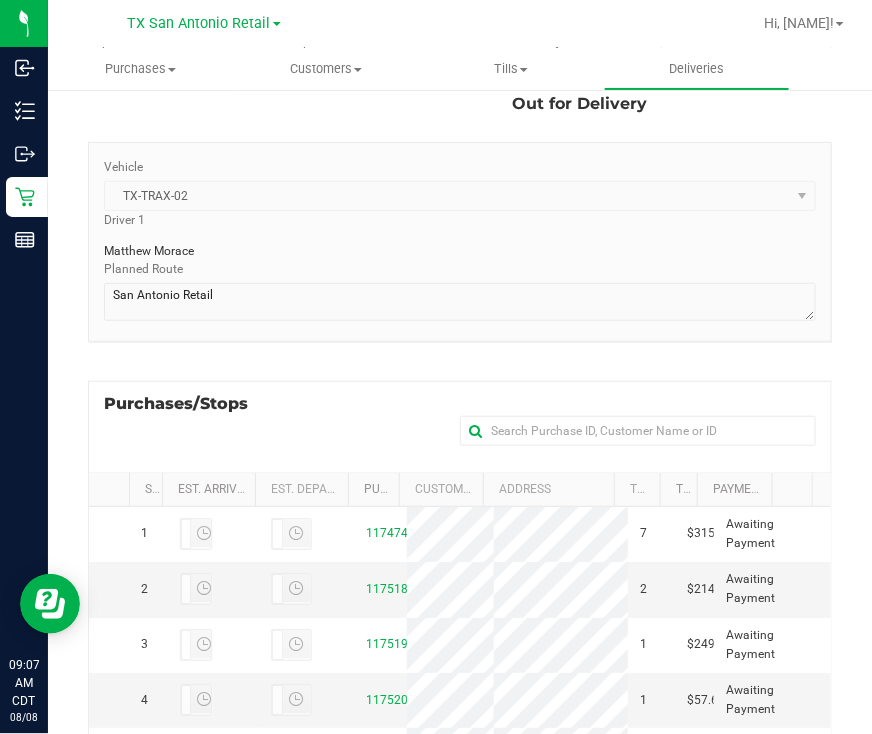 click on "TX San Antonio Retail" at bounding box center (204, 22) 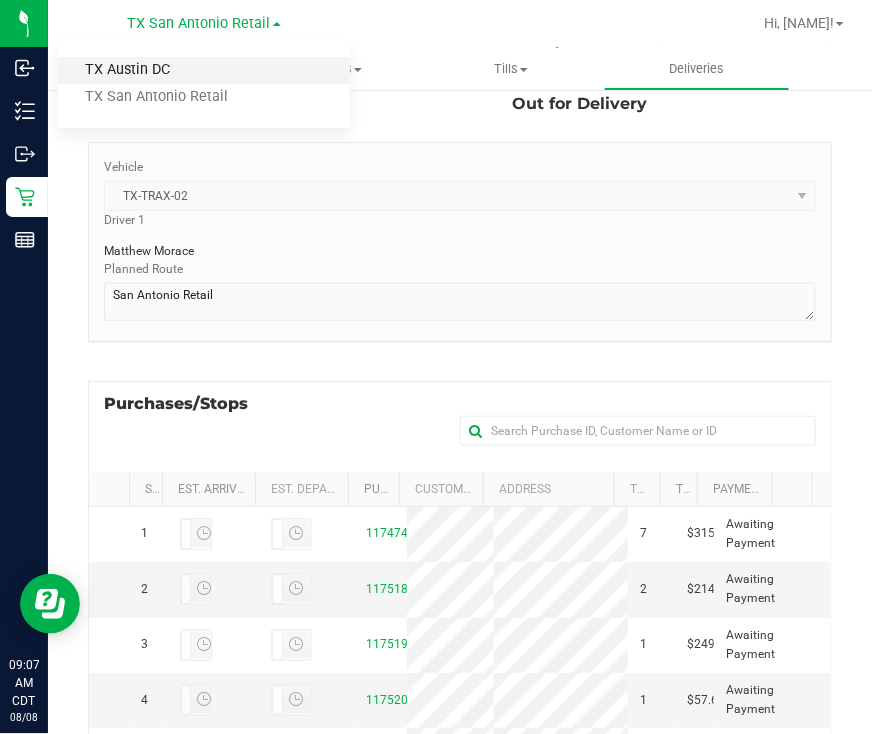 click on "TX Austin DC" at bounding box center [204, 70] 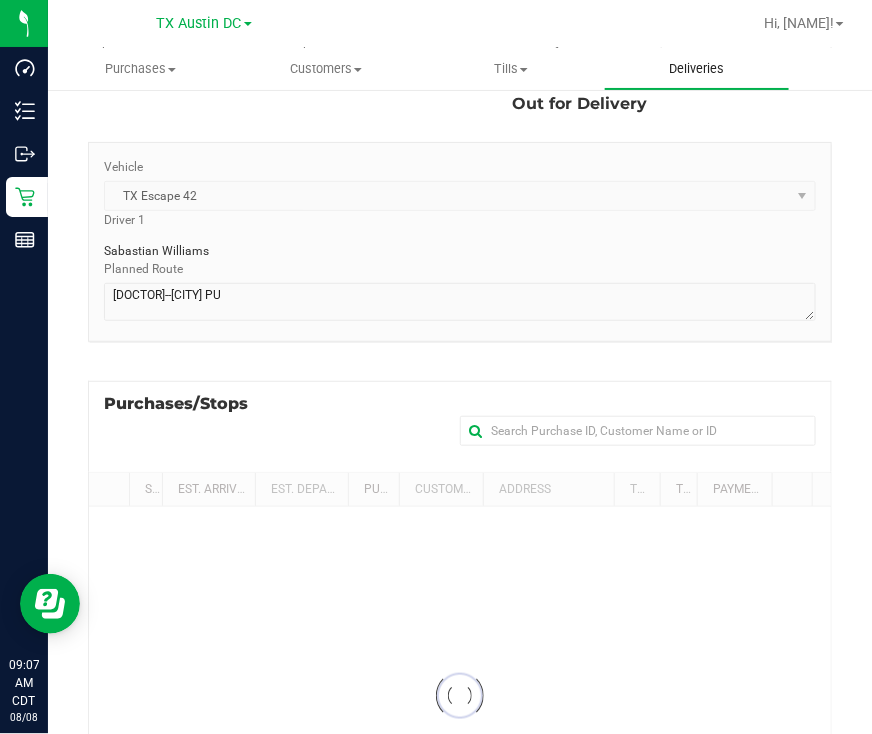 scroll, scrollTop: 0, scrollLeft: 0, axis: both 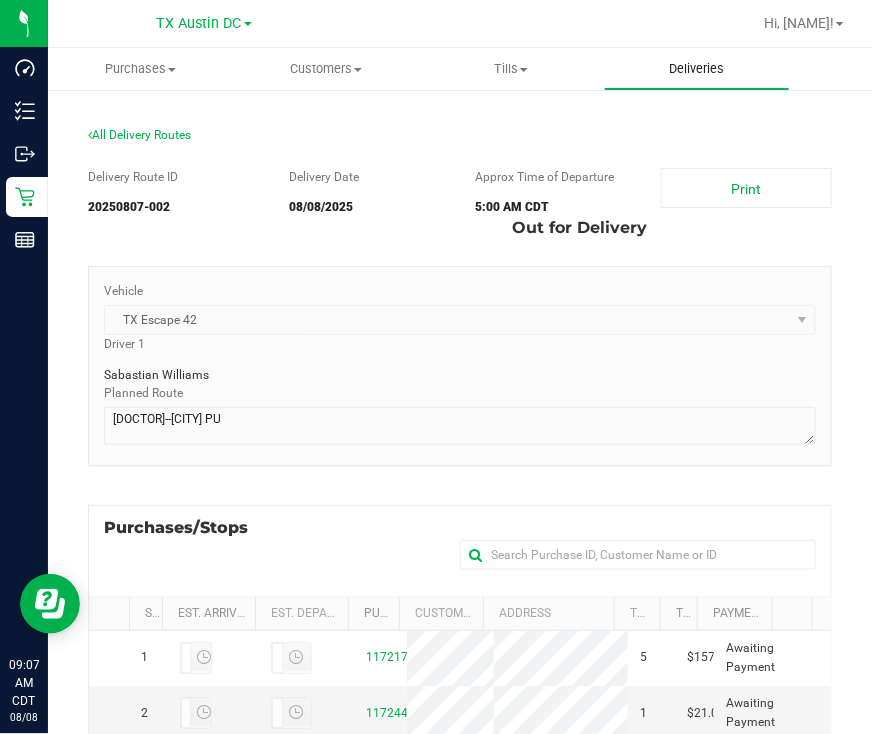 click on "Deliveries" at bounding box center [696, 69] 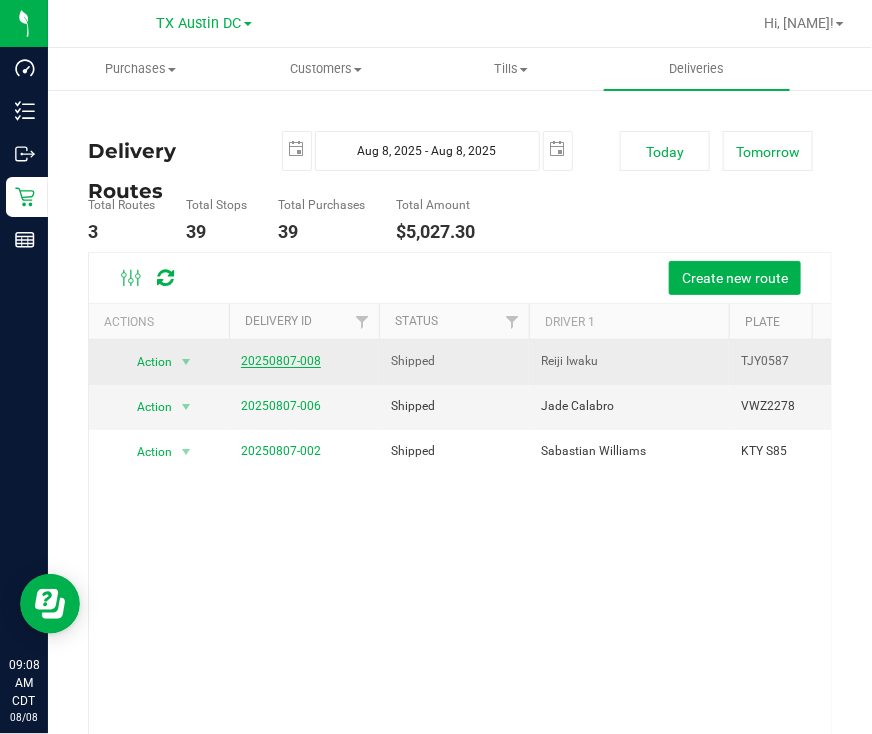 click on "20250807-008" at bounding box center (281, 361) 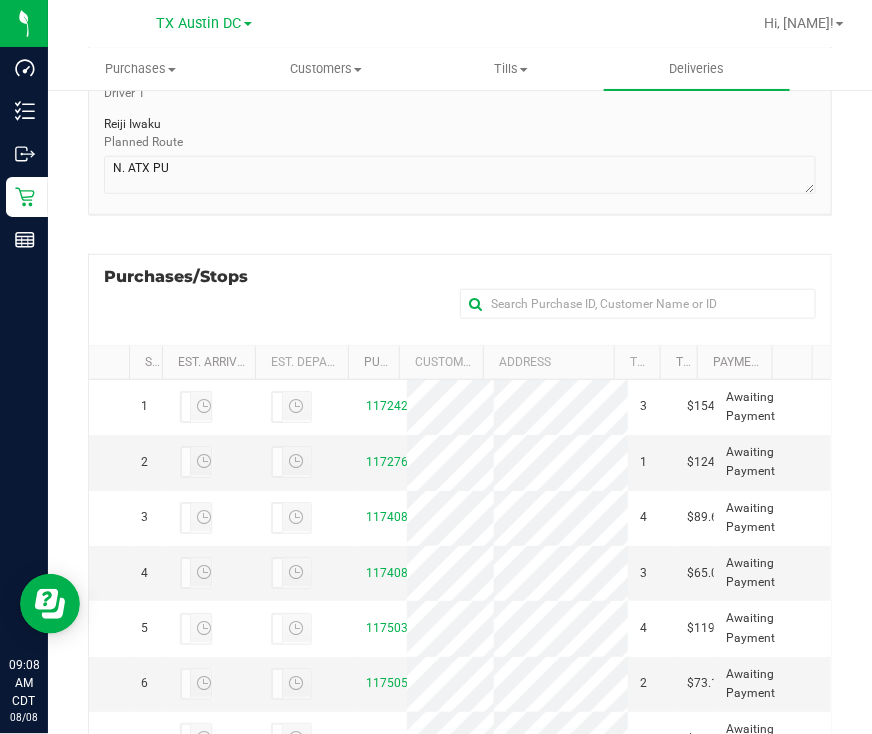 scroll, scrollTop: 375, scrollLeft: 0, axis: vertical 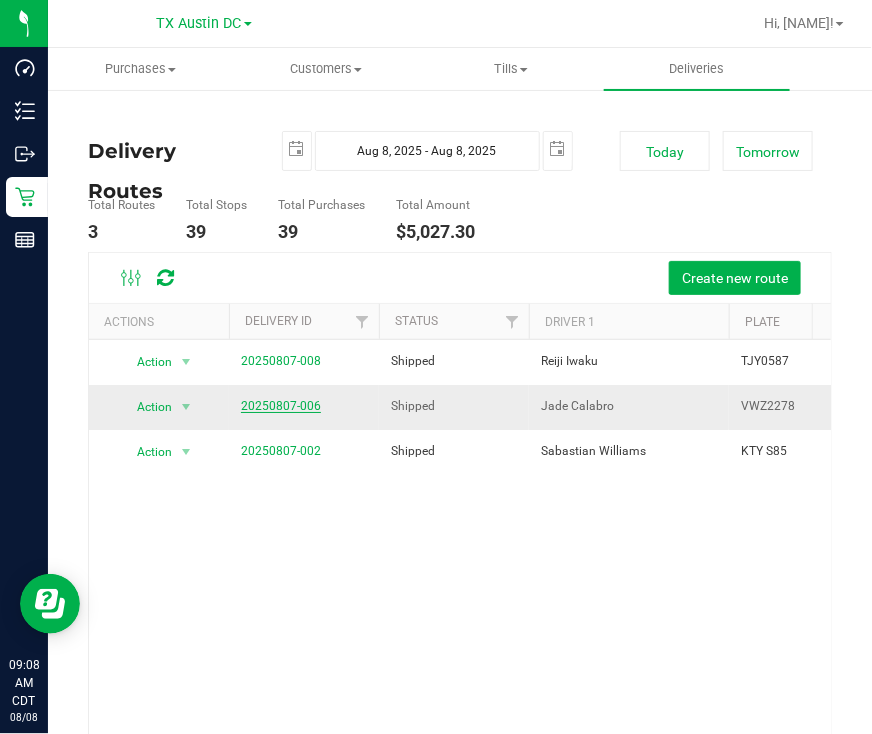 click on "20250807-006" at bounding box center [281, 406] 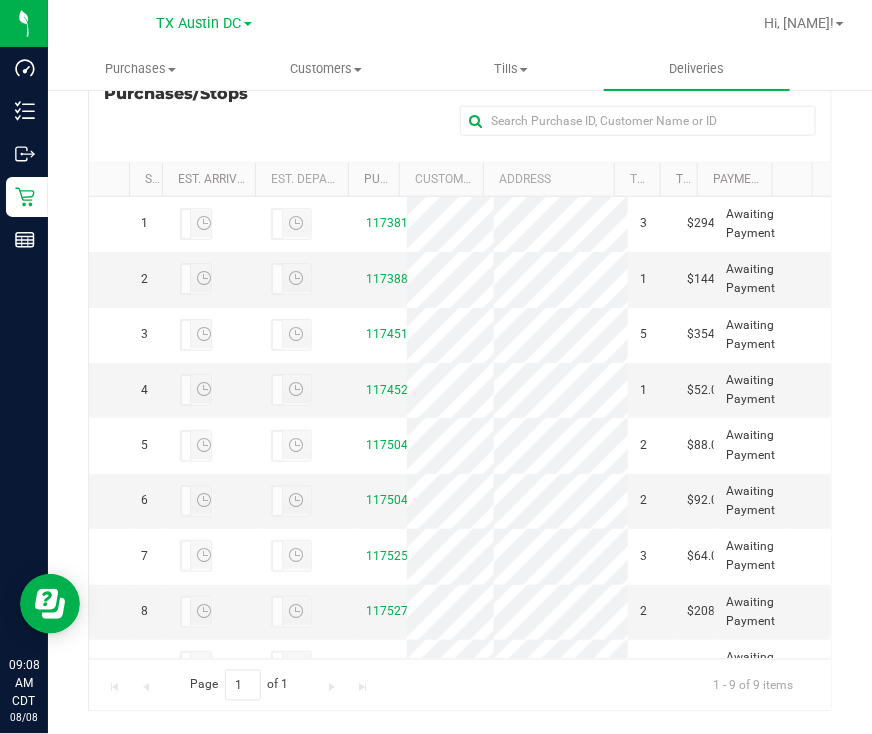 scroll, scrollTop: 466, scrollLeft: 0, axis: vertical 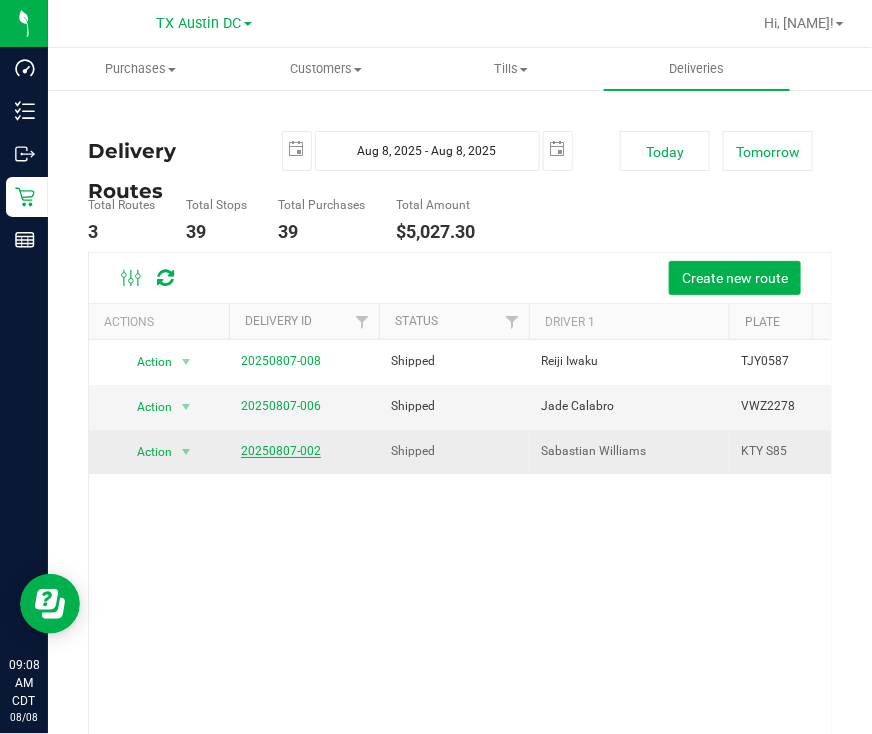 click on "20250807-002" at bounding box center (281, 451) 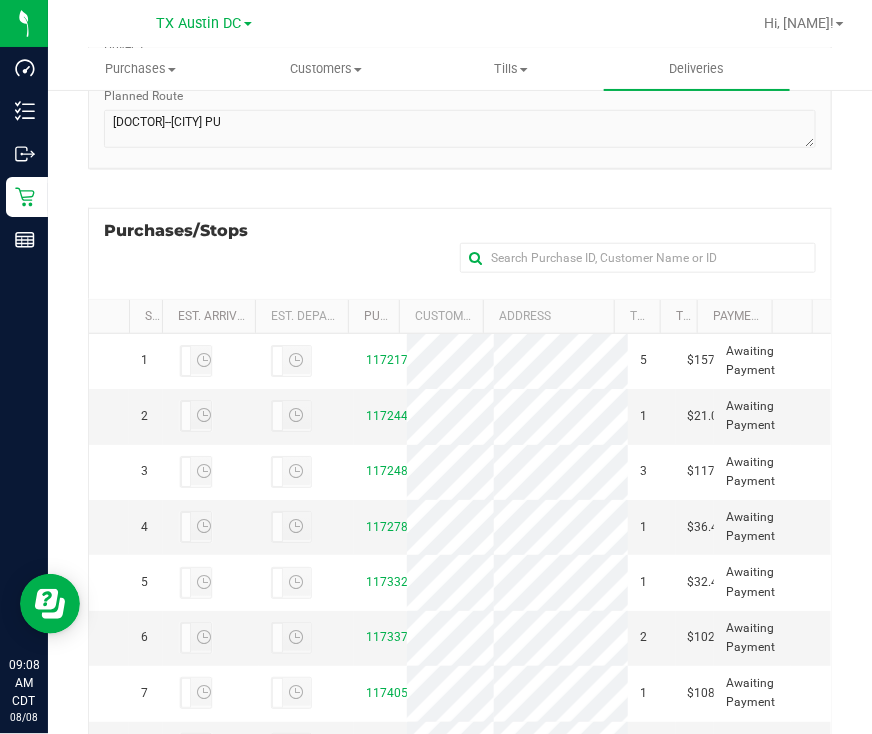 scroll, scrollTop: 375, scrollLeft: 0, axis: vertical 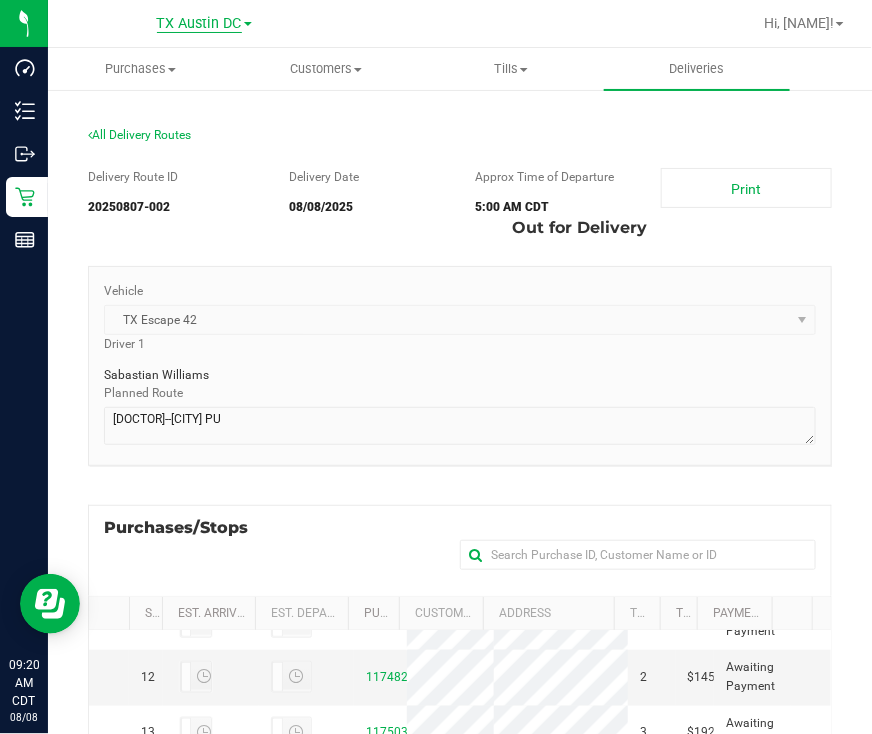 click on "TX Austin DC" at bounding box center [199, 24] 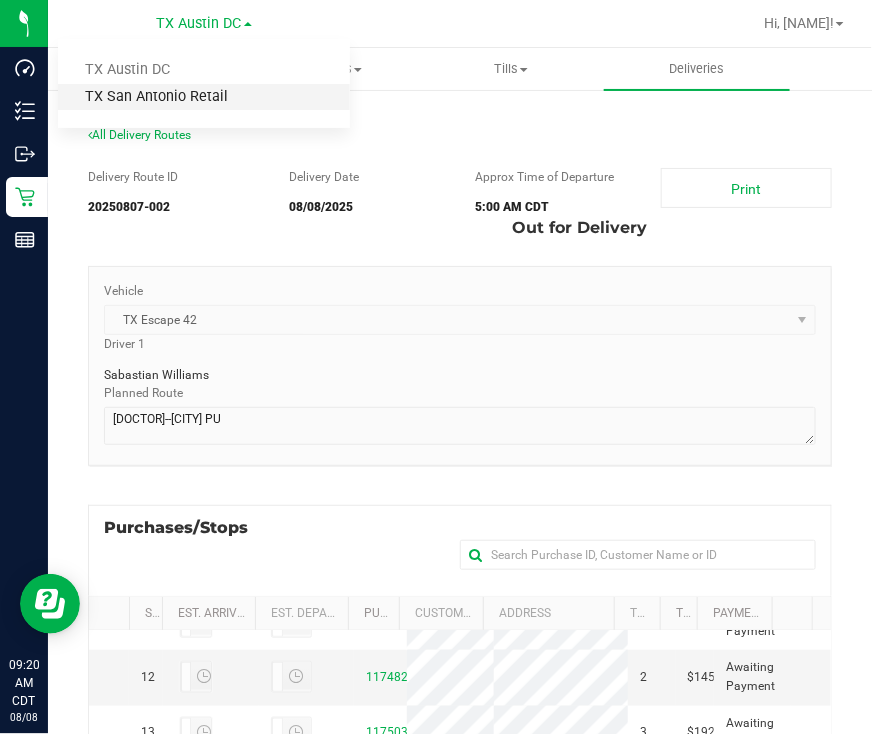 click on "TX San Antonio Retail" at bounding box center [204, 97] 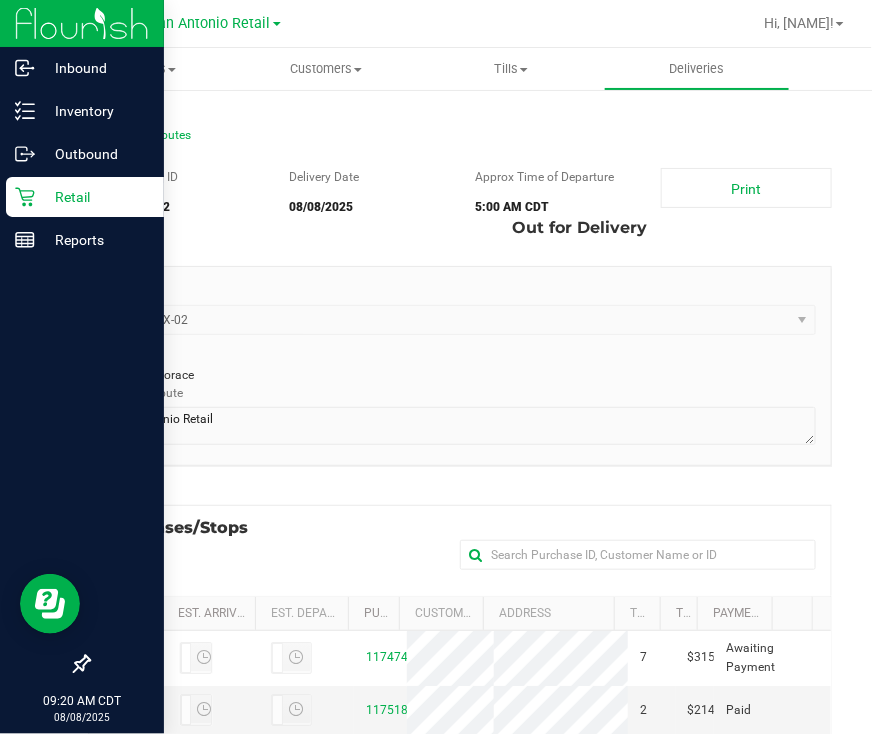 click on "Retail" at bounding box center [95, 197] 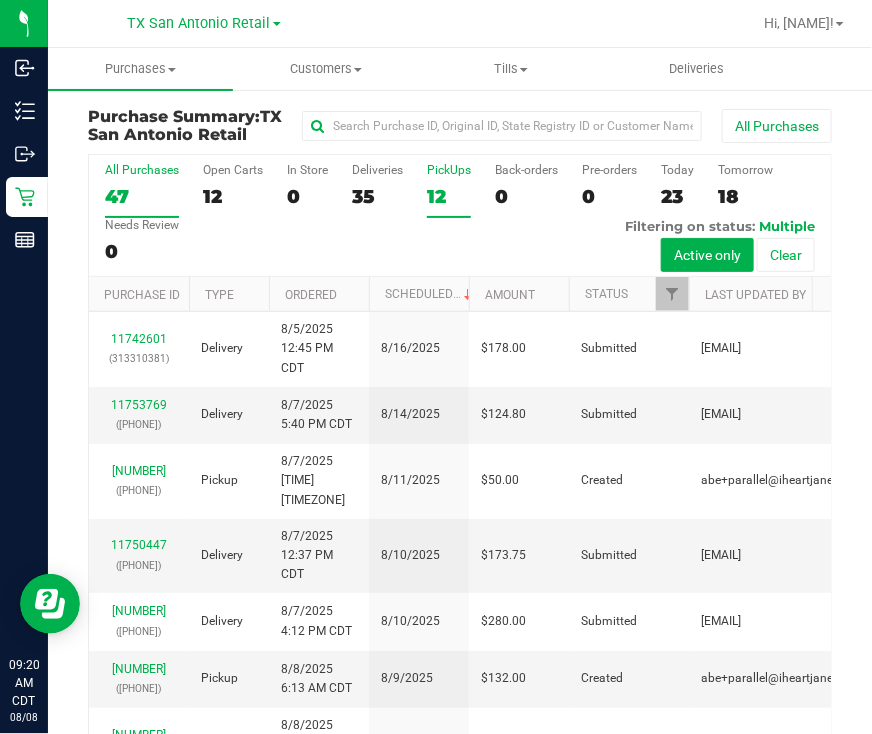 click on "12" at bounding box center [449, 196] 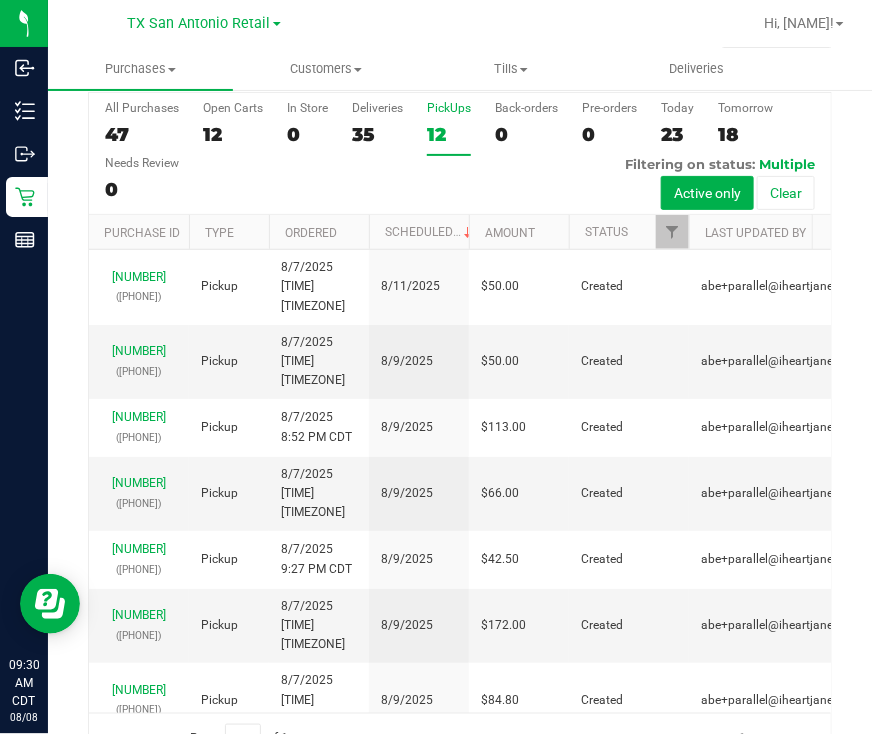 scroll, scrollTop: 113, scrollLeft: 0, axis: vertical 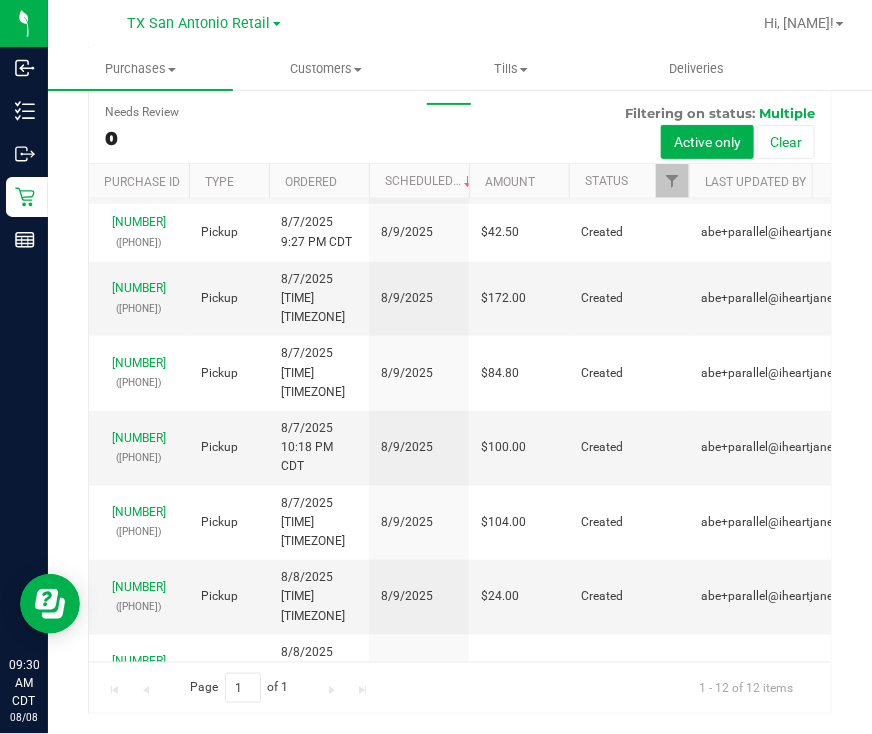 click on "[NUMBER]" at bounding box center [139, 728] 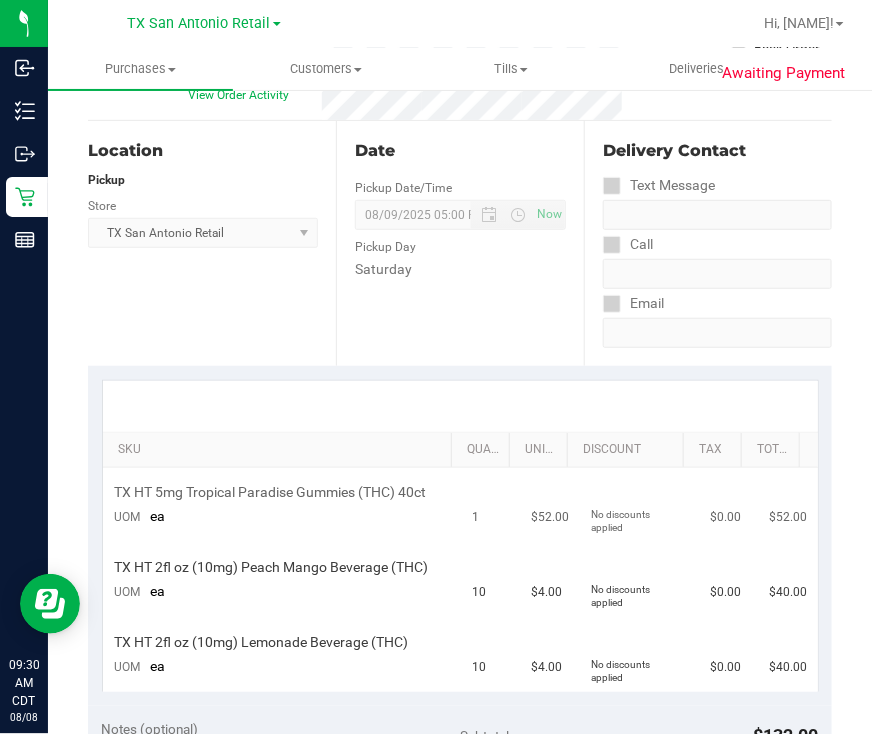 scroll, scrollTop: 0, scrollLeft: 0, axis: both 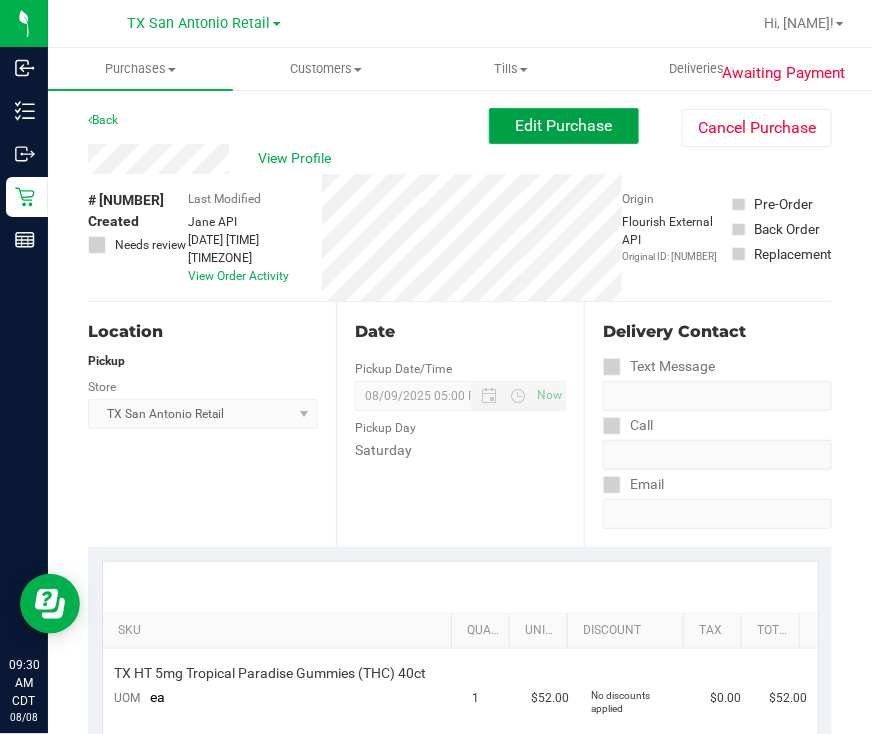 click on "Edit Purchase" at bounding box center (564, 125) 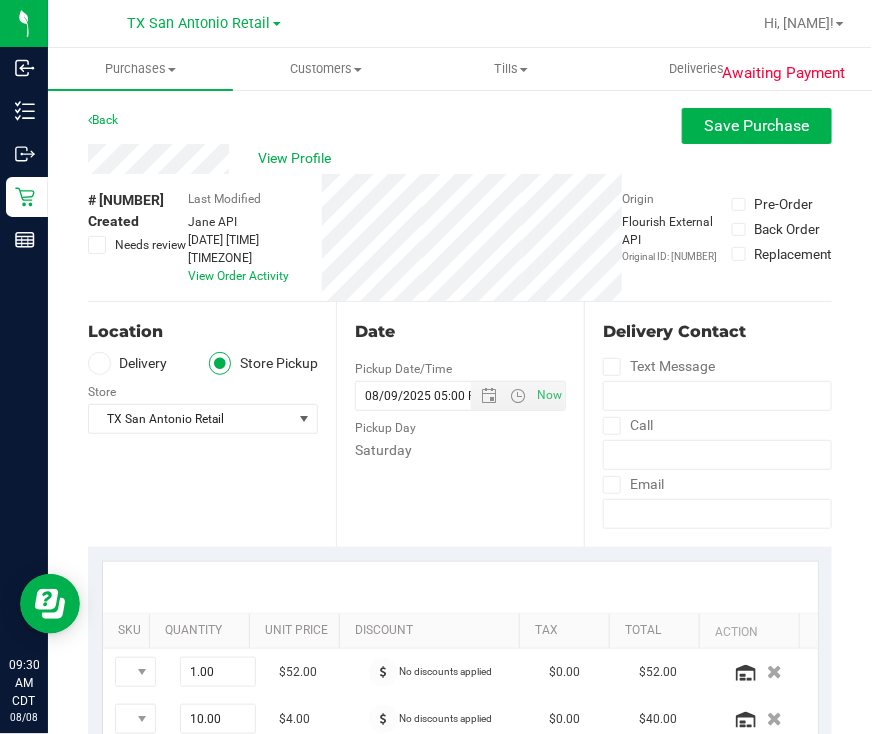 click on "Delivery" at bounding box center (128, 363) 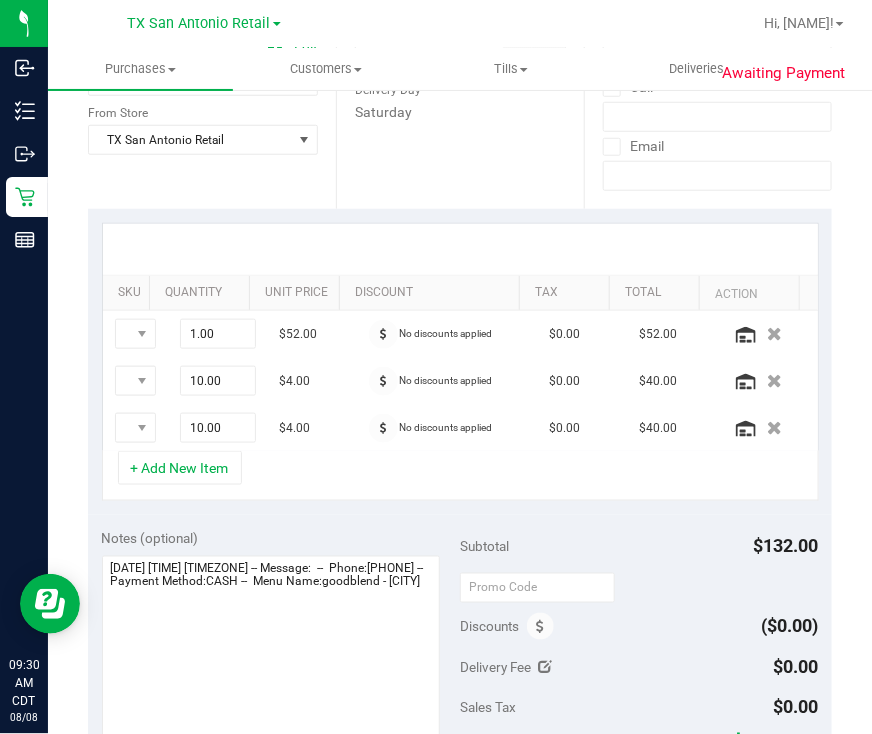 scroll, scrollTop: 375, scrollLeft: 0, axis: vertical 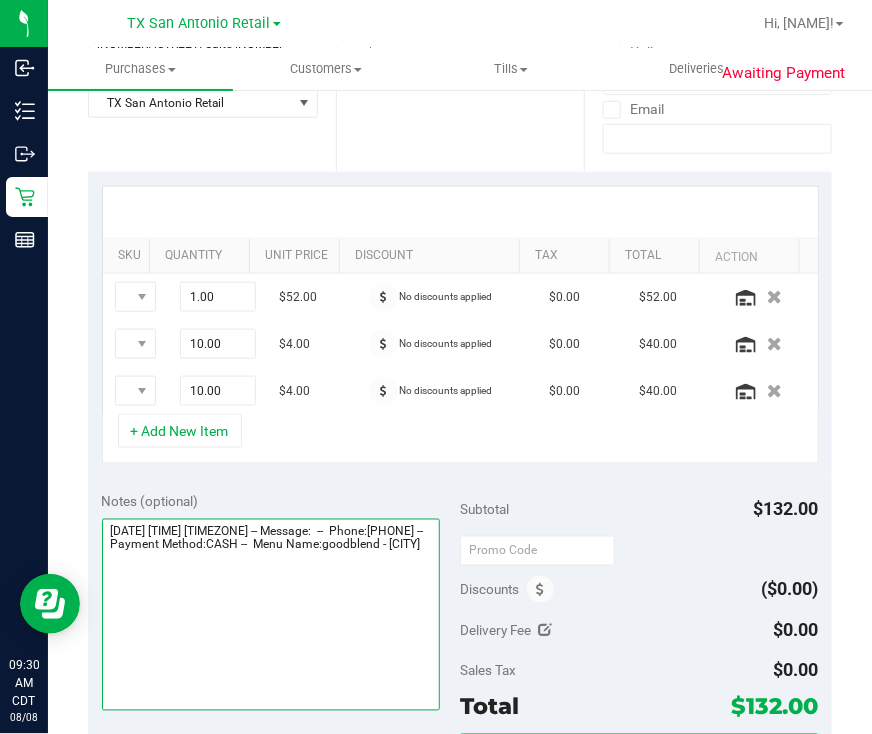 click at bounding box center (271, 615) 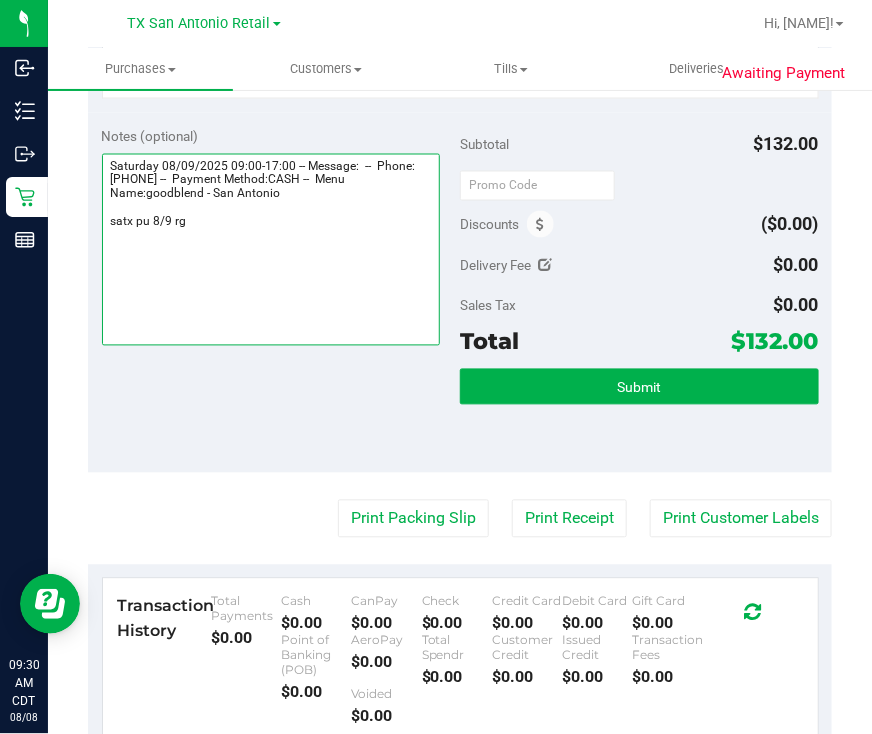 scroll, scrollTop: 750, scrollLeft: 0, axis: vertical 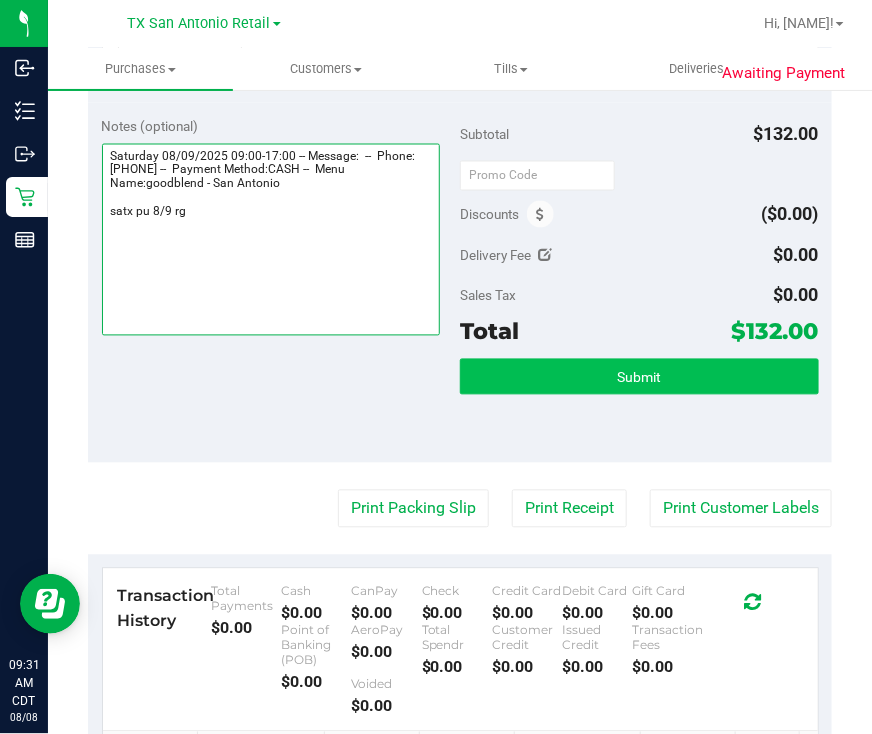 type on "Saturday 08/09/2025 09:00-17:00 -- Message:  --  Phone:[PHONE] --  Payment Method:CASH --  Menu Name:goodblend - San Antonio
satx pu 8/9 rg" 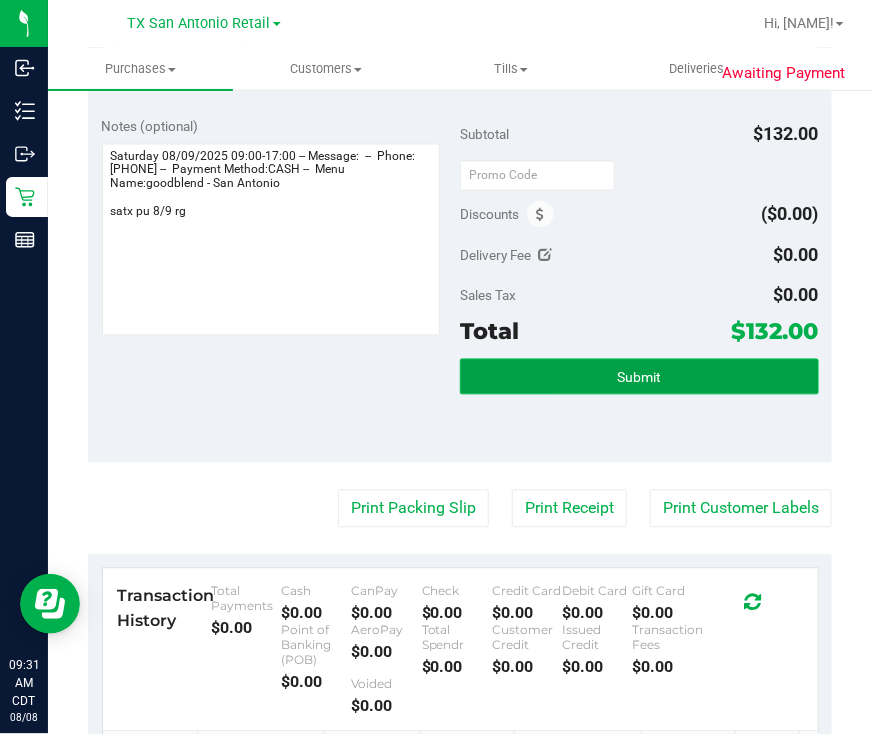 drag, startPoint x: 660, startPoint y: 380, endPoint x: 676, endPoint y: 362, distance: 24.083189 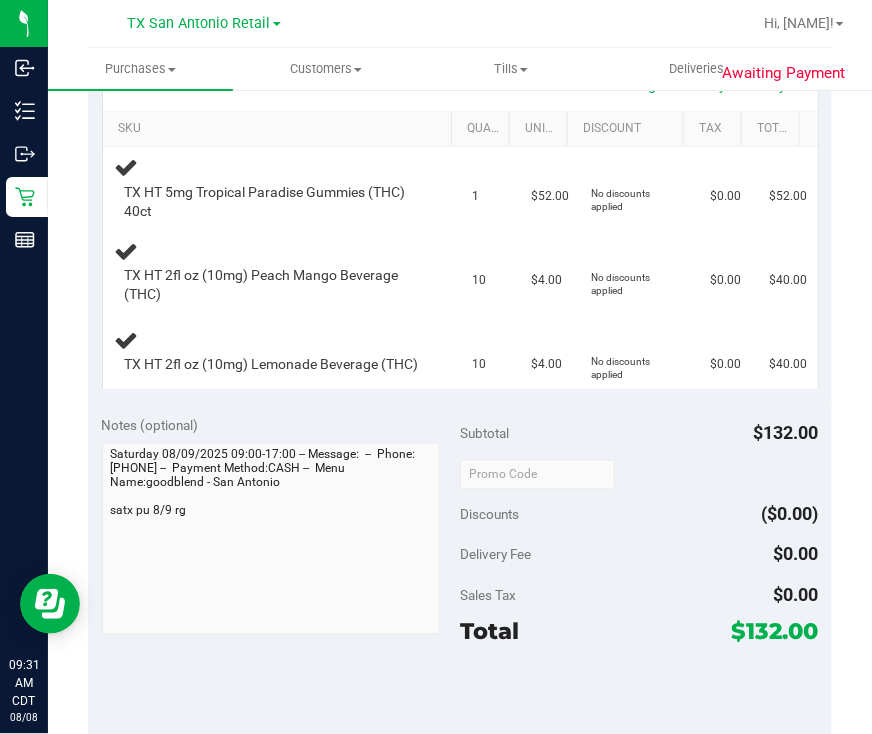 scroll, scrollTop: 0, scrollLeft: 0, axis: both 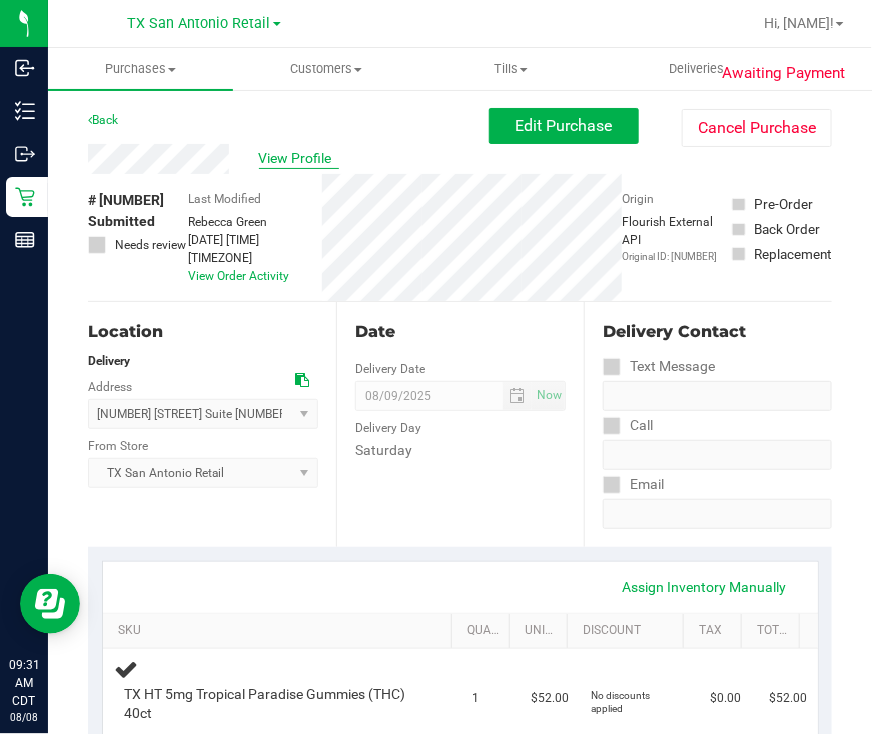 click on "View Profile" at bounding box center (299, 158) 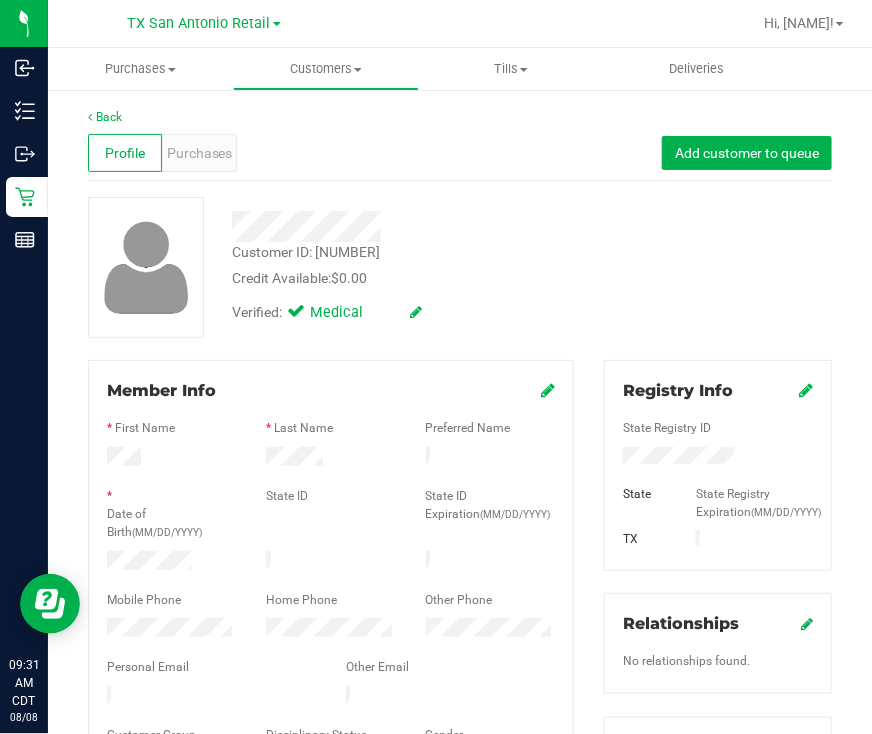click on "Verified:
Medical" at bounding box center [410, 311] 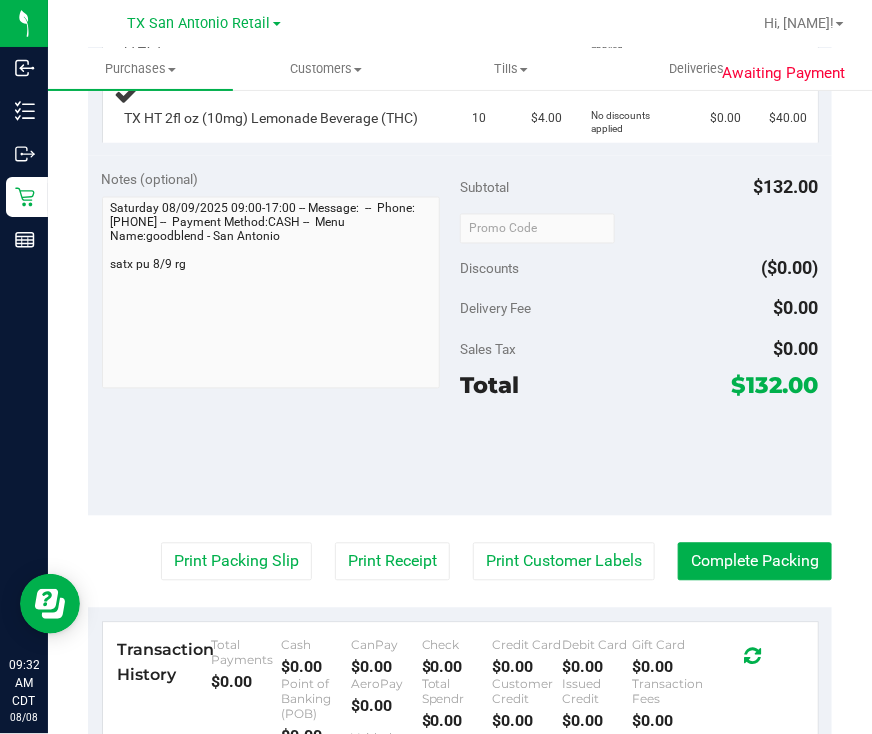 scroll, scrollTop: 874, scrollLeft: 0, axis: vertical 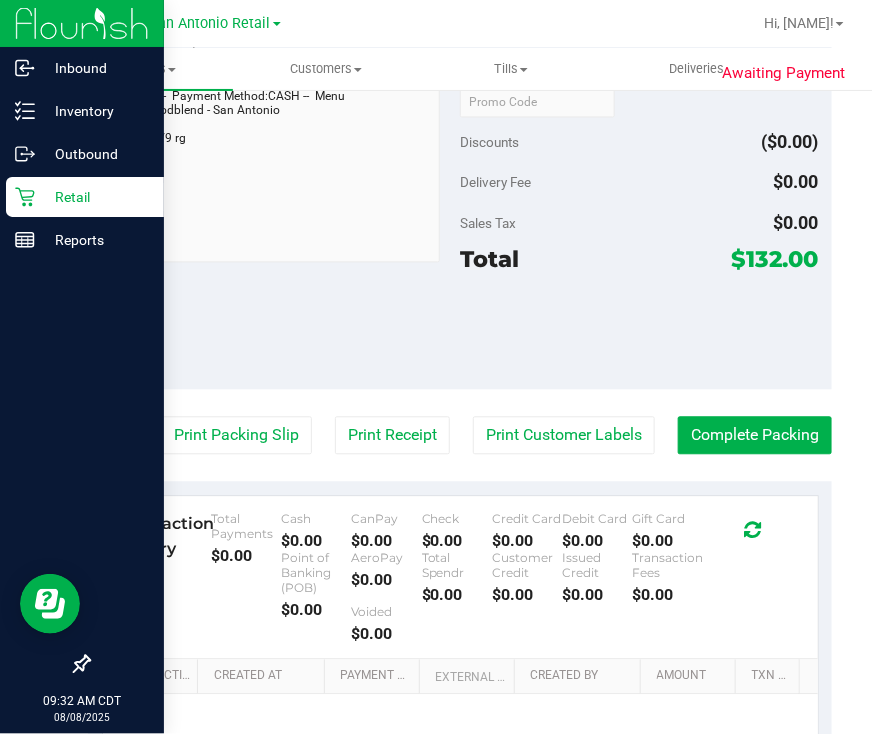 click on "Retail" at bounding box center [95, 197] 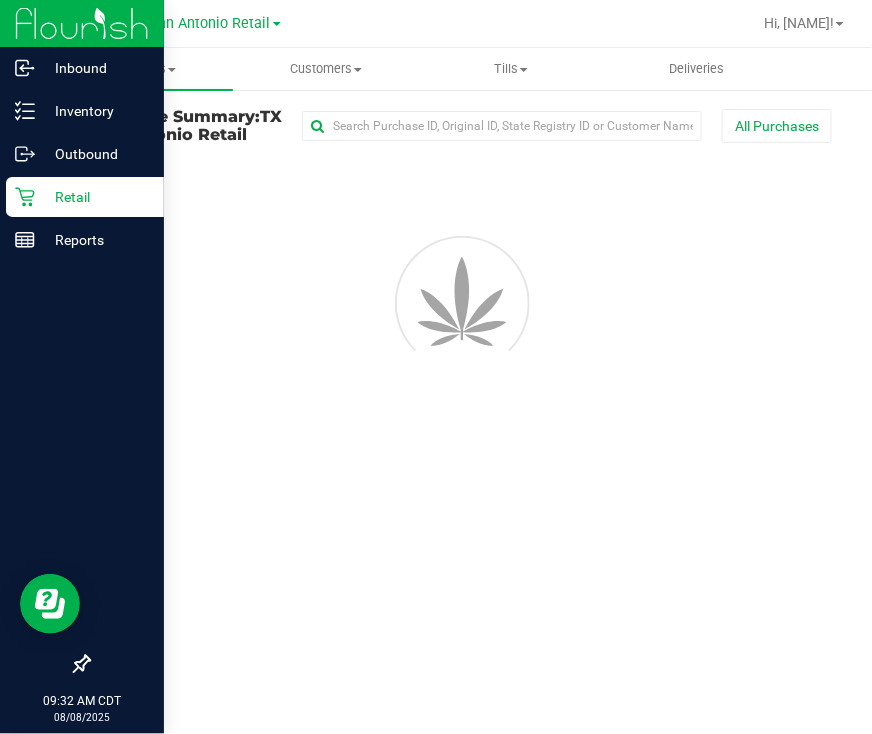 scroll, scrollTop: 0, scrollLeft: 0, axis: both 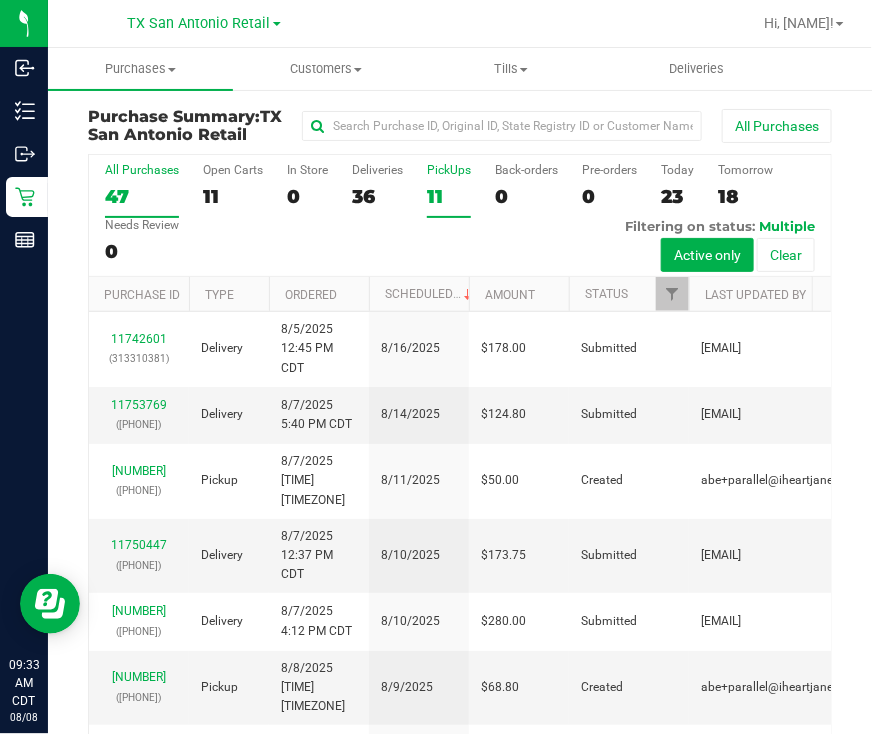 click on "11" at bounding box center [449, 196] 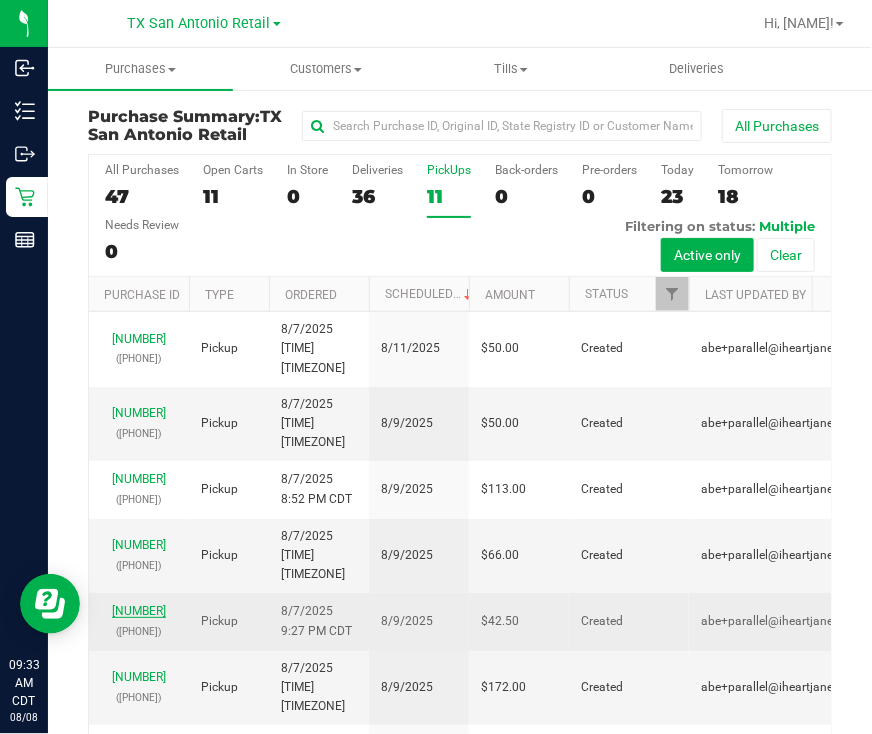 click on "[NUMBER]" at bounding box center [139, 611] 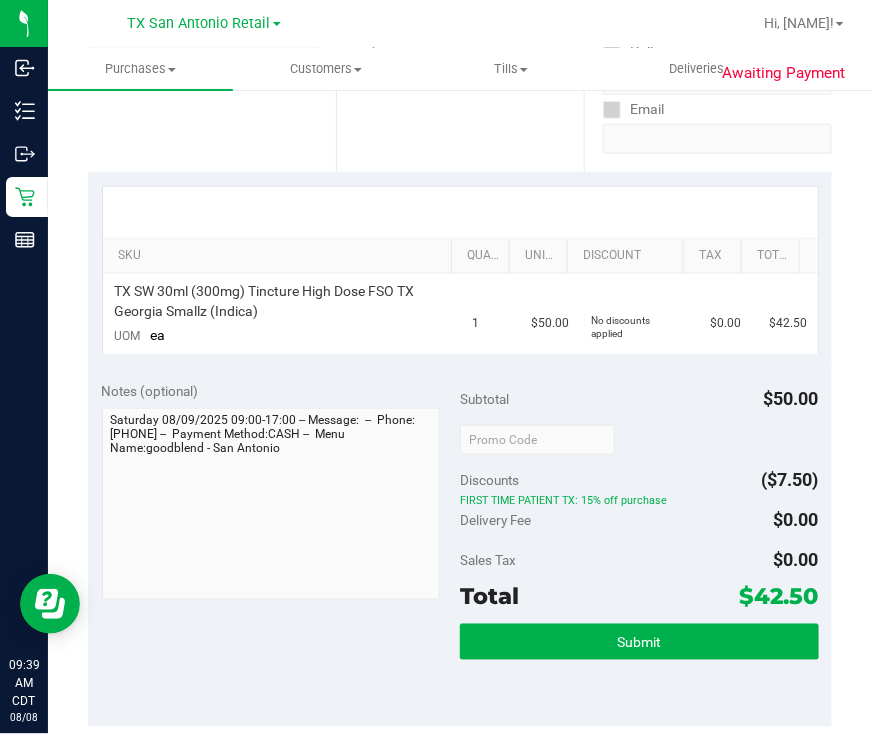 scroll, scrollTop: 0, scrollLeft: 0, axis: both 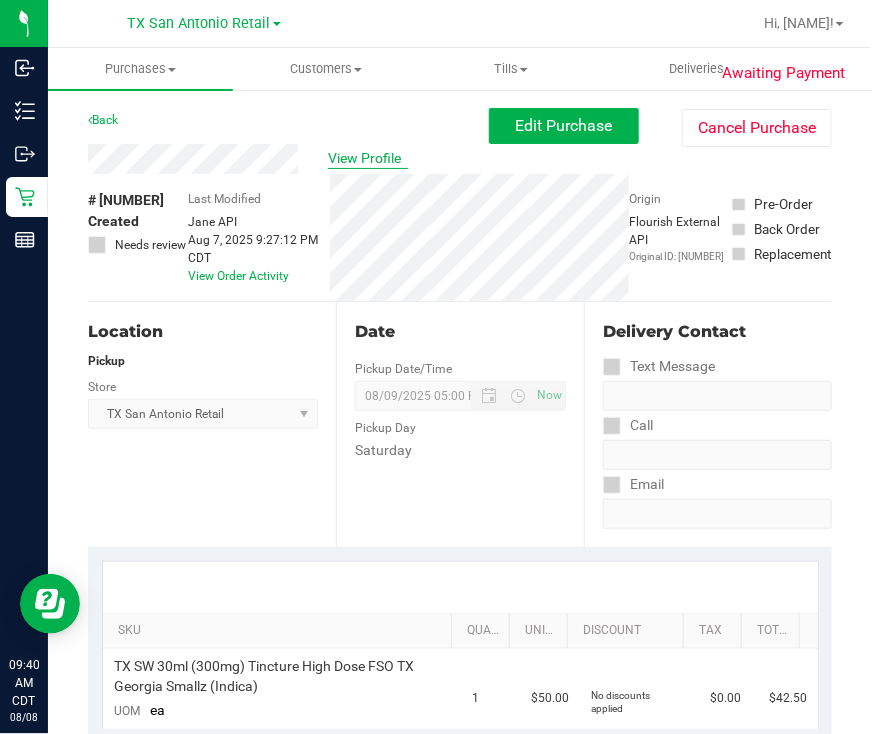 click on "View Profile" at bounding box center [368, 158] 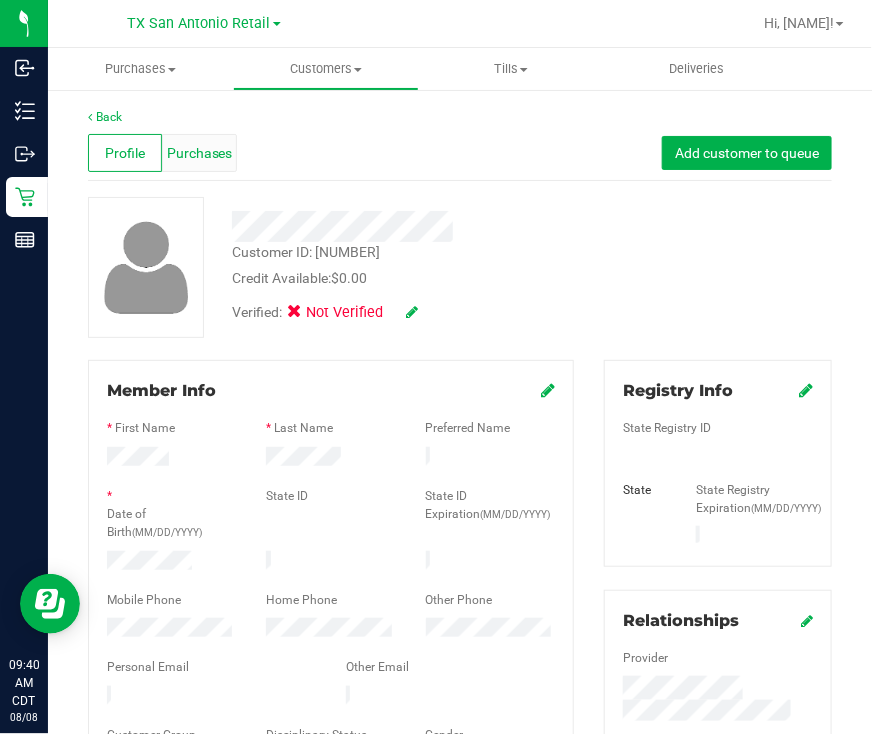 click on "Purchases" at bounding box center [199, 153] 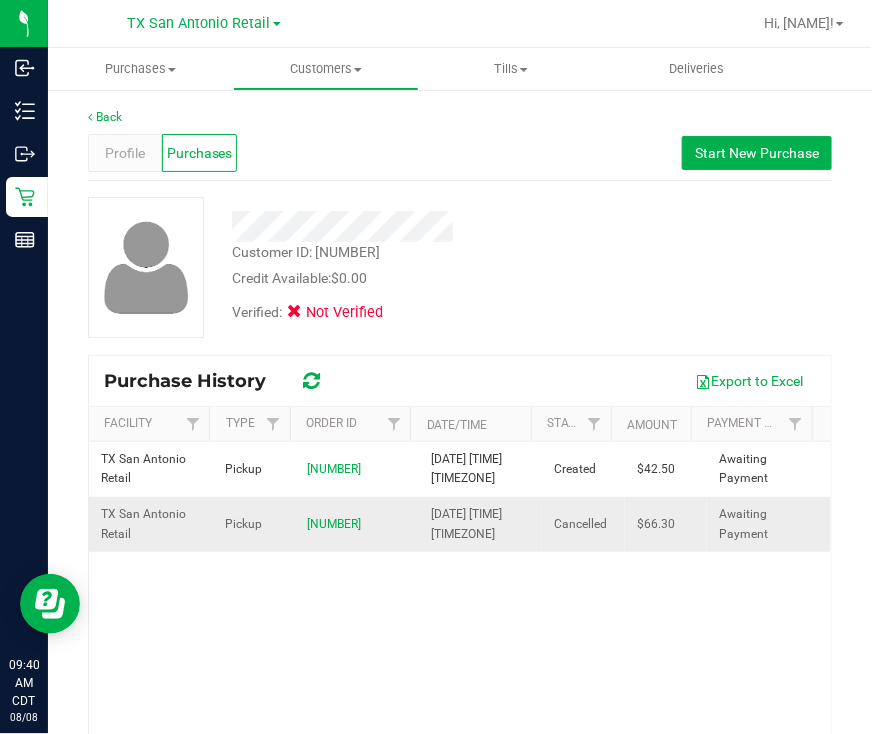 click on "[NUMBER]" at bounding box center (357, 524) 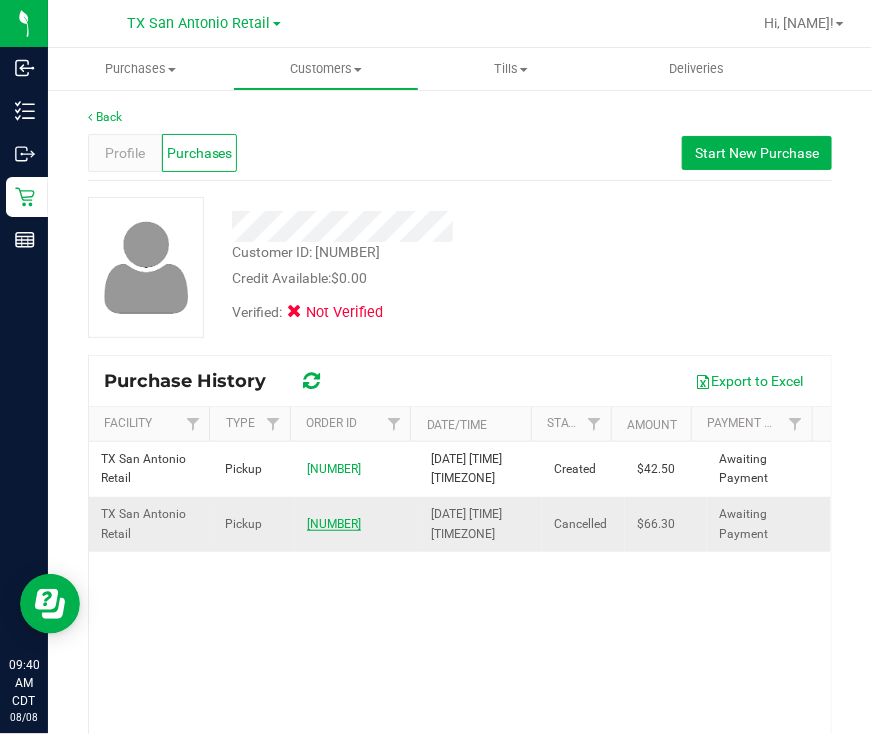 click on "[NUMBER]" at bounding box center (334, 524) 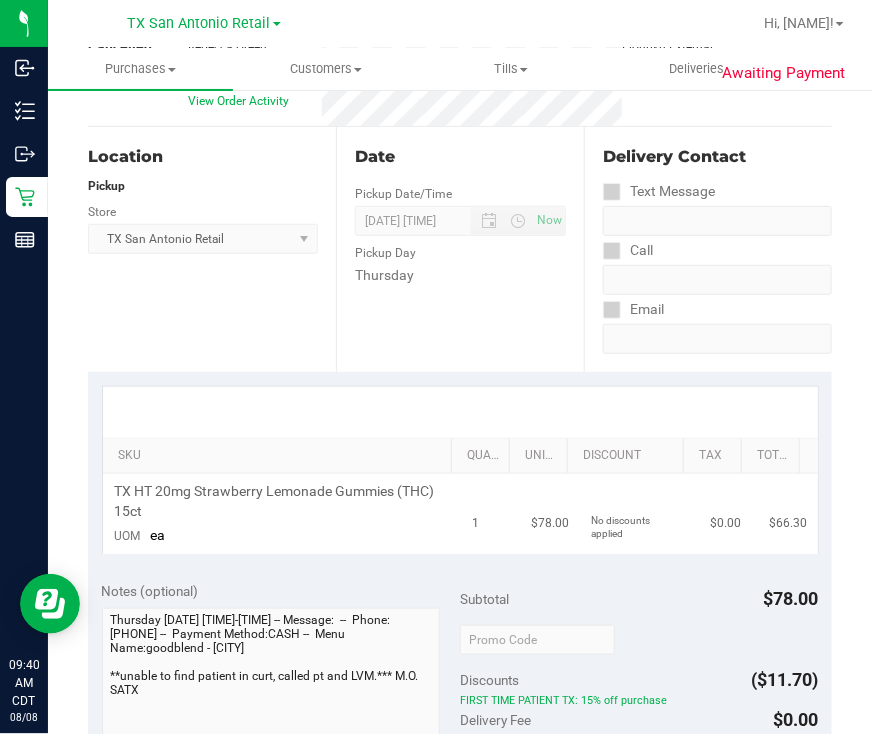 scroll, scrollTop: 0, scrollLeft: 0, axis: both 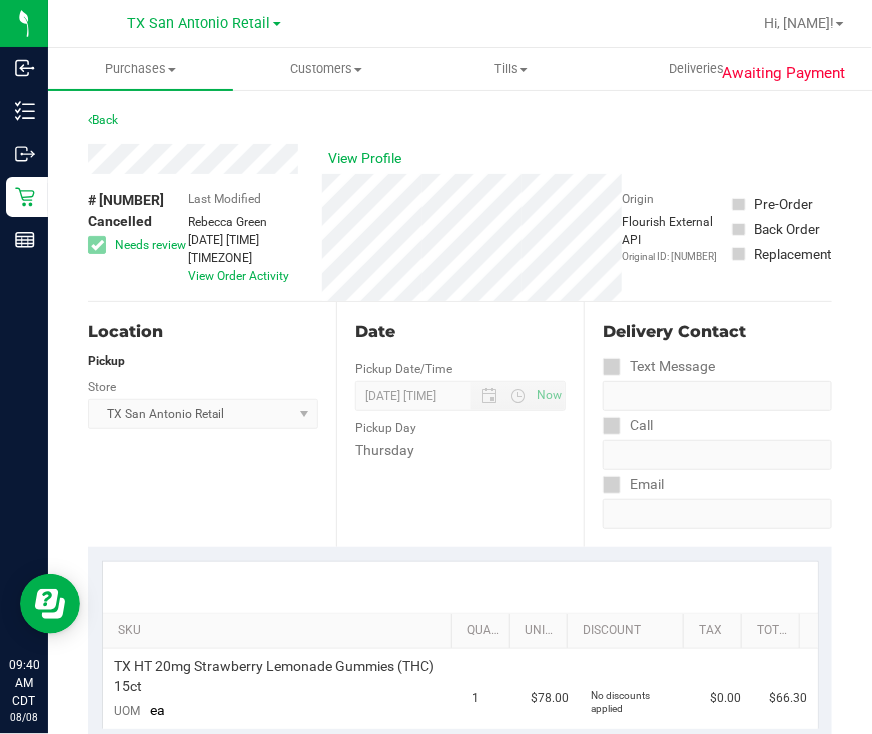 click on "Date
Pickup Date/Time
03/13/2025
Now
03/13/2025 [TIME]
Now
Pickup Day
Thursday" at bounding box center (460, 424) 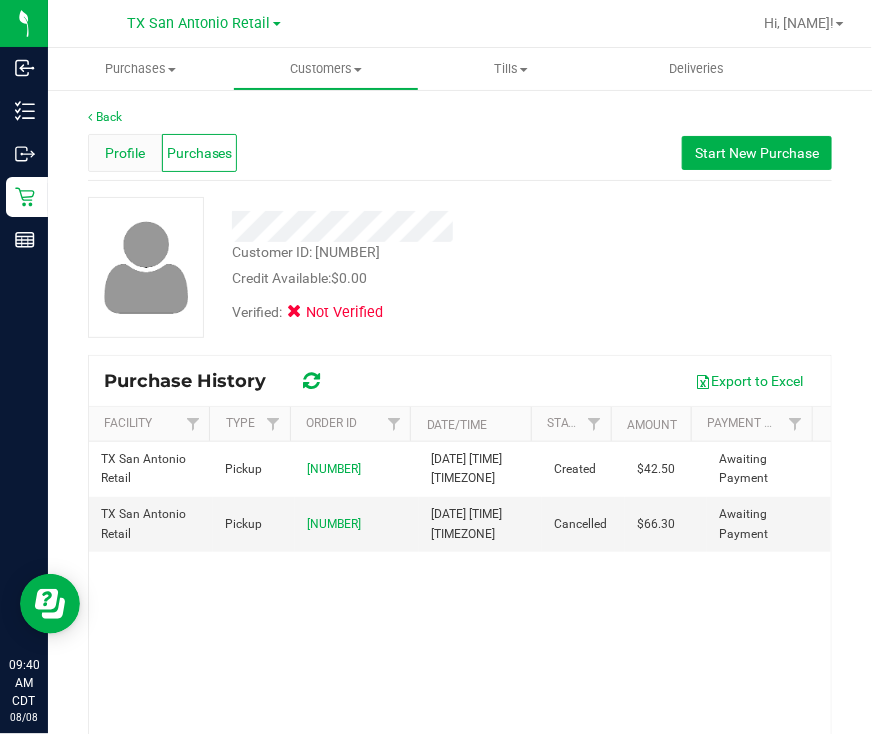 click on "Profile" at bounding box center (125, 153) 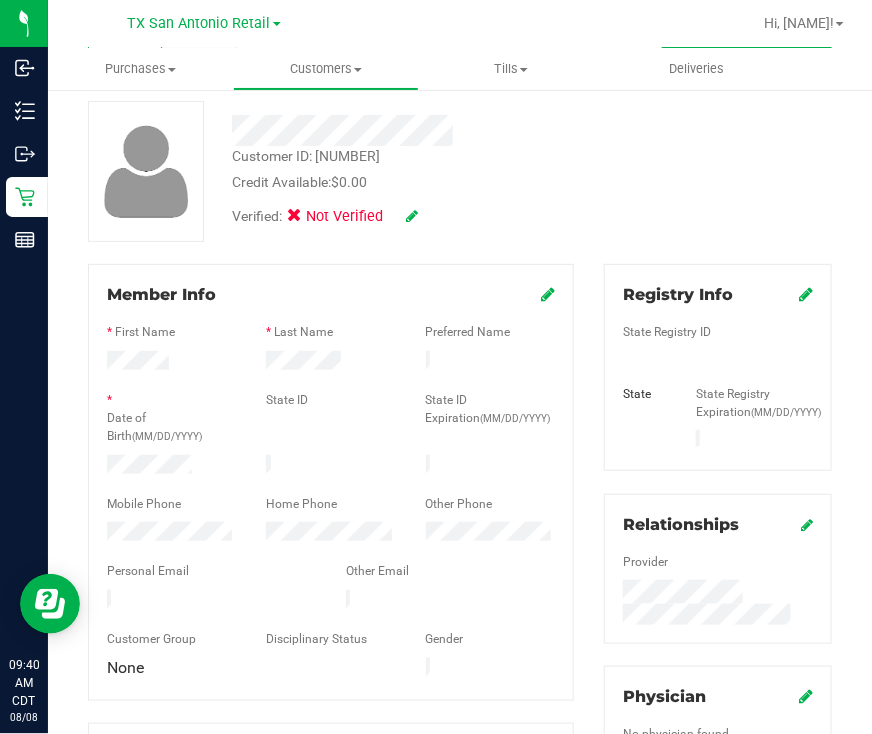 scroll, scrollTop: 249, scrollLeft: 0, axis: vertical 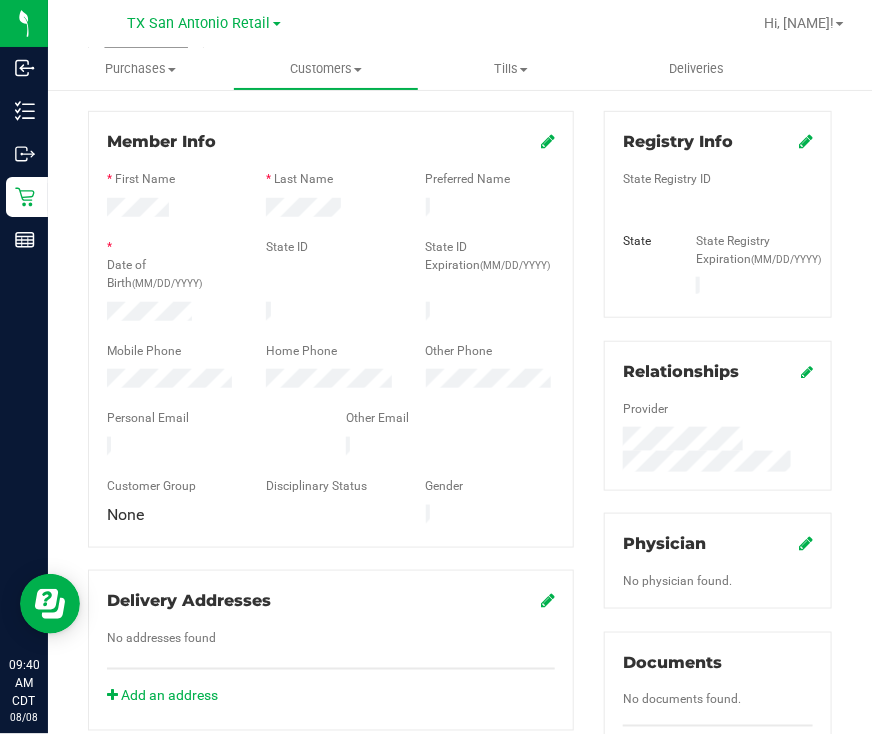 drag, startPoint x: 582, startPoint y: 430, endPoint x: 465, endPoint y: 435, distance: 117.10679 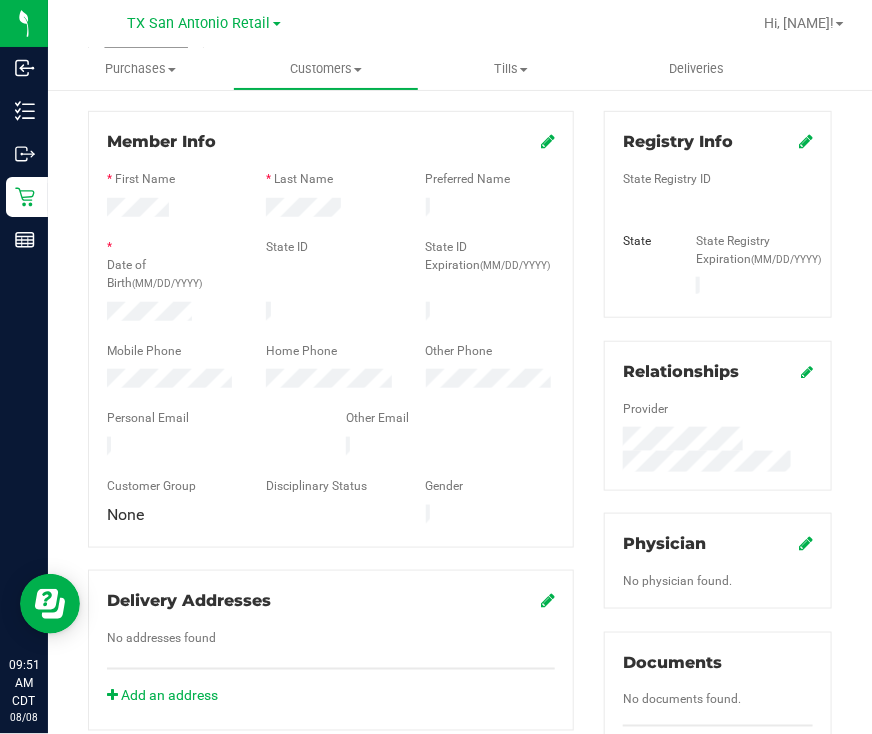 scroll, scrollTop: 0, scrollLeft: 0, axis: both 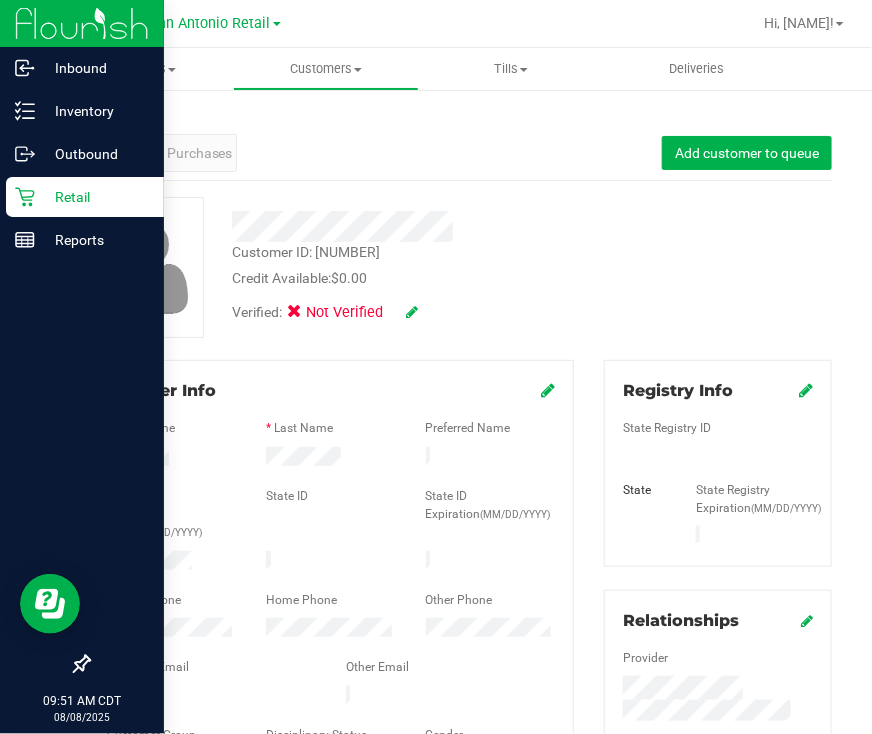 click on "Retail" at bounding box center (95, 197) 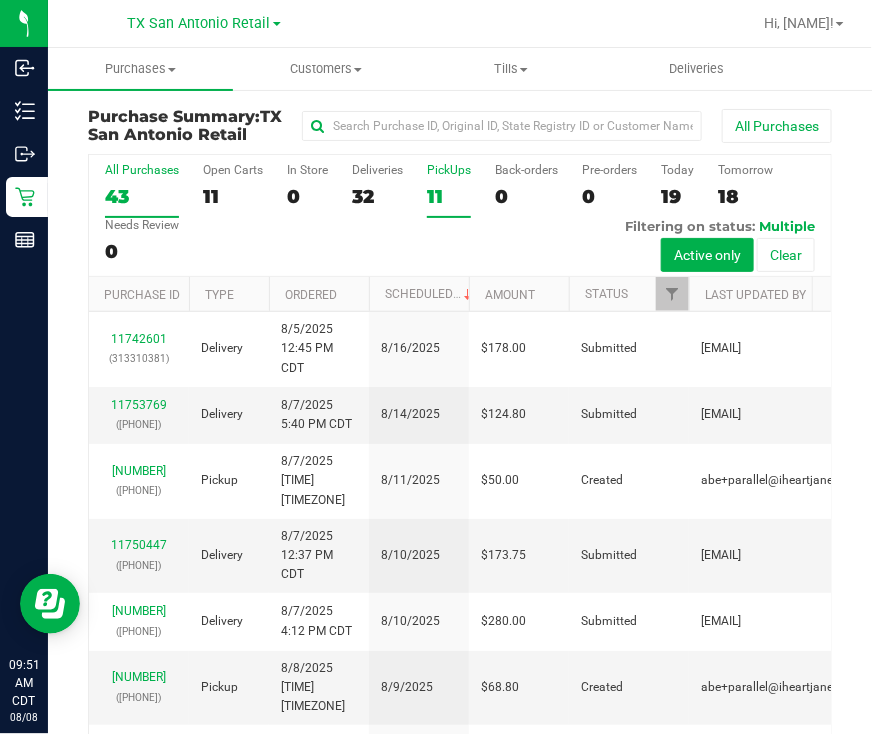 click on "11" at bounding box center (449, 196) 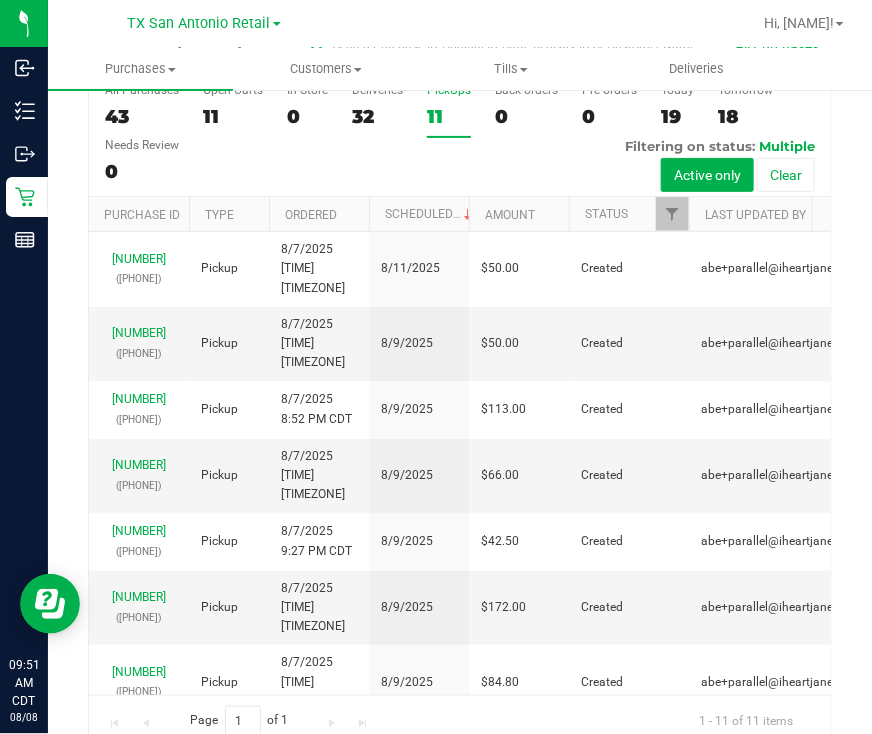 scroll, scrollTop: 113, scrollLeft: 0, axis: vertical 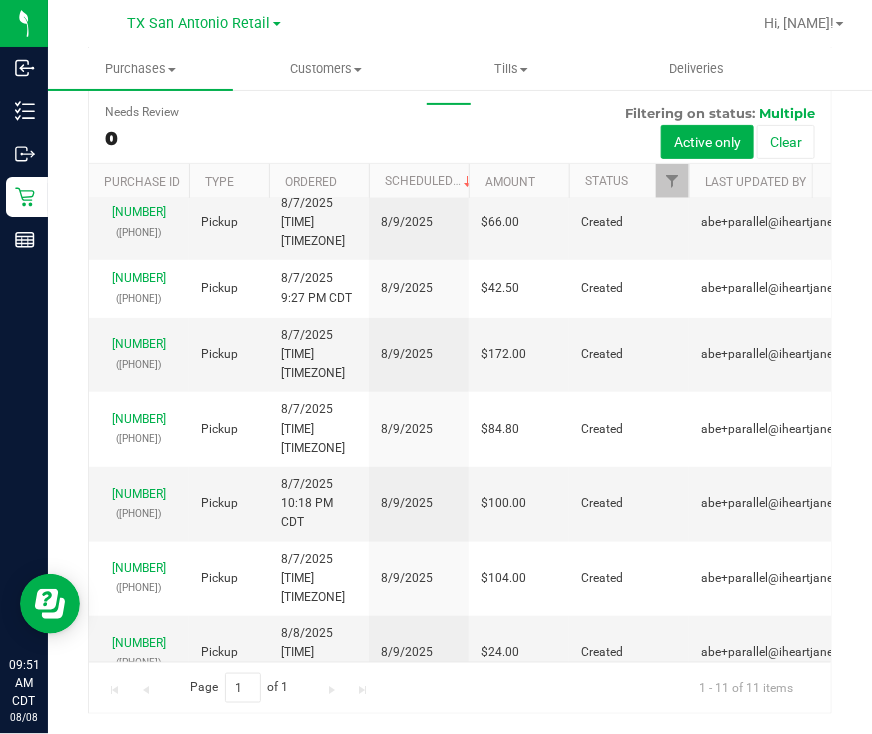 click on "[NUMBER]" at bounding box center (139, 717) 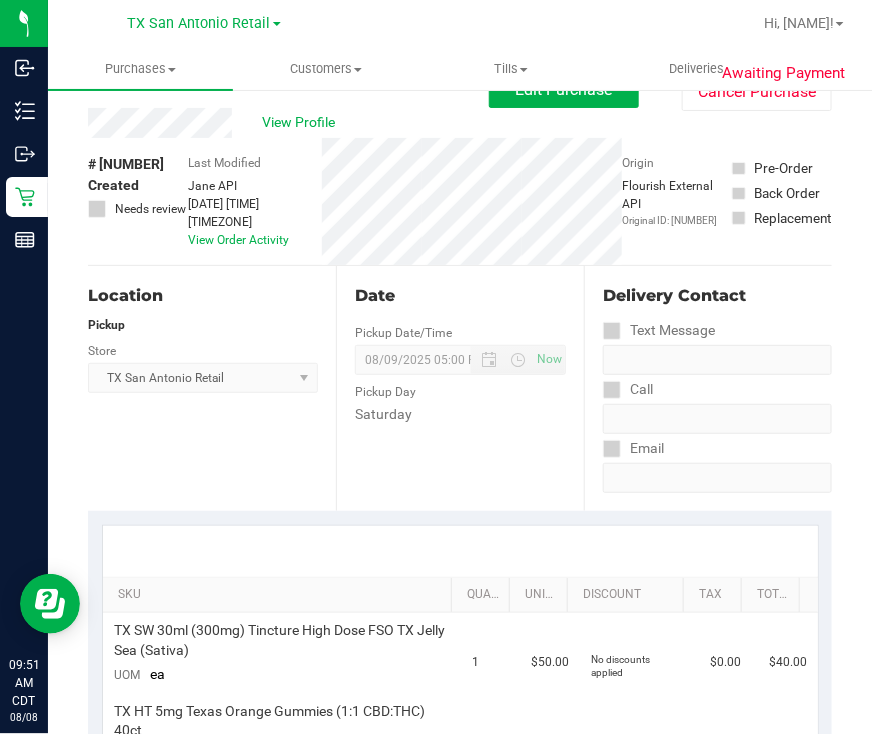 scroll, scrollTop: 0, scrollLeft: 0, axis: both 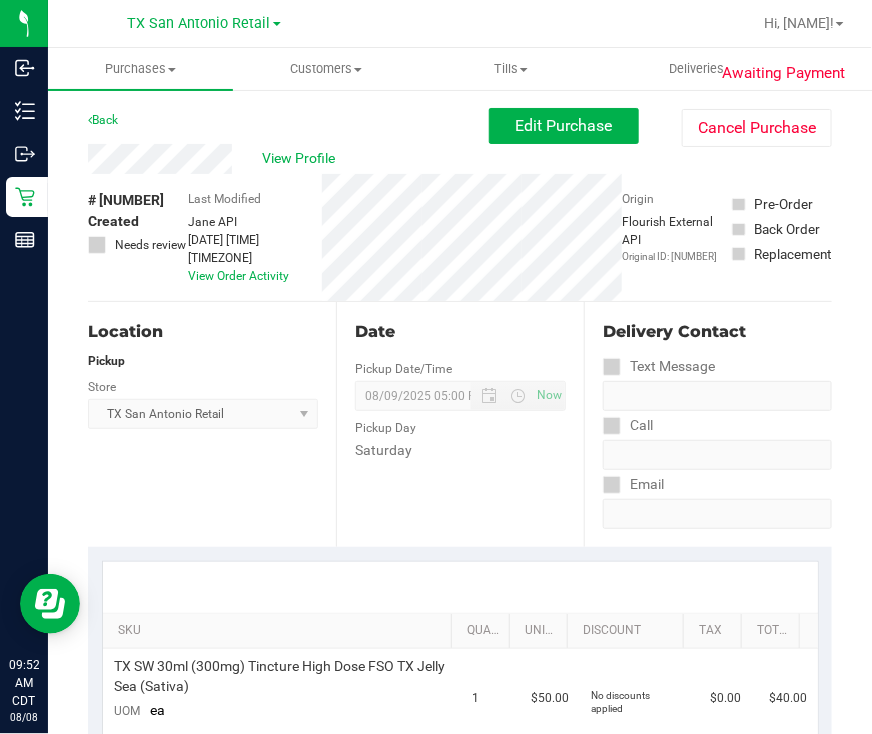 click on "Location
Pickup
Store
TX [CITY] Retail Select Store Bonita Springs WC Boynton Beach WC Bradenton WC Brandon WC Brooksville WC Call Center Clermont WC Crestview WC Deerfield Beach WC Delray Beach WC Deltona WC Ft Walton Beach WC Ft. Lauderdale WC Ft. Myers WC Gainesville WC Jax Atlantic WC JAX DC REP Jax WC Key West WC Lakeland WC Largo WC Lehigh Acres DC REP Merritt Island WC Miami 72nd WC Miami Beach WC Miami Dadeland WC Miramar DC REP New Port Richey WC North Palm Beach WC North Port WC Ocala WC Orange Park WC Orlando Colonial WC Orlando DC REP Orlando WC Oviedo WC Palm Bay WC Palm Coast WC Panama City WC Pensacola WC Port Orange WC Port St. Lucie WC Sebring WC South Tampa WC St. Pete WC Summerfield WC Tallahassee DC REP Tallahassee WC Tampa DC Testing Tampa Warehouse Tampa WC TX Austin DC TX Plano Retail" at bounding box center [212, 424] 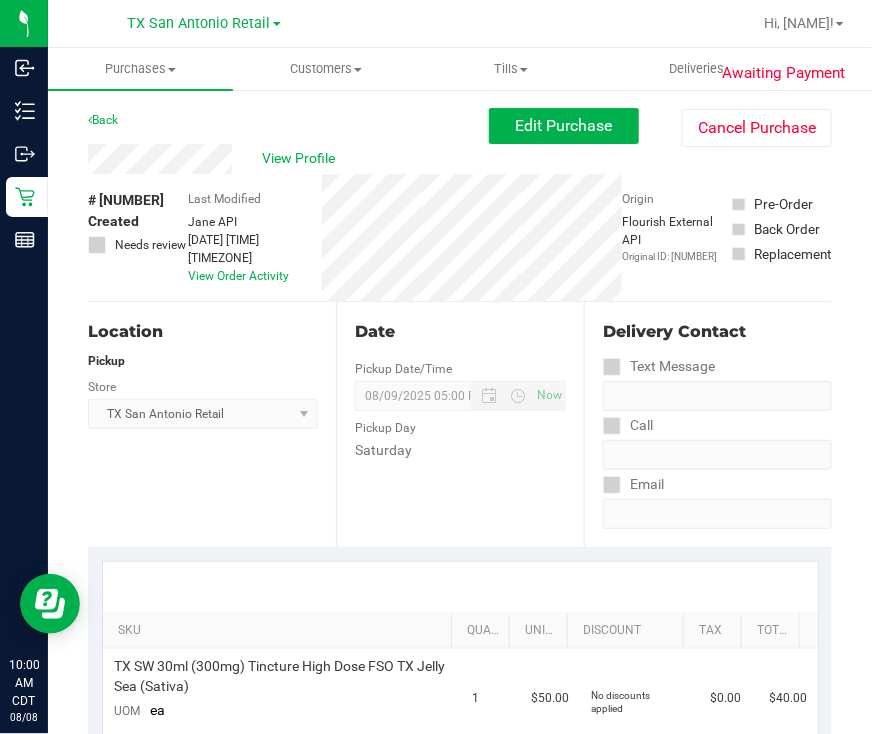 click on "View Profile" at bounding box center (288, 159) 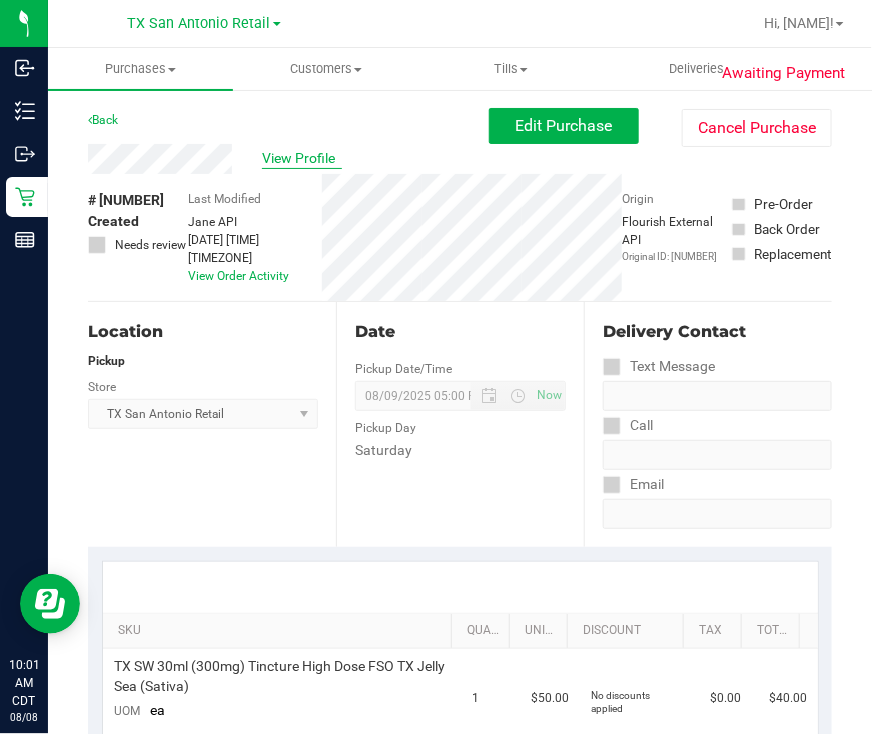 click on "View Profile" at bounding box center (302, 158) 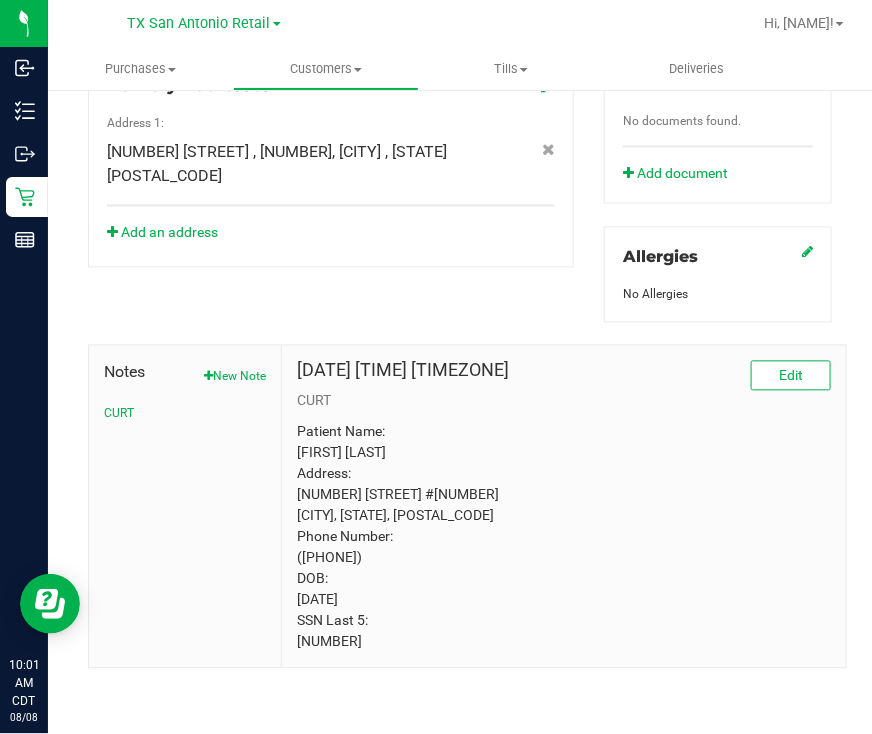 scroll, scrollTop: 799, scrollLeft: 0, axis: vertical 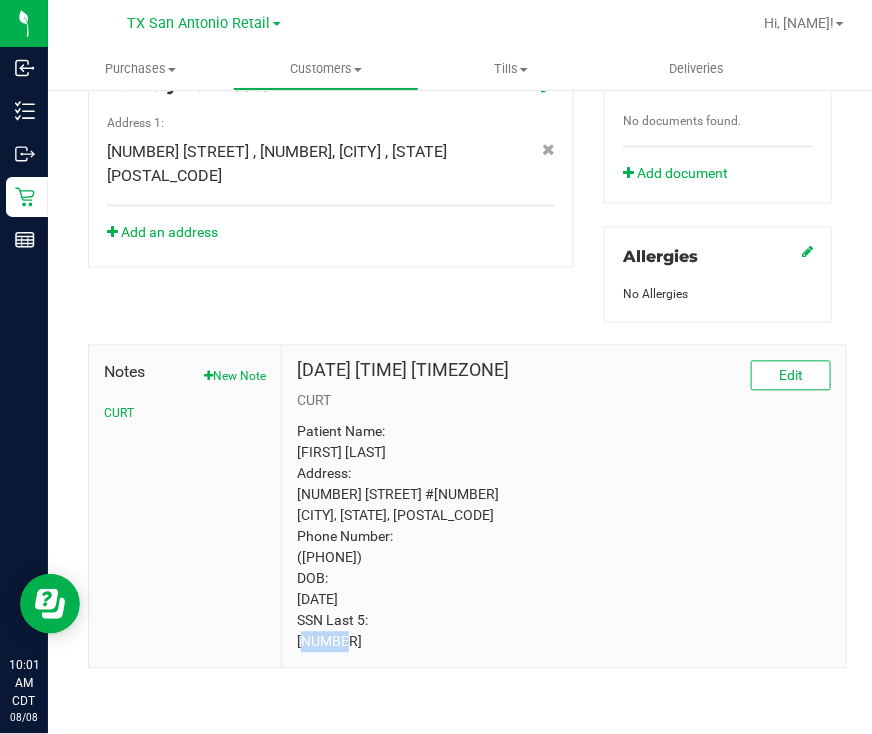 click on "Patient Name:
[FIRST] [LAST]
Address:
[NUMBER] [STREET] #[NUMBER]
[CITY], [STATE], [POSTAL_CODE]
Phone Number:
([PHONE])
DOB:
[DATE]
SSN Last 5:
[NUMBER]" at bounding box center [564, 537] 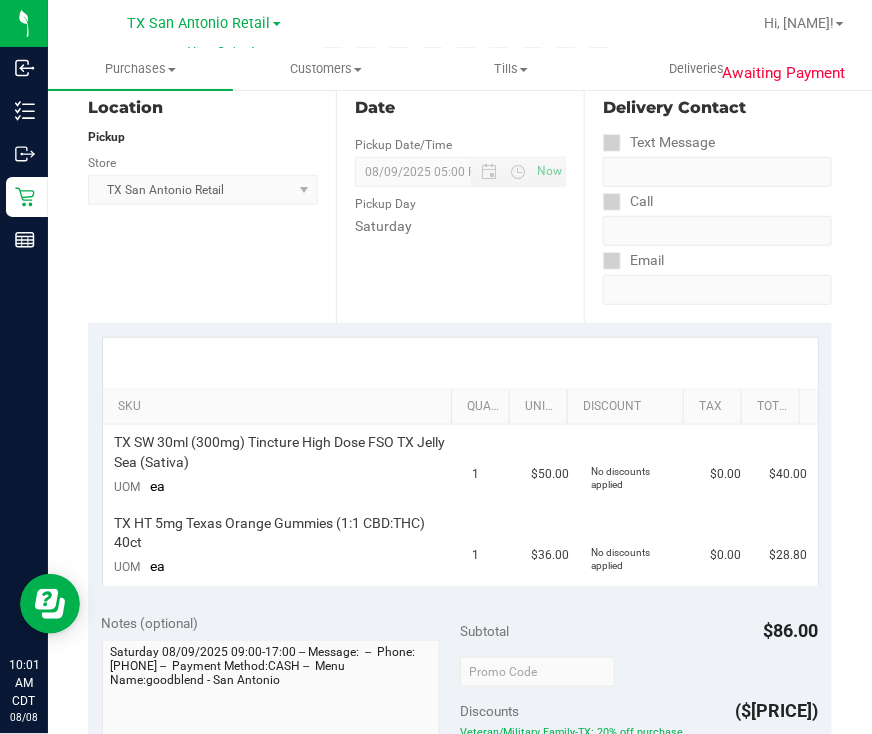 scroll, scrollTop: 0, scrollLeft: 0, axis: both 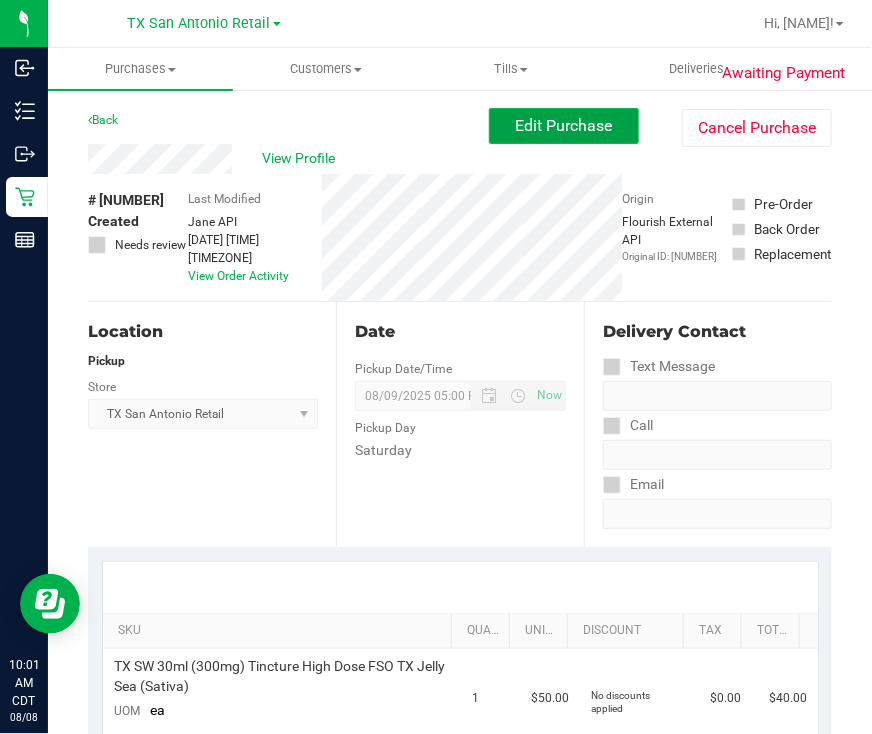 click on "Edit Purchase" at bounding box center (564, 125) 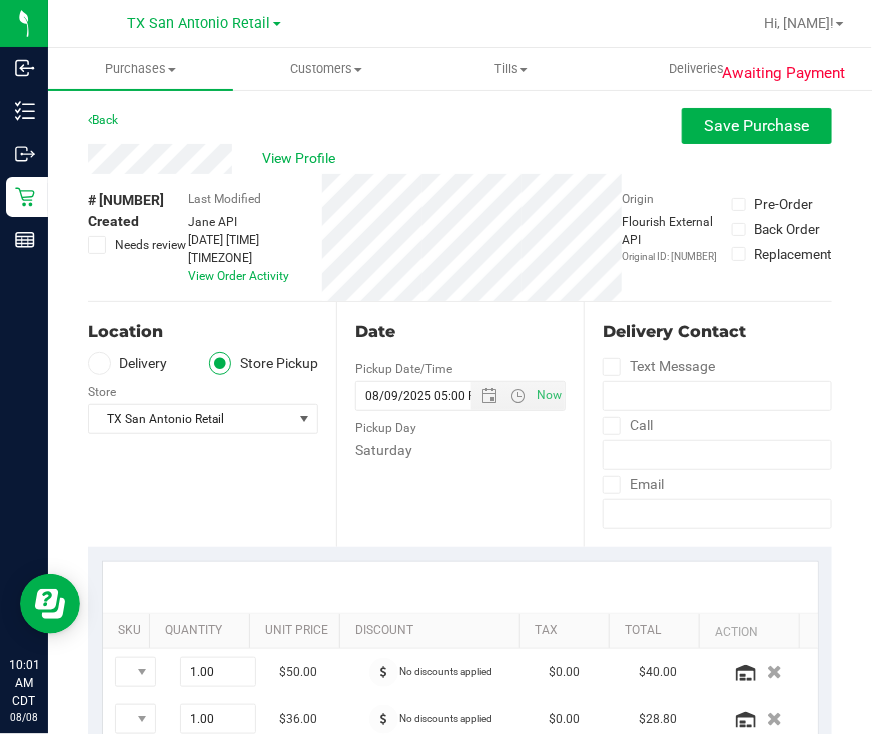 click on "Delivery" at bounding box center (128, 363) 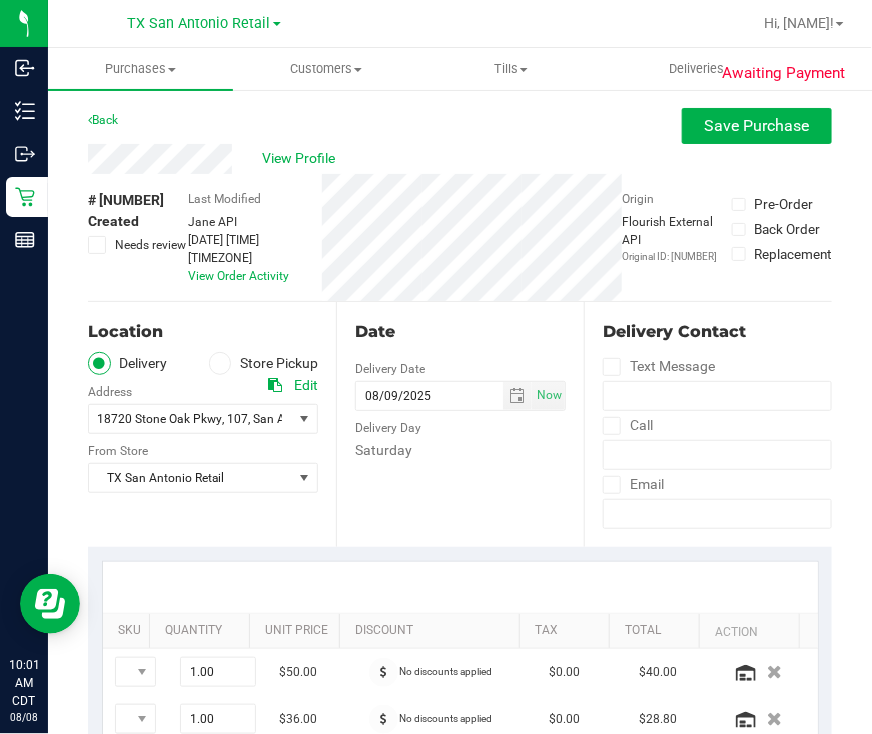 scroll, scrollTop: 375, scrollLeft: 0, axis: vertical 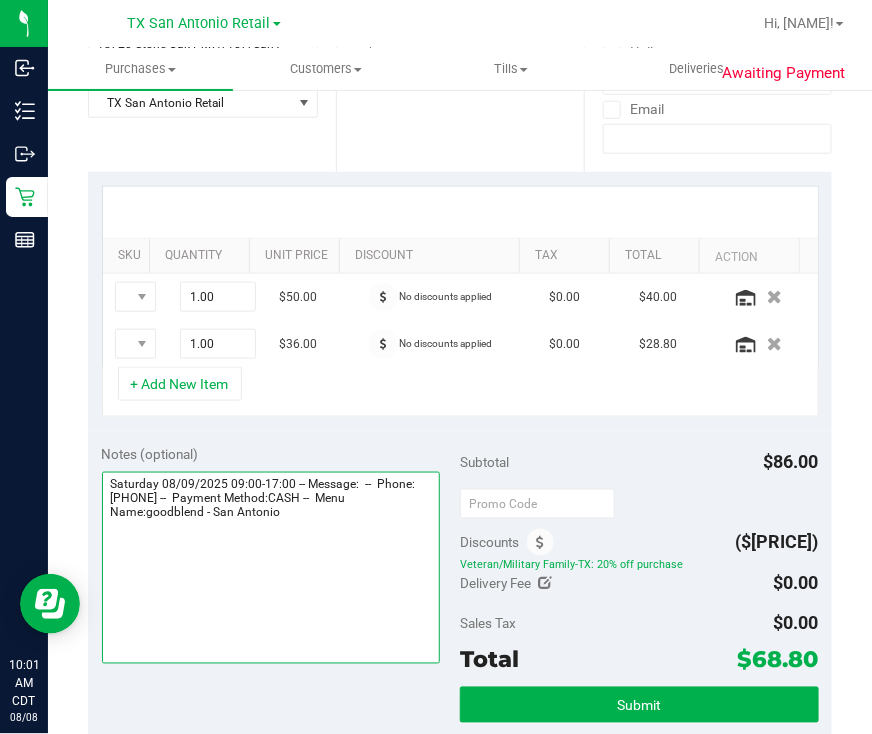 drag, startPoint x: 370, startPoint y: 582, endPoint x: 377, endPoint y: 561, distance: 22.135944 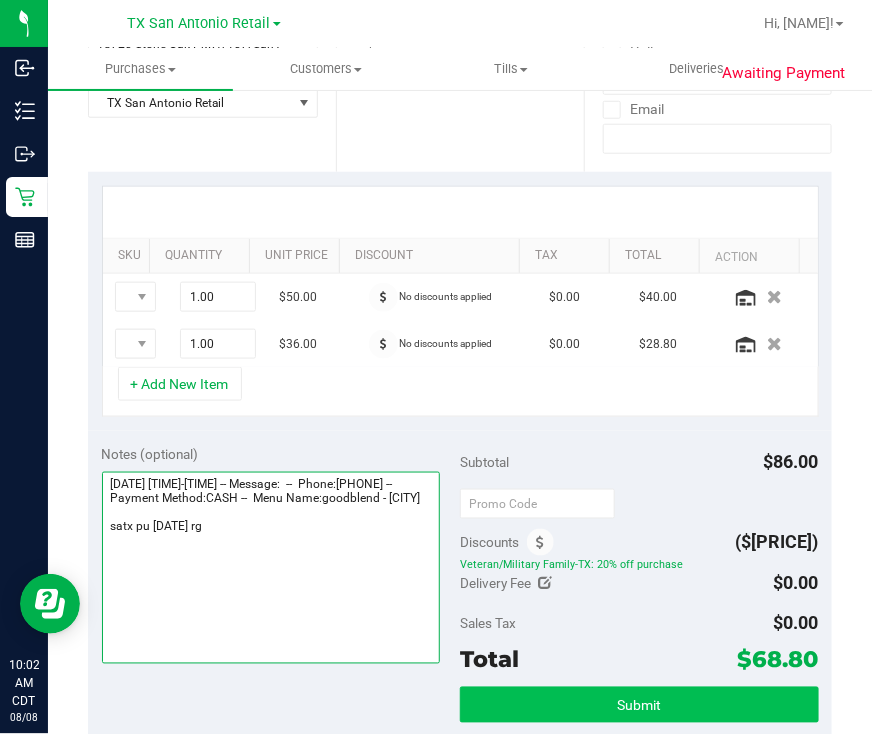 type on "[DATE] [TIME]-[TIME] -- Message:  --  Phone:[PHONE] --  Payment Method:CASH --  Menu Name:goodblend - [CITY]
satx pu [DATE] rg" 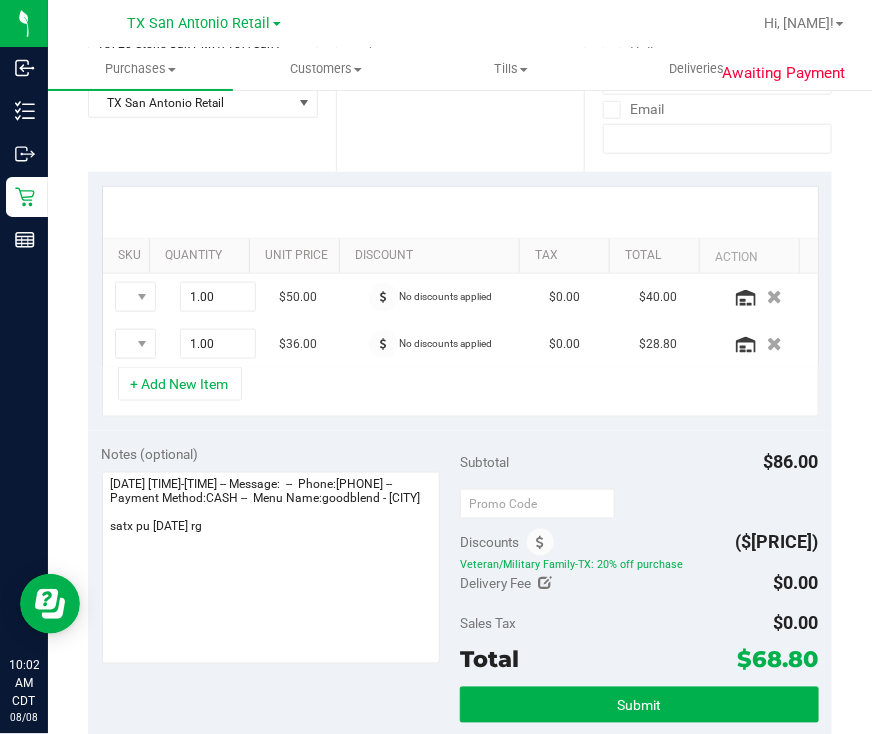 click on "Subtotal
[CURRENCY][NUMBER]
Discounts
([CURRENCY][NUMBER])
Veteran/Military Family-TX:
20%
off
purchase
Delivery Fee
[CURRENCY][NUMBER]
Sales Tax
[CURRENCY][NUMBER]
Total
[CURRENCY][NUMBER]" at bounding box center (639, 610) 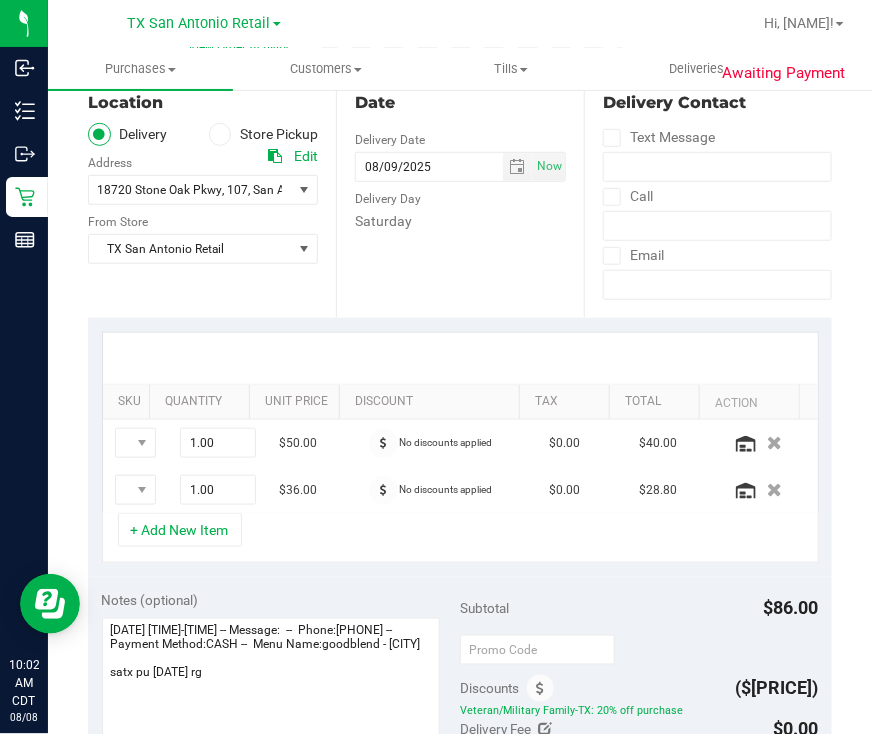 scroll, scrollTop: 499, scrollLeft: 0, axis: vertical 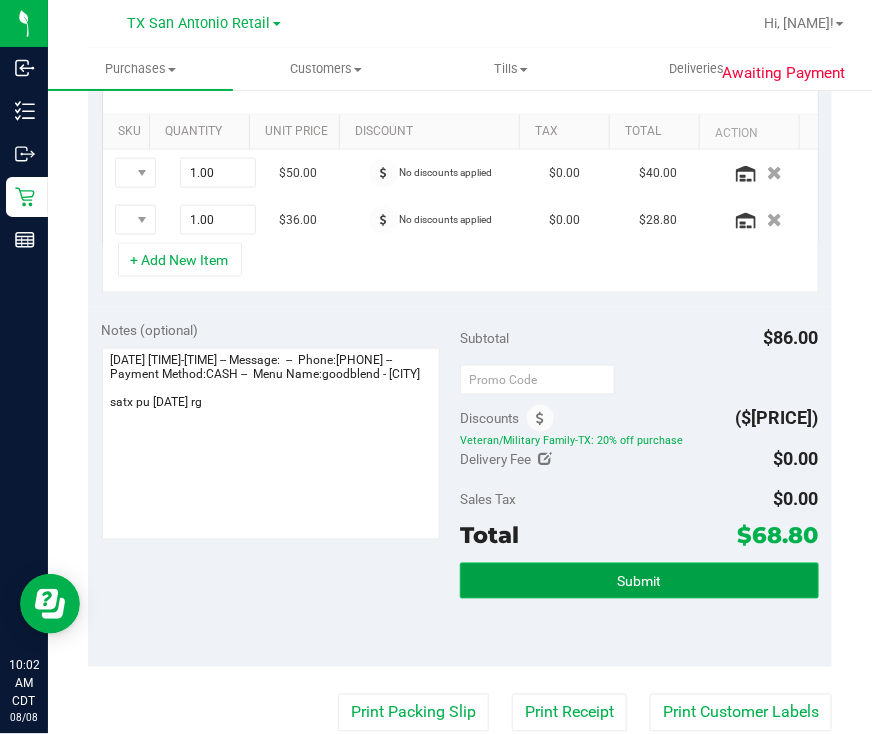 click on "Submit" at bounding box center (639, 581) 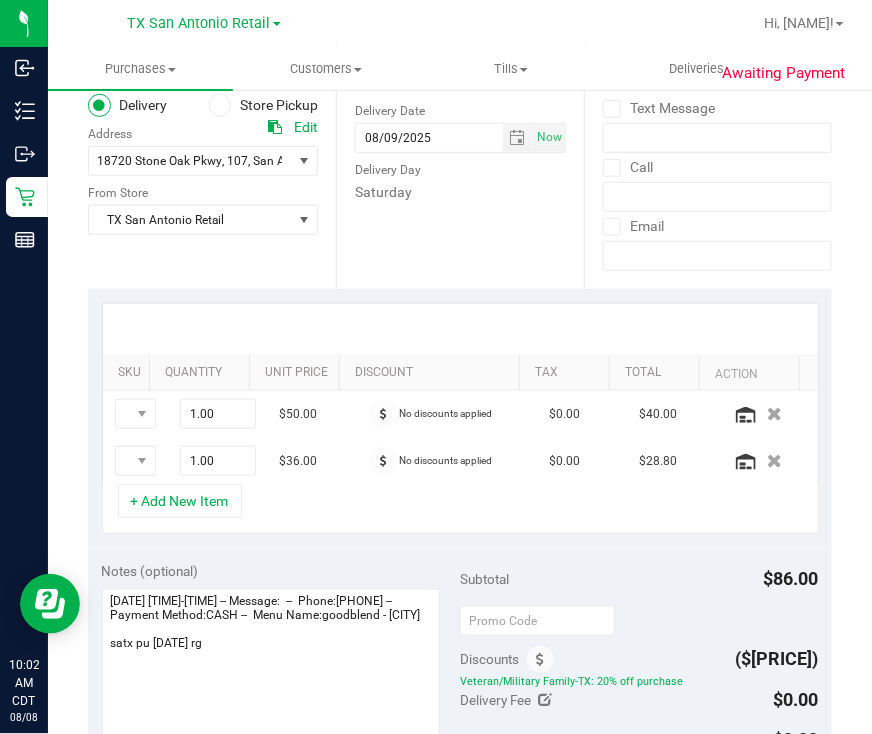 scroll, scrollTop: 0, scrollLeft: 0, axis: both 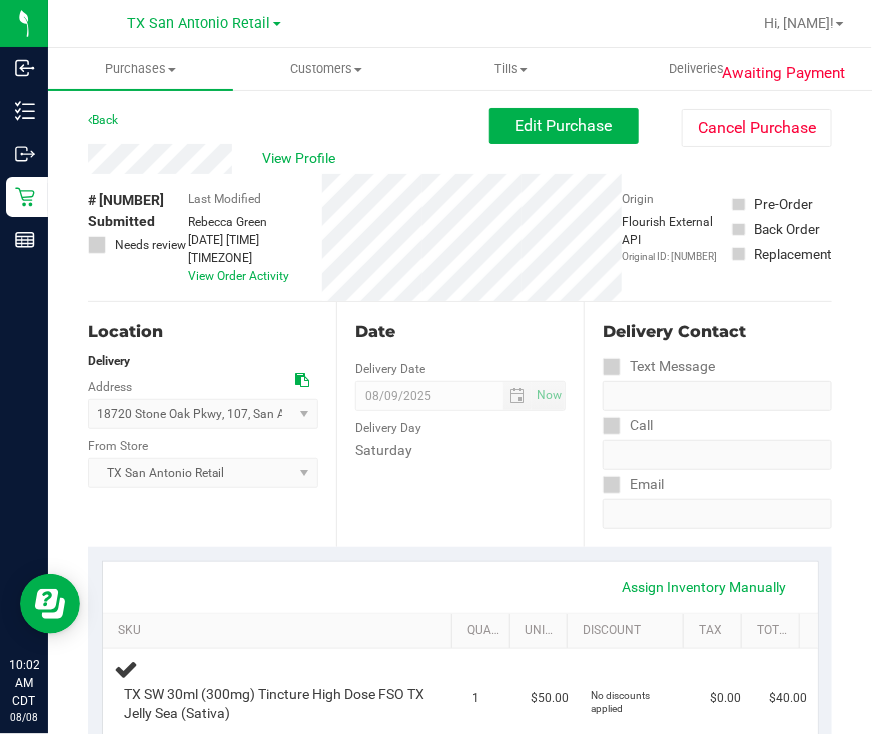 click on "View Profile" at bounding box center [288, 159] 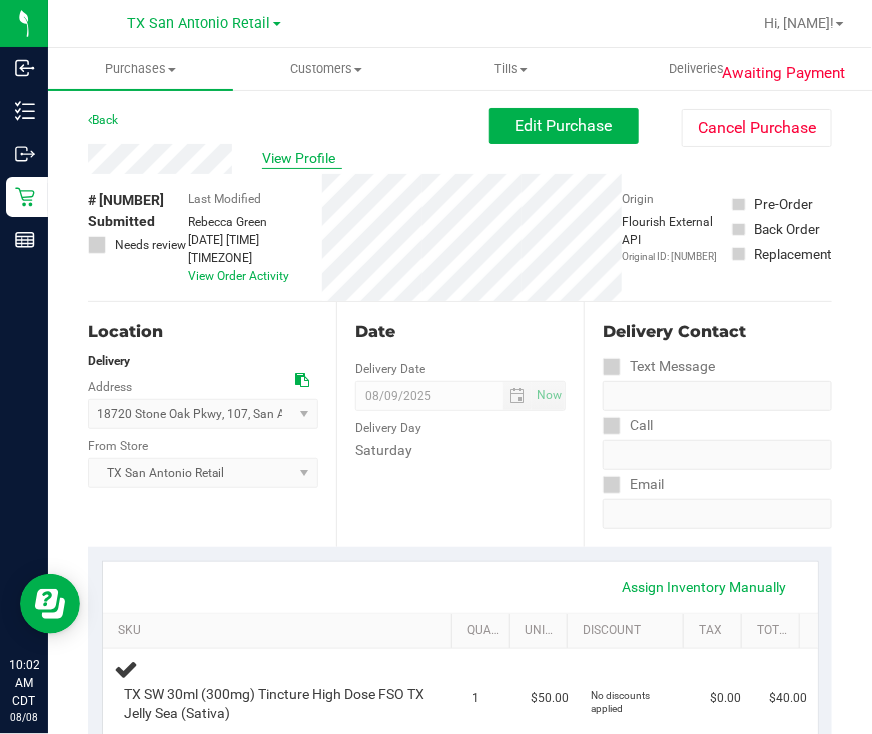 click on "View Profile" at bounding box center (302, 158) 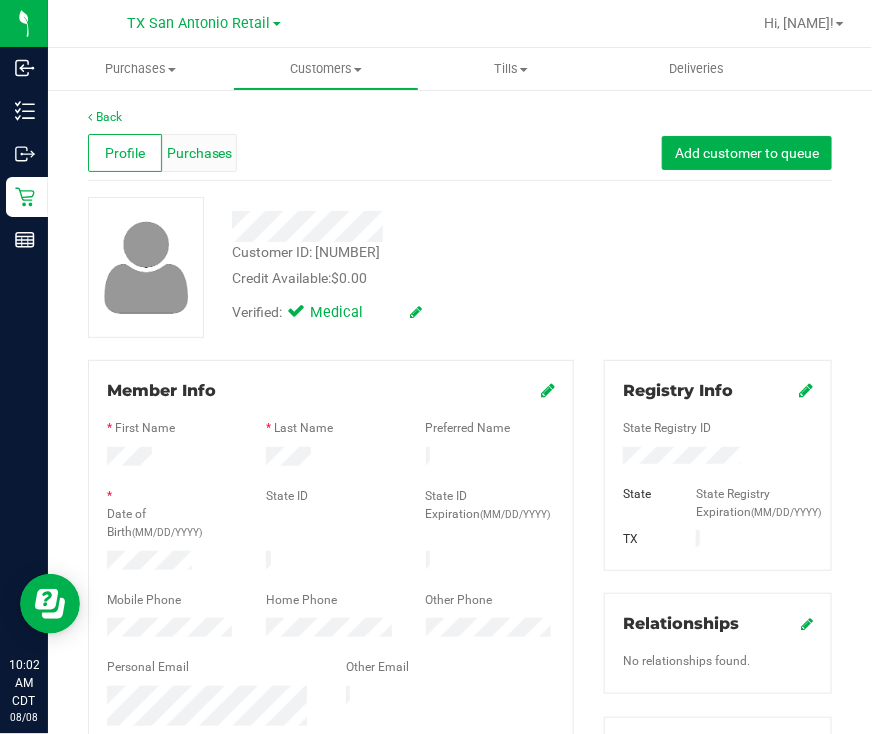 click on "Purchases" at bounding box center (200, 153) 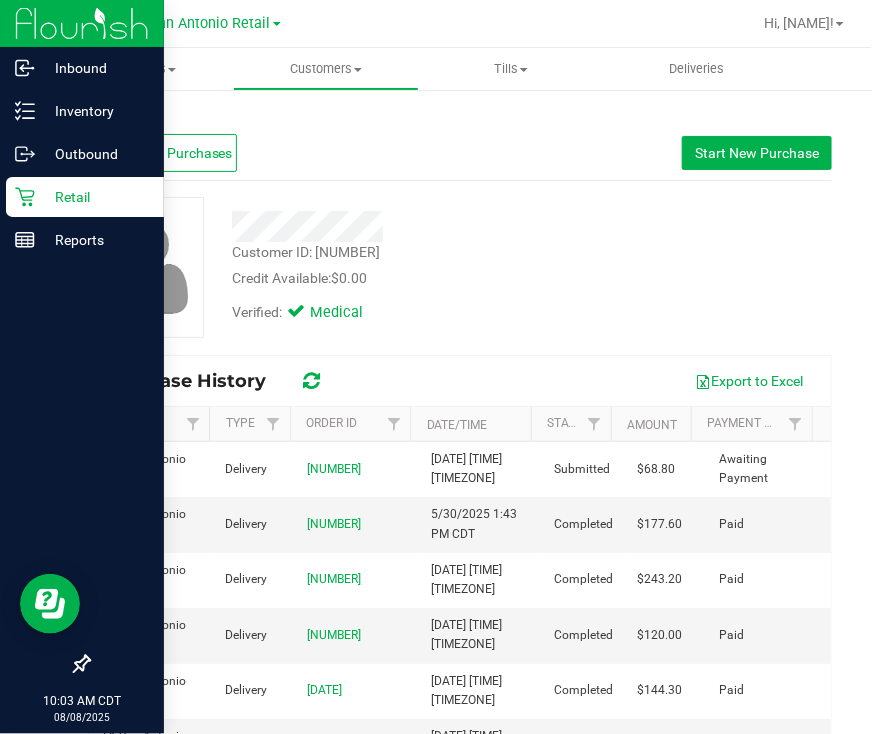 click 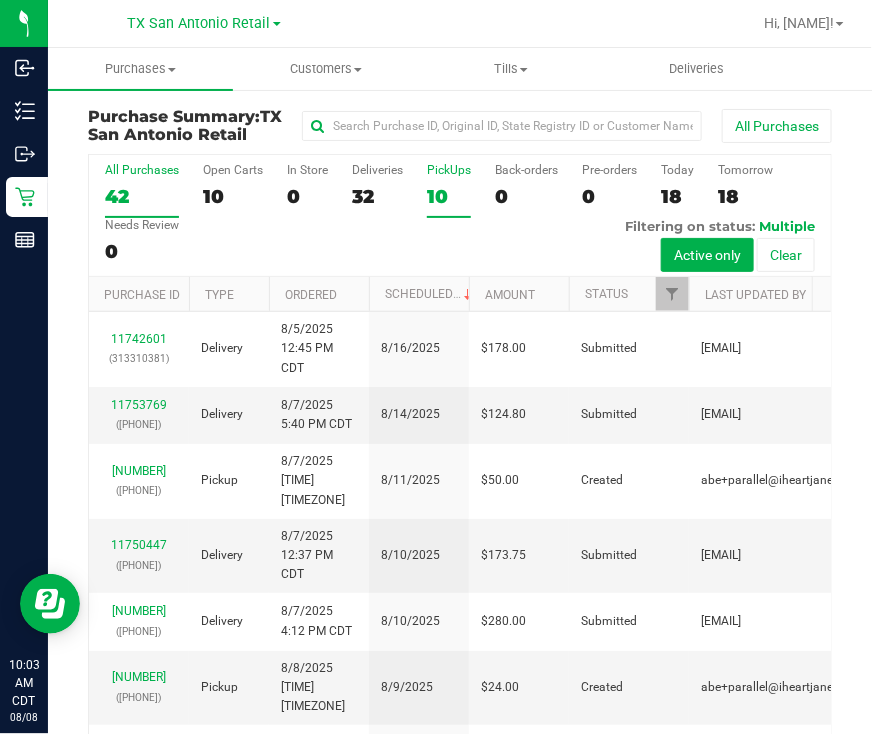click on "PickUps
10" at bounding box center [449, 190] 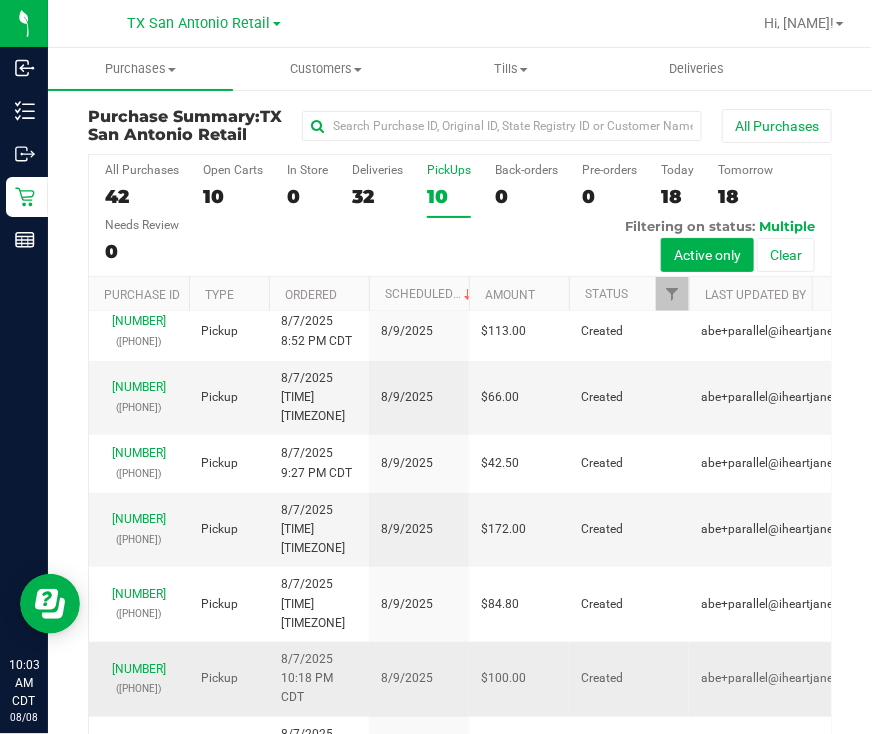 scroll, scrollTop: 165, scrollLeft: 0, axis: vertical 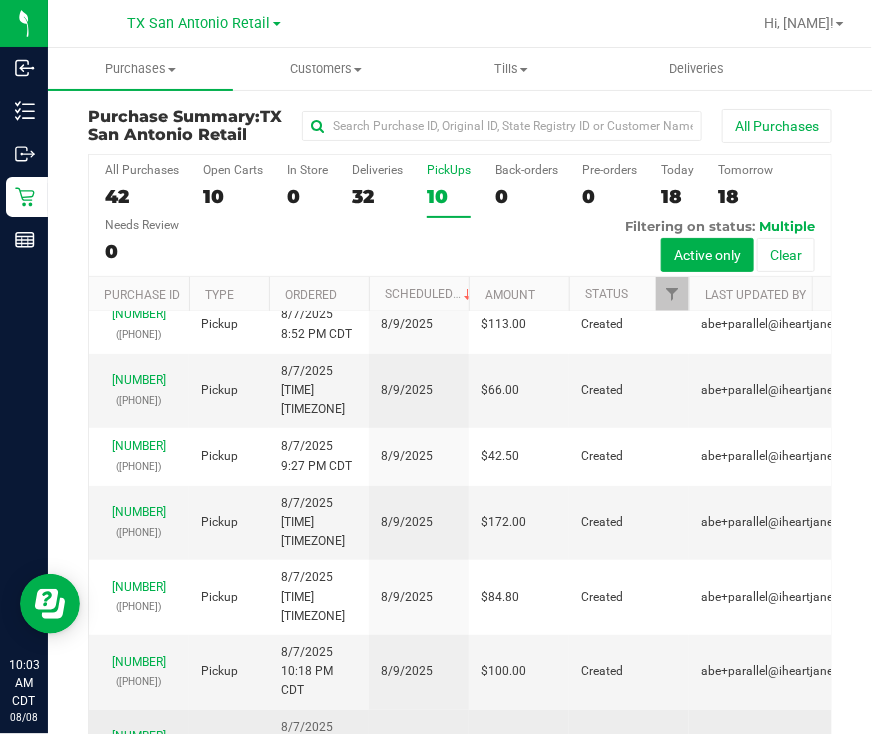click on "[NUMBER]" at bounding box center (139, 736) 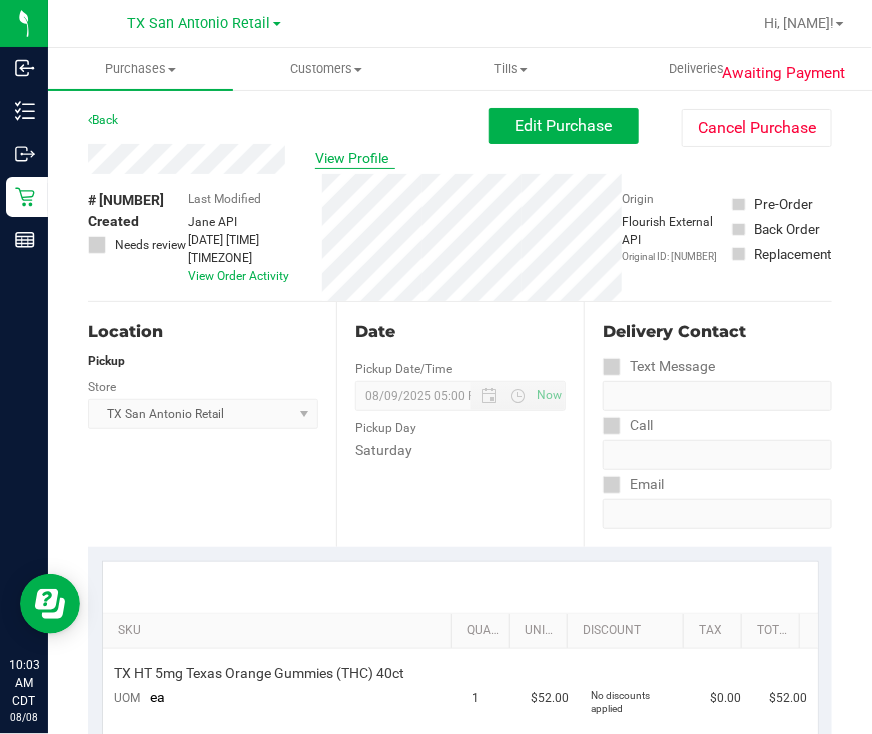 click on "View Profile" at bounding box center [355, 158] 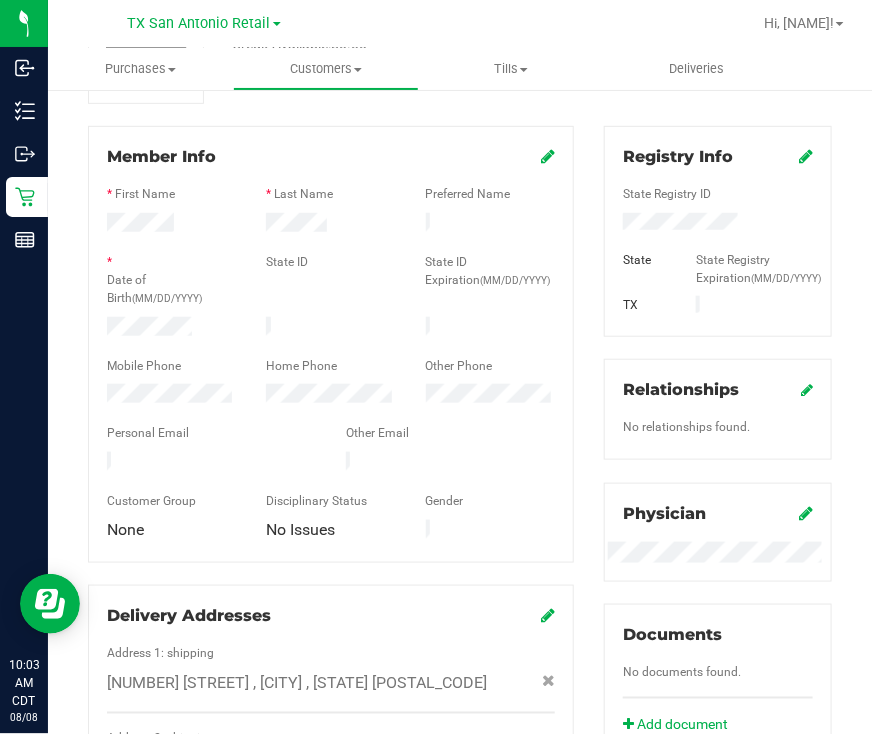 scroll, scrollTop: 874, scrollLeft: 0, axis: vertical 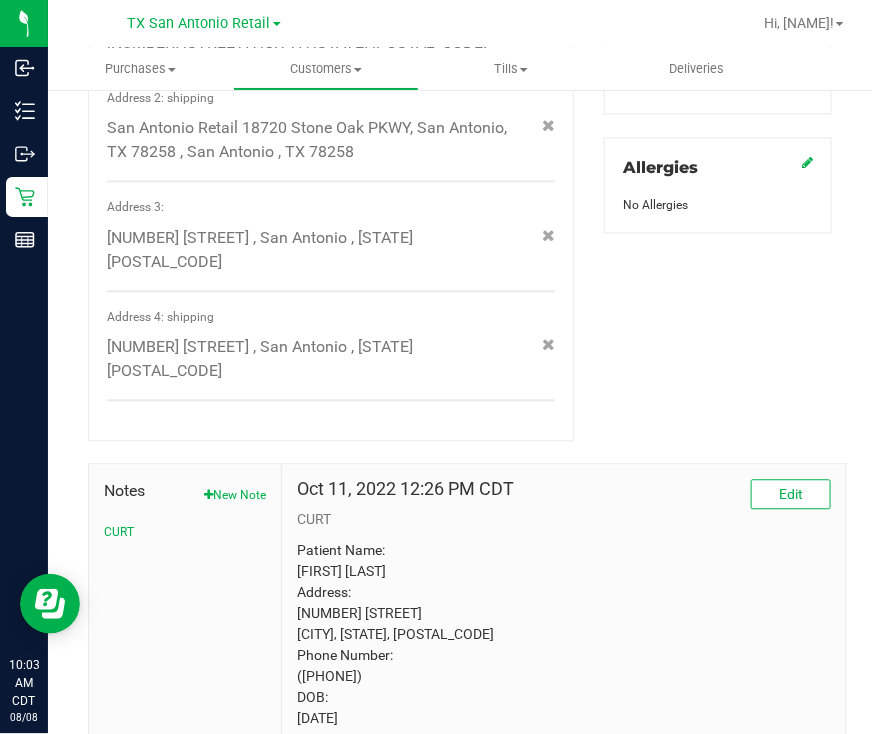 drag, startPoint x: 743, startPoint y: 552, endPoint x: 758, endPoint y: 526, distance: 30.016663 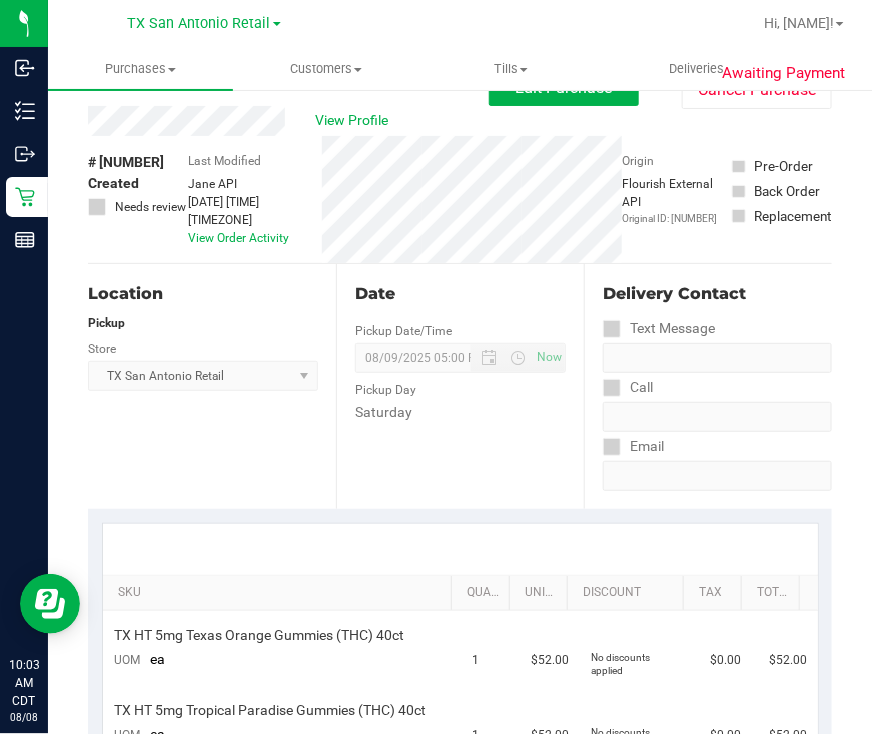 scroll, scrollTop: 0, scrollLeft: 0, axis: both 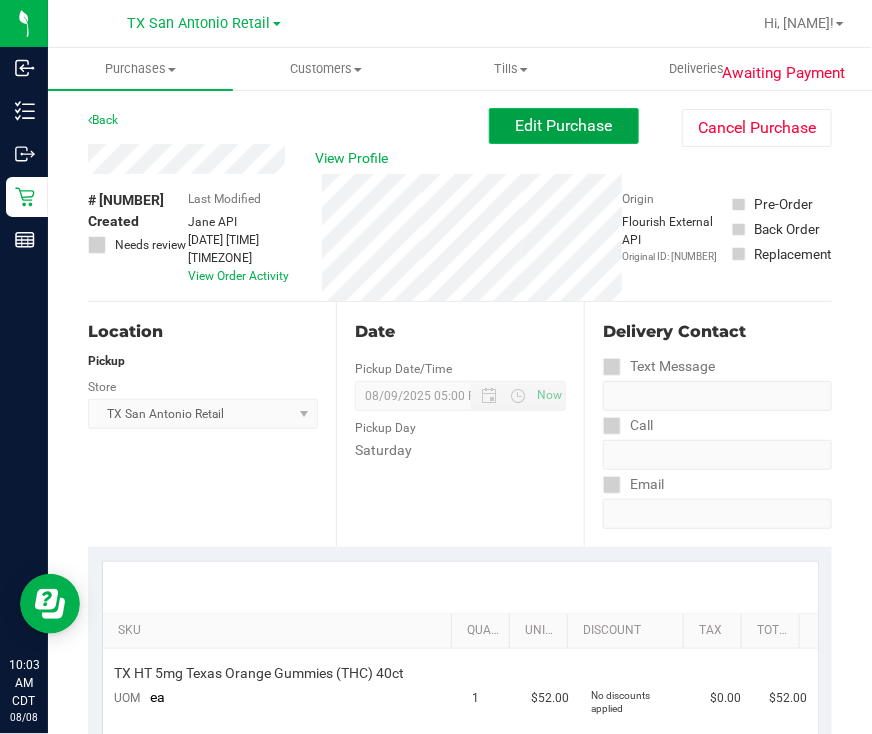 click on "Edit Purchase" at bounding box center (564, 125) 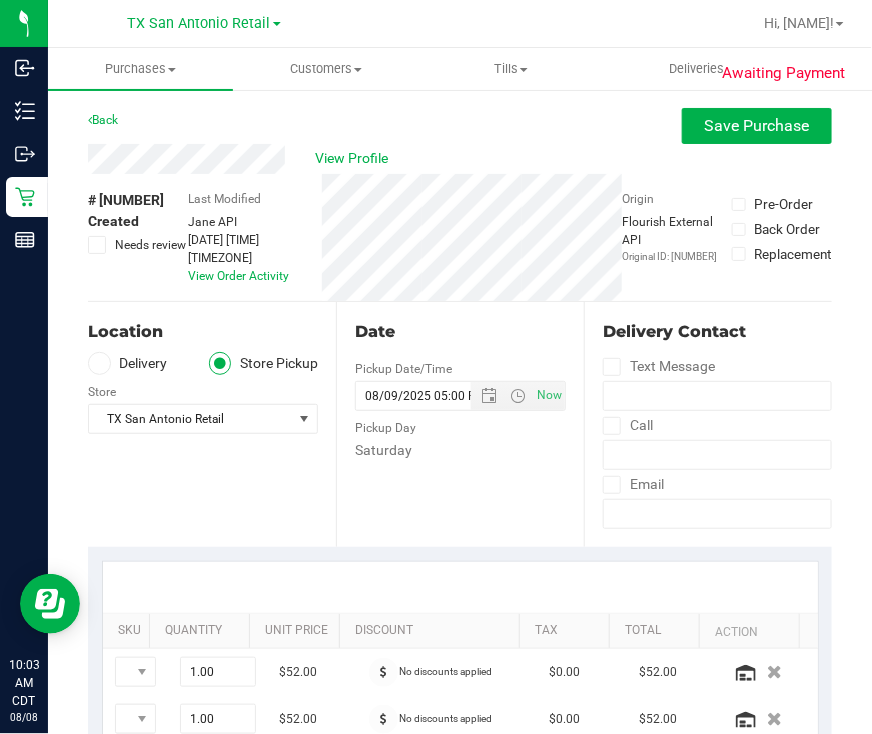 click at bounding box center (99, 363) 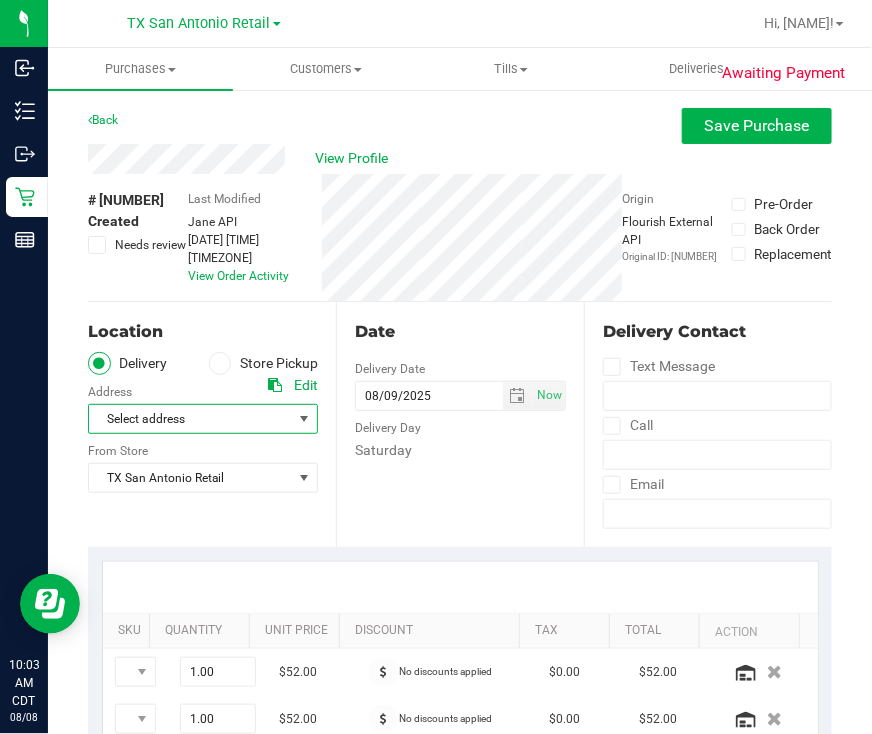 click on "Select address" at bounding box center (185, 419) 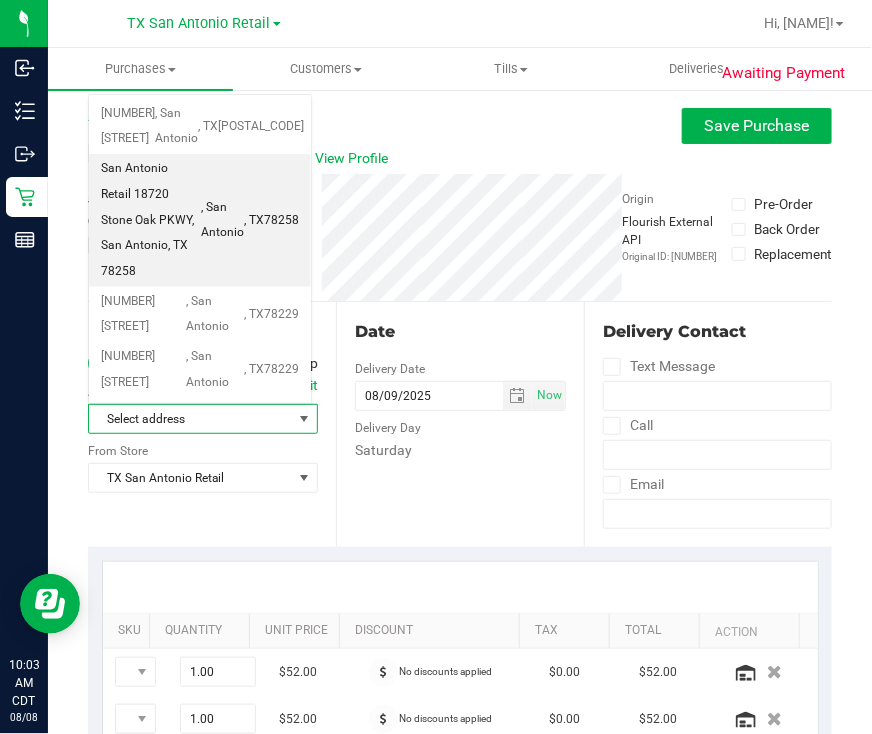 click on "San Antonio Retail 18720 Stone Oak PKWY, San Antonio, TX 78258" at bounding box center [151, 220] 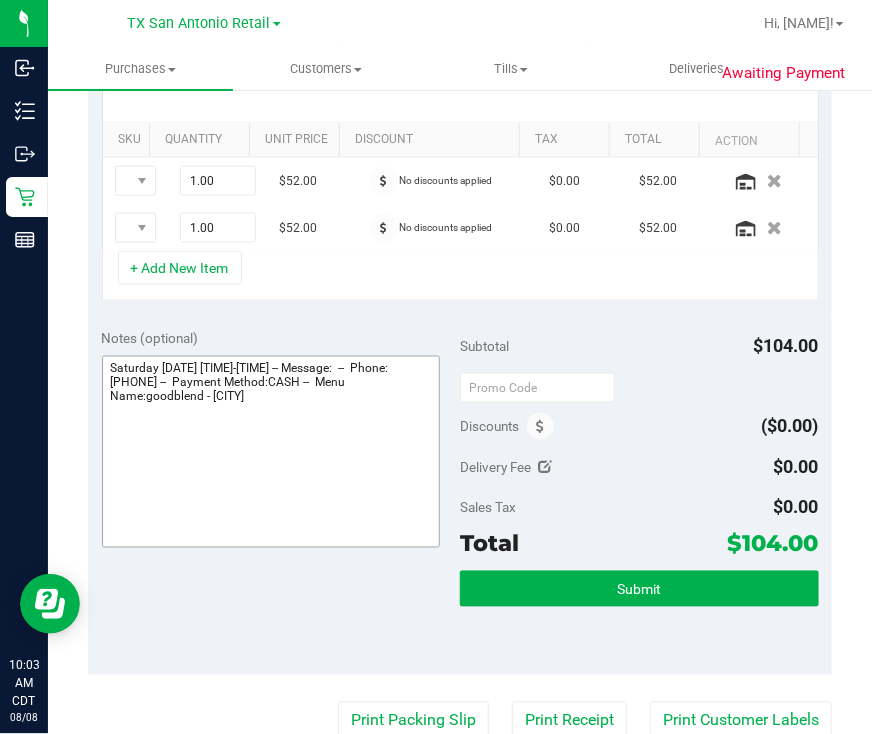 scroll, scrollTop: 499, scrollLeft: 0, axis: vertical 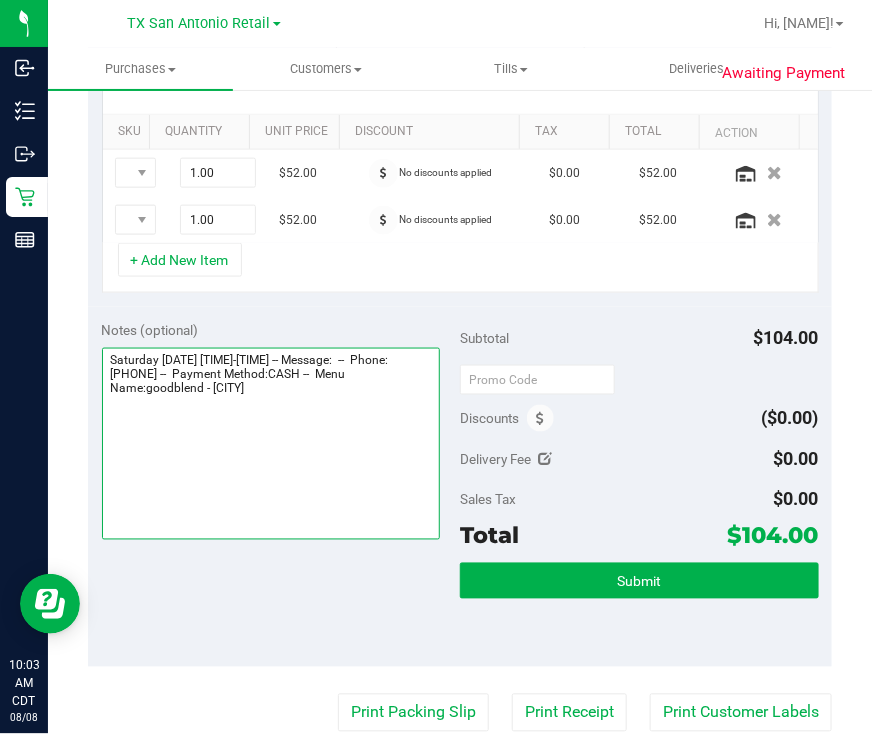click at bounding box center [271, 444] 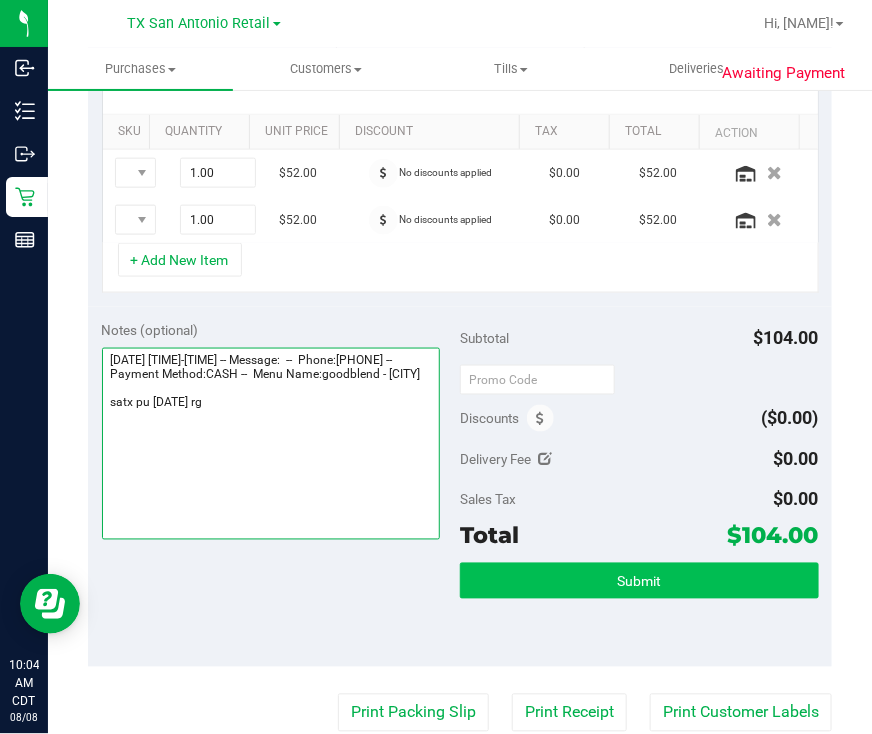 type on "[DATE] [TIME]-[TIME] -- Message:  --  Phone:[PHONE] --  Payment Method:CASH --  Menu Name:goodblend - [CITY]
satx pu [DATE] rg" 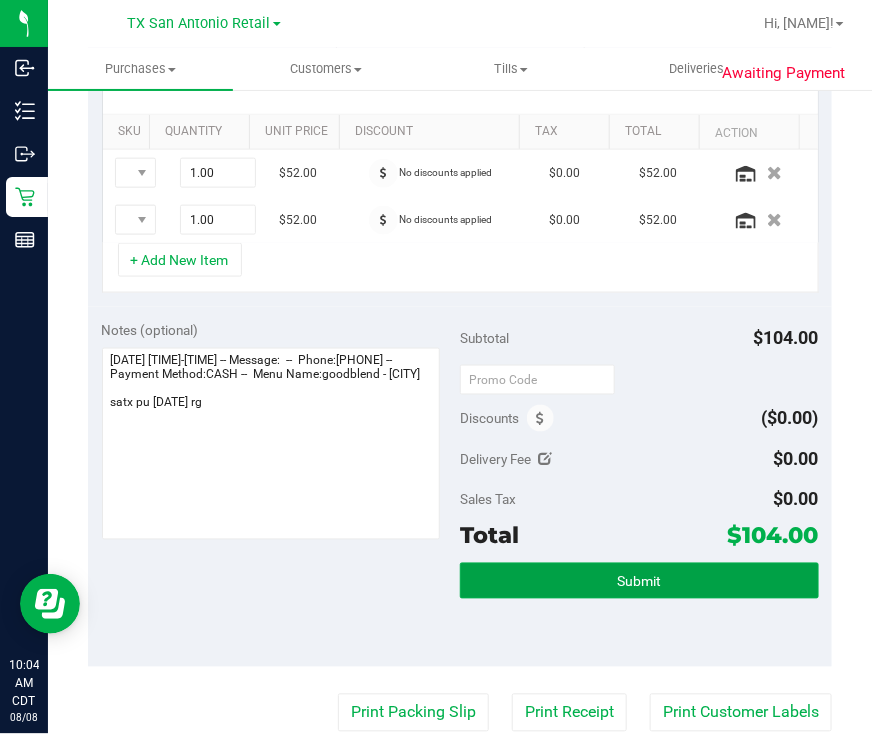 drag, startPoint x: 700, startPoint y: 567, endPoint x: 808, endPoint y: 327, distance: 263.18054 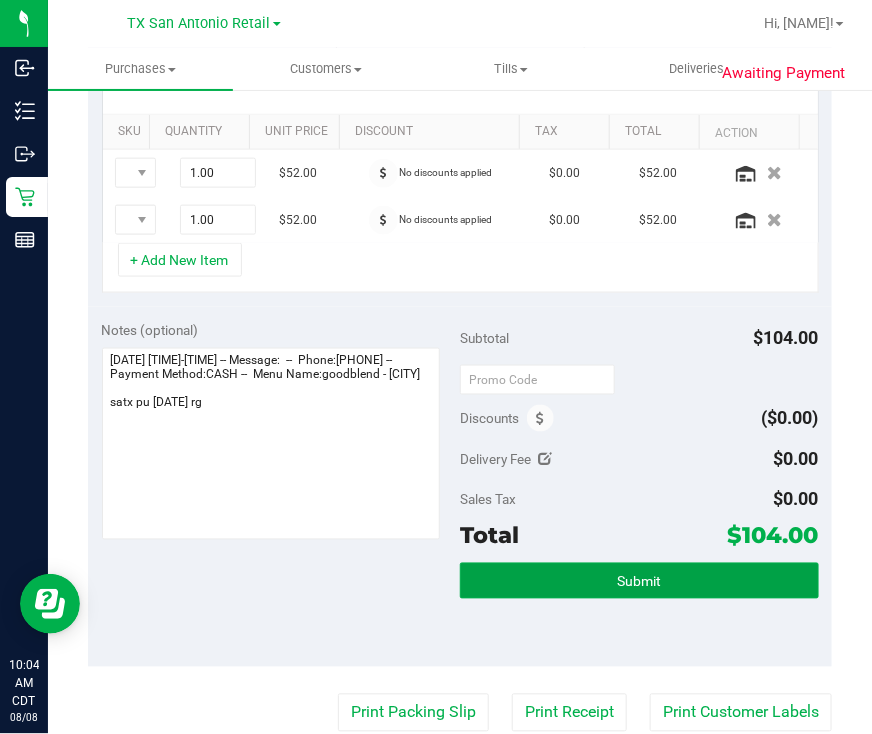 click on "Submit" at bounding box center (639, 581) 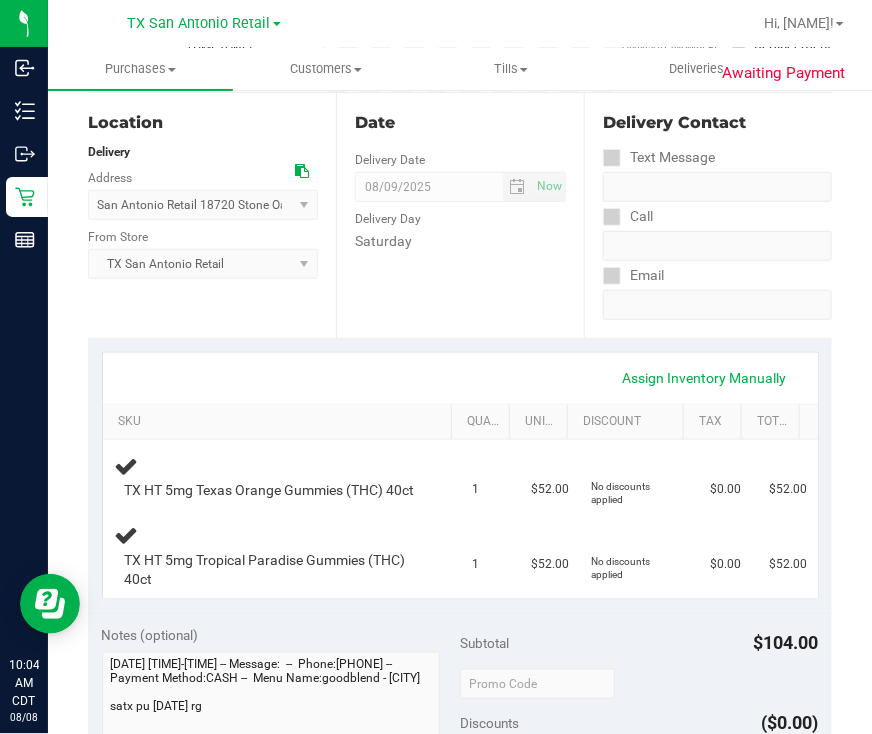 scroll, scrollTop: 0, scrollLeft: 0, axis: both 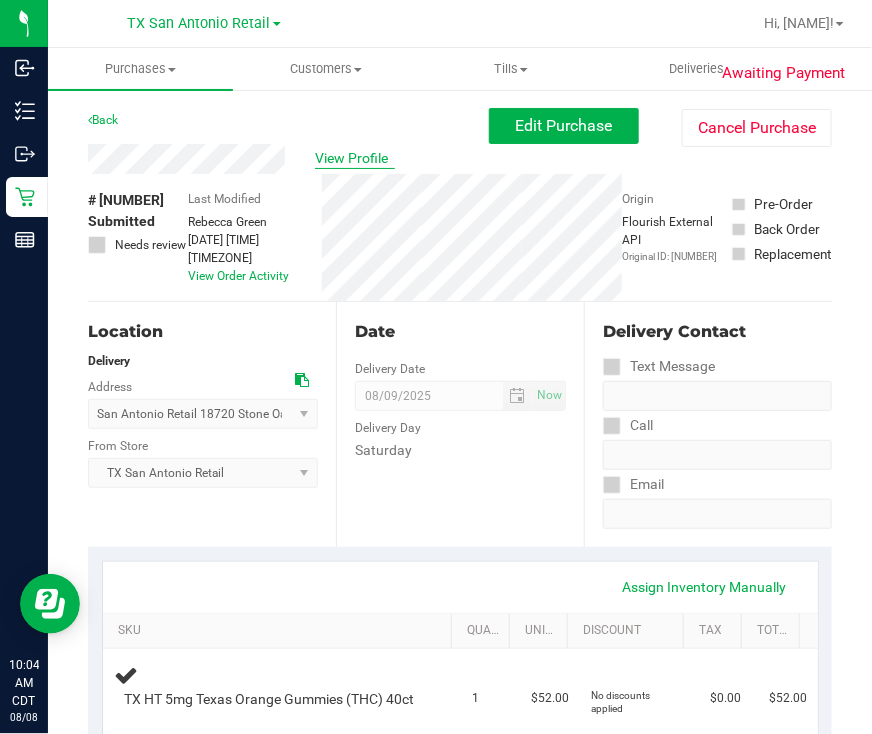 click on "View Profile" at bounding box center [355, 158] 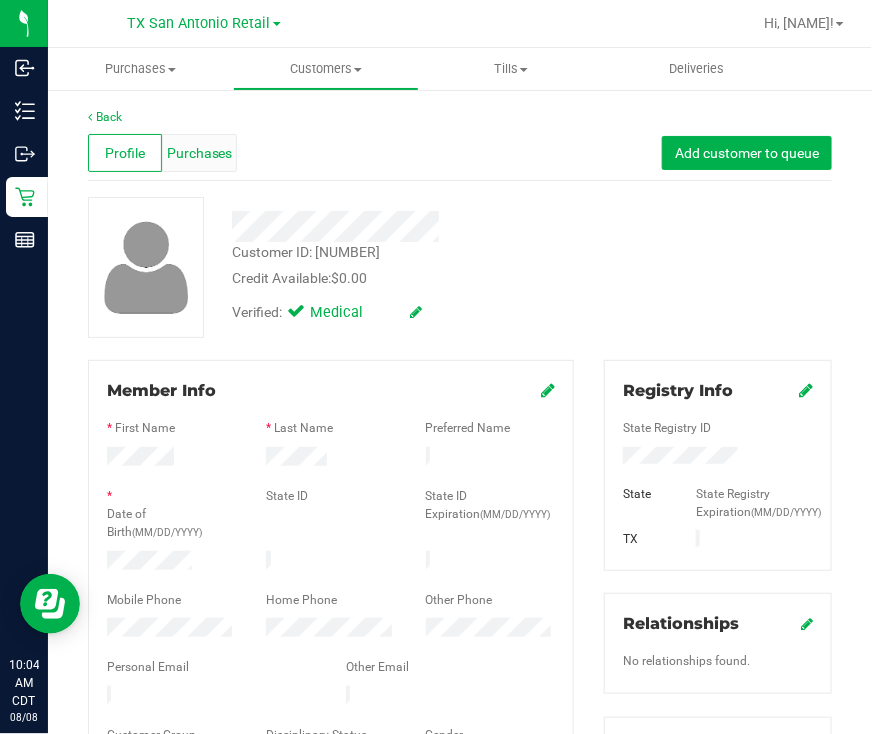 click on "Purchases" at bounding box center [200, 153] 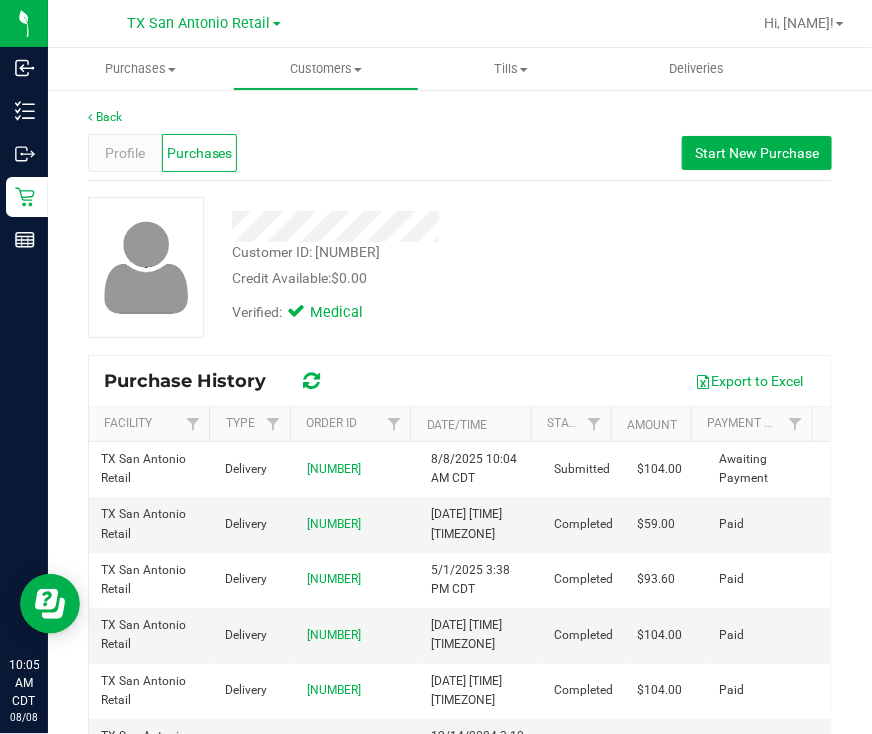 click on "Back
Profile
Purchases
Start New Purchase
Customer ID: [NUMBER]
Credit Available:
$0.00
Verified:
Medical
Purchase History" at bounding box center (460, 501) 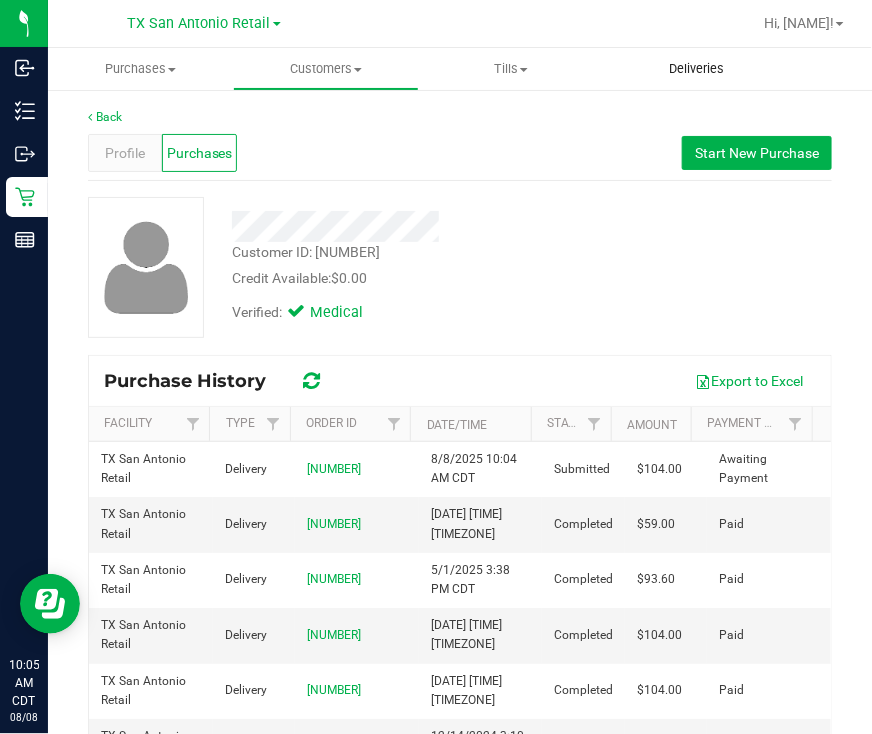 click on "Deliveries" at bounding box center (696, 69) 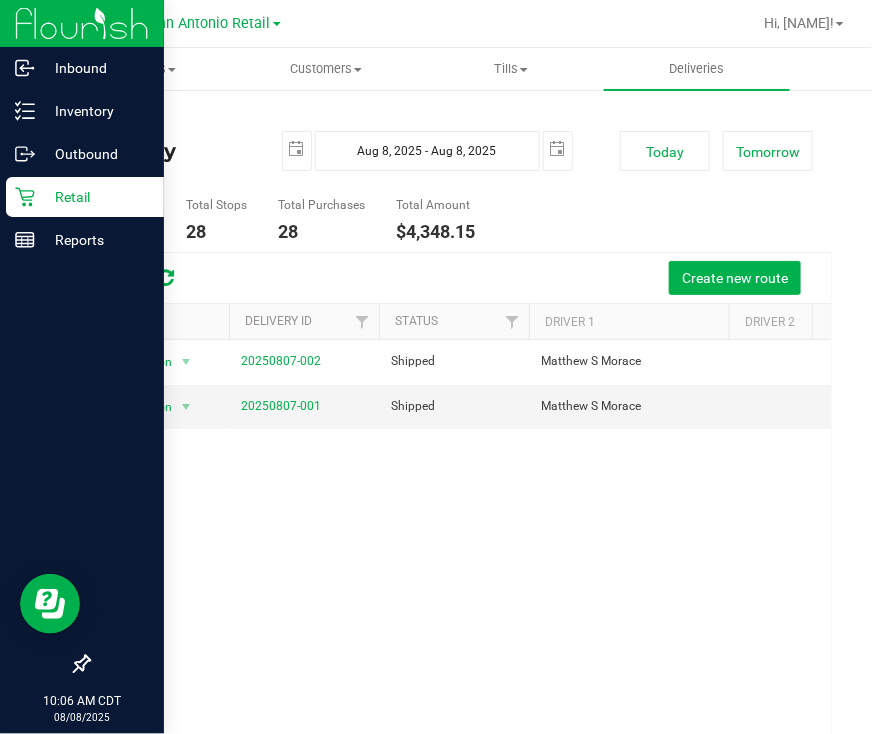 click on "Retail" at bounding box center [95, 197] 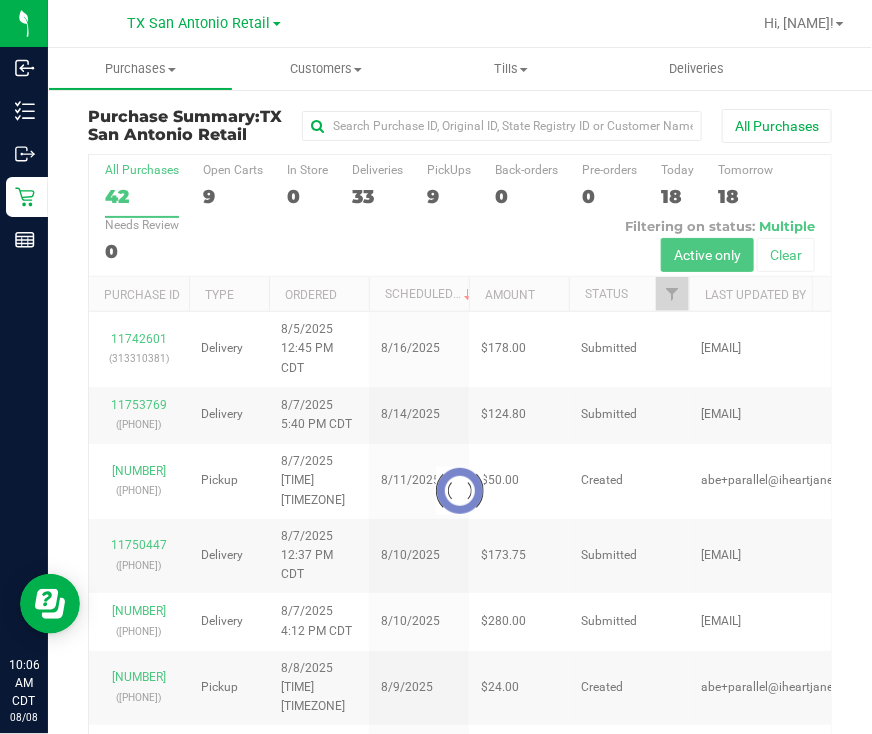 click on "9" at bounding box center [449, 196] 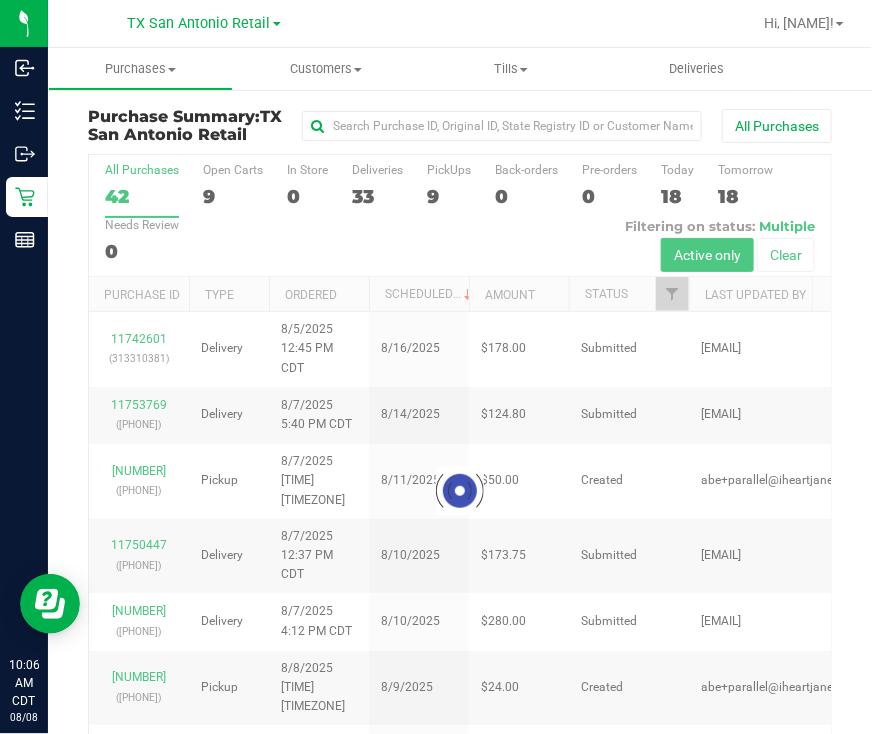 click on "PickUps
9" at bounding box center (0, 0) 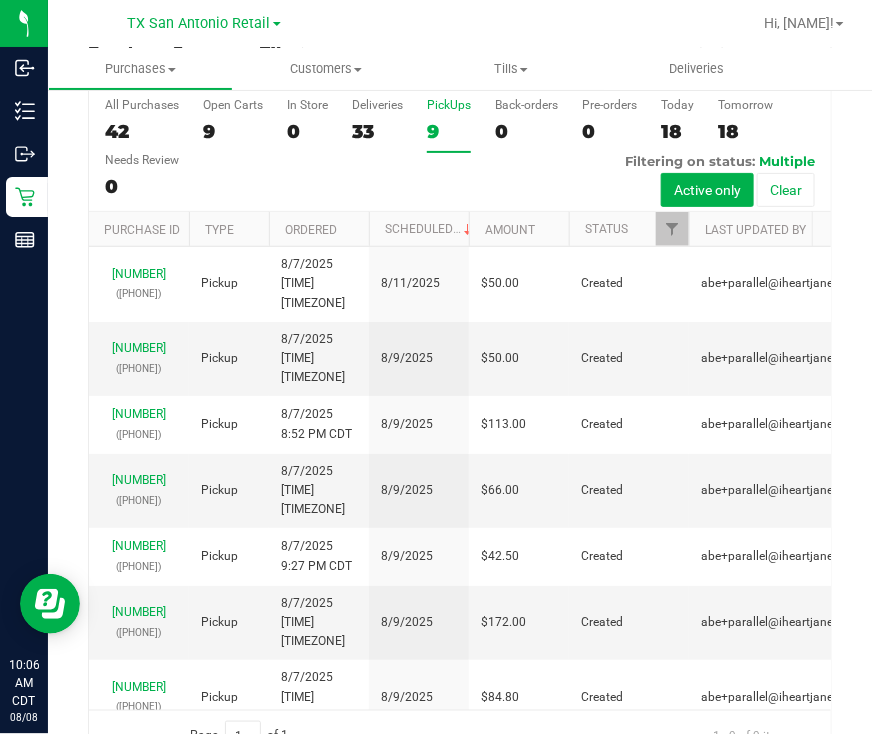 scroll, scrollTop: 113, scrollLeft: 0, axis: vertical 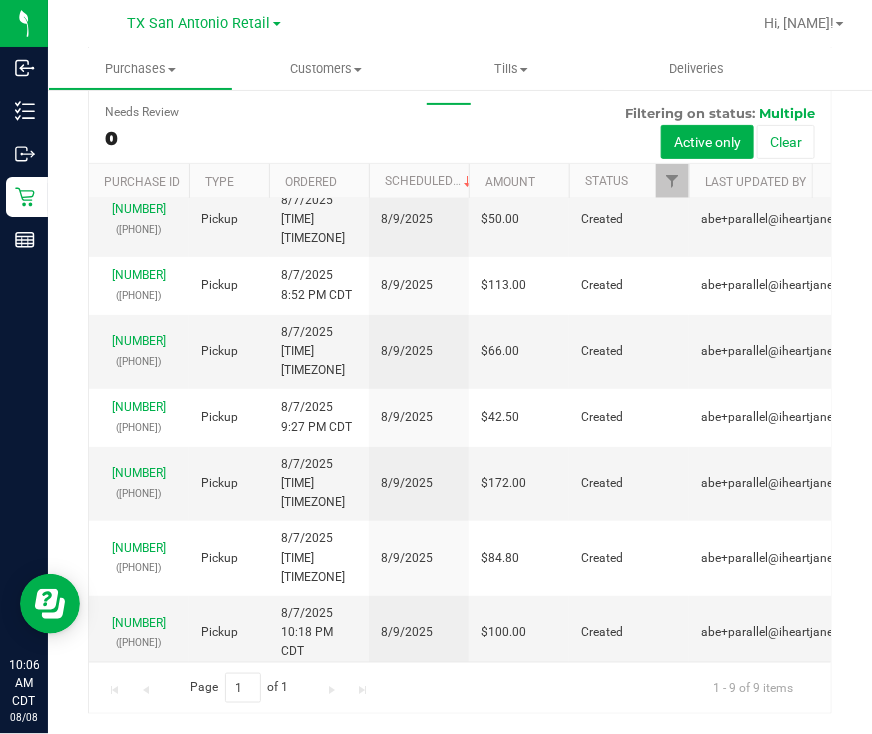 click on "[NUMBER]" at bounding box center [139, 697] 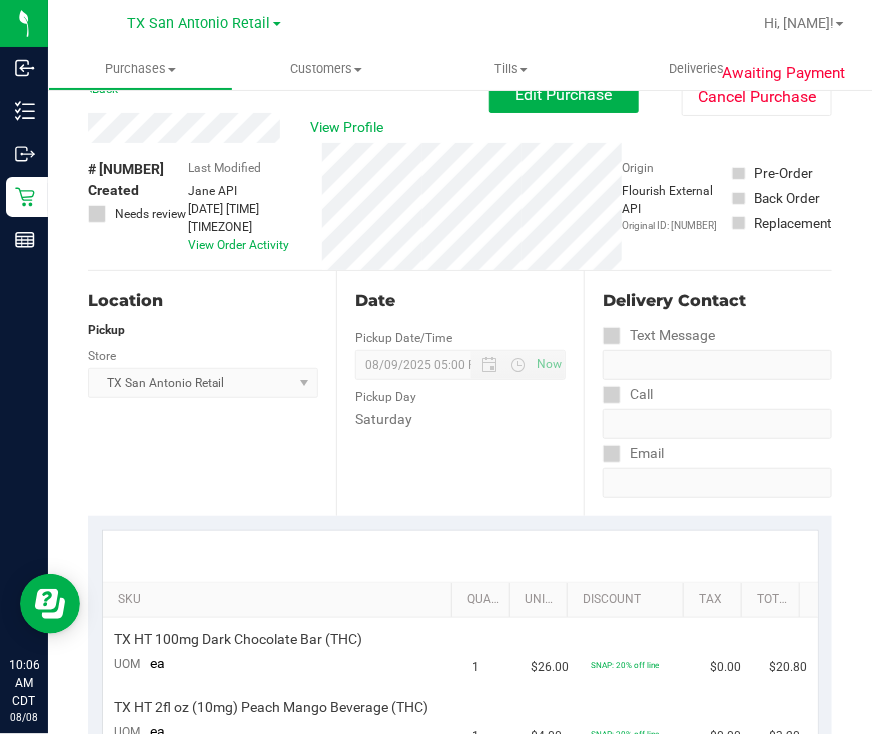 scroll, scrollTop: 0, scrollLeft: 0, axis: both 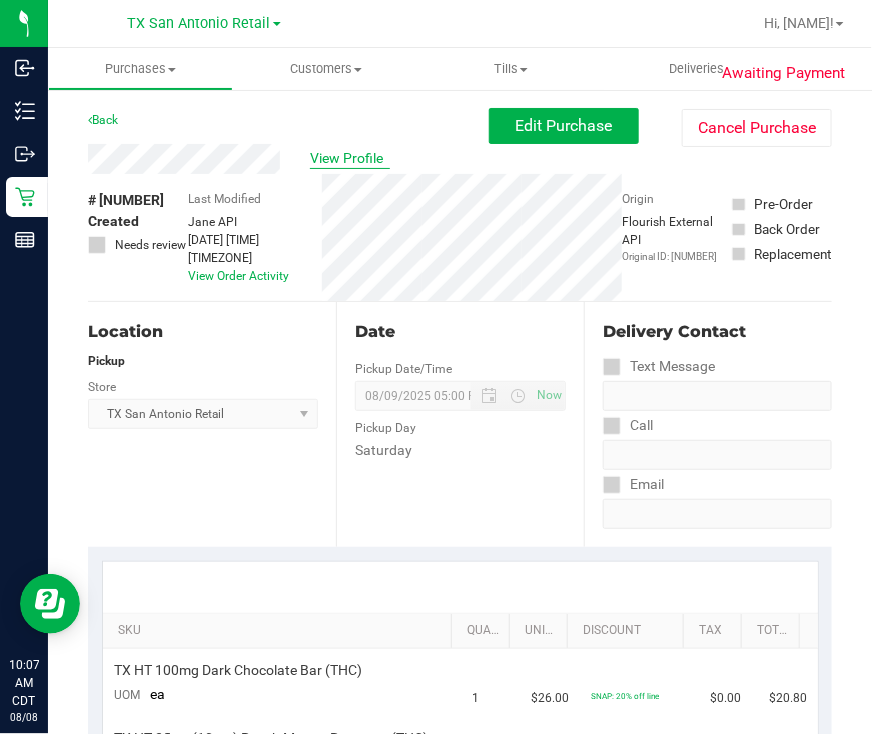 click on "View Profile" at bounding box center [350, 158] 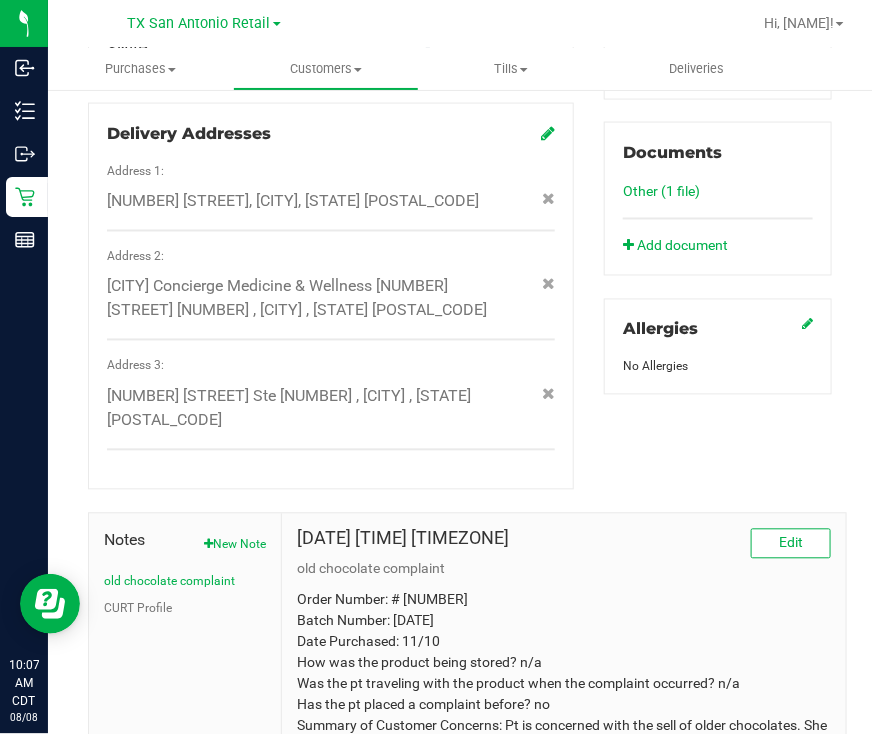 scroll, scrollTop: 874, scrollLeft: 0, axis: vertical 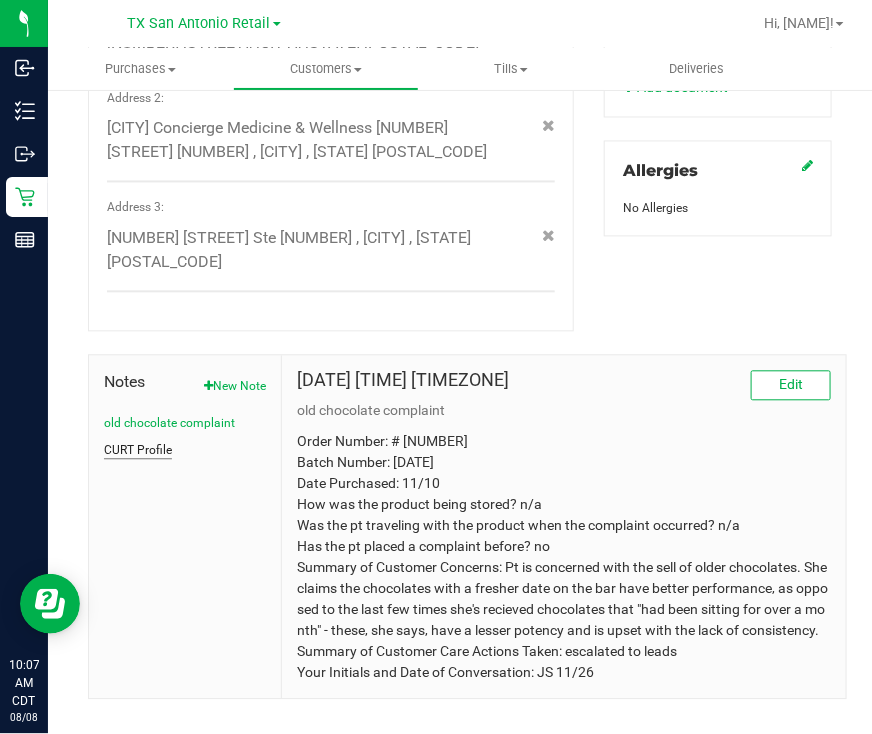 click on "CURT Profile" at bounding box center [138, 451] 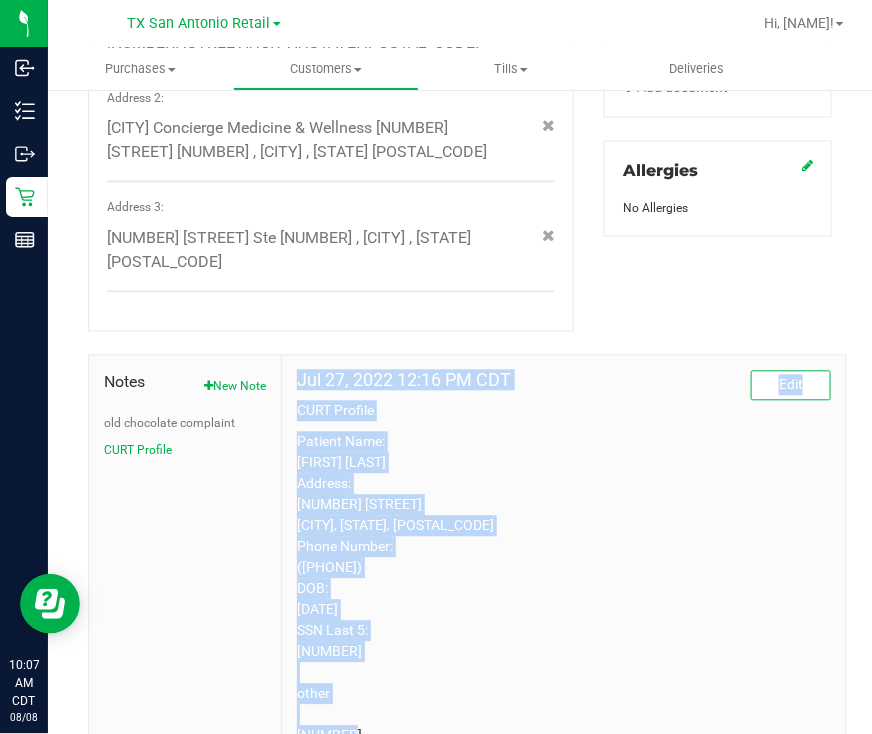 drag, startPoint x: 347, startPoint y: 695, endPoint x: 270, endPoint y: 707, distance: 77.92946 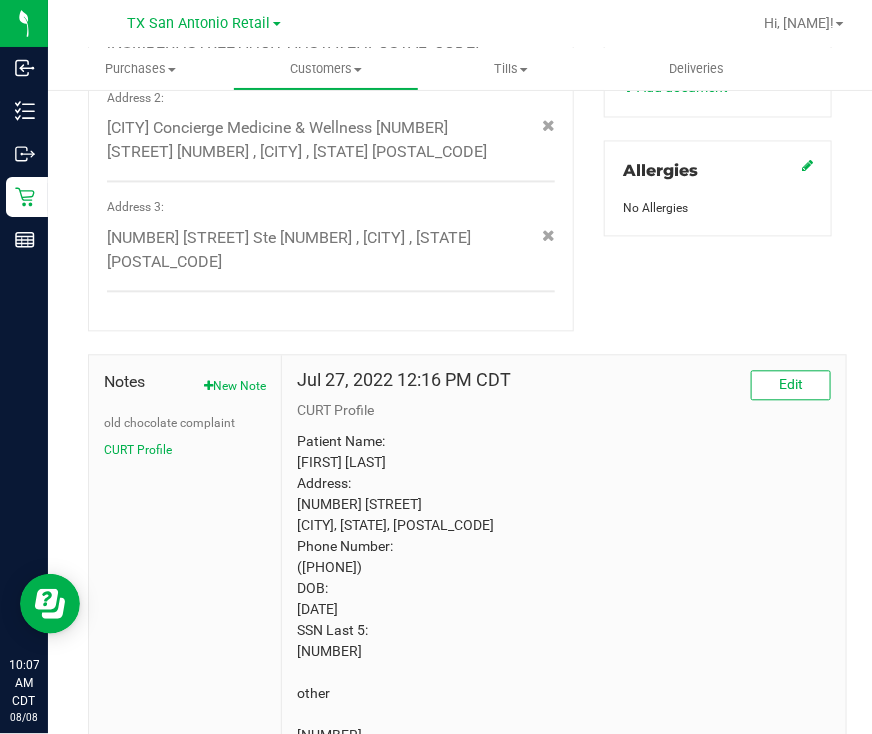 click on "Patient Name:
[FIRST] [LAST]
Address:
[NUMBER] [STREET]
[CITY], [STATE], [POSTAL_CODE]
Phone Number:
([PHONE])
DOB:
[DATE]
SSN Last 5:
[NUMBER]
other
[NUMBER]" at bounding box center (564, 589) 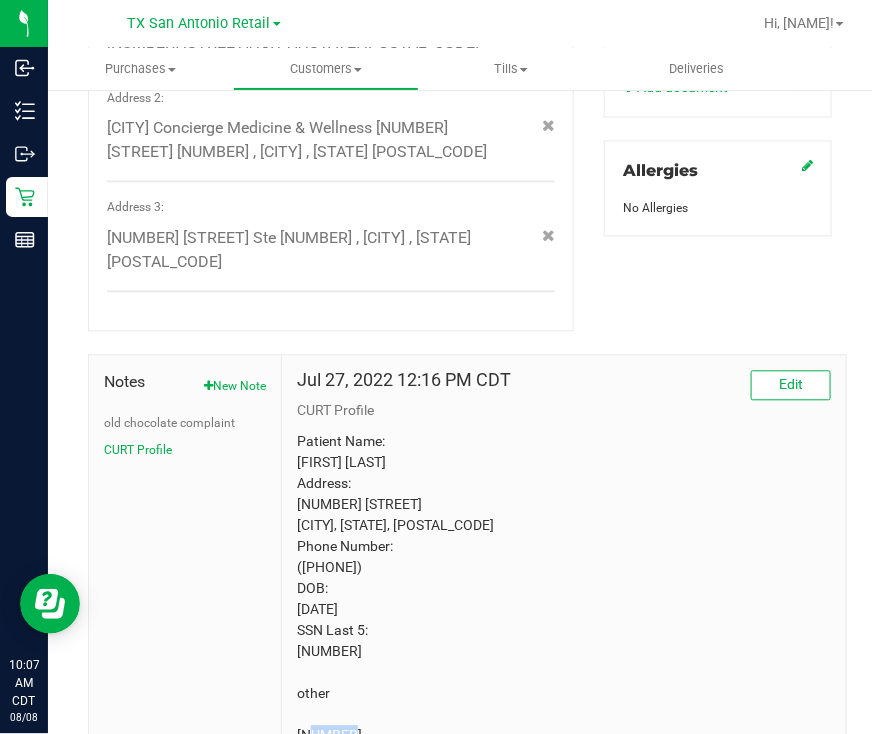 click on "Patient Name:
[FIRST] [LAST]
Address:
[NUMBER] [STREET]
[CITY], [STATE], [POSTAL_CODE]
Phone Number:
([PHONE])
DOB:
[DATE]
SSN Last 5:
[NUMBER]
other
[NUMBER]" at bounding box center (564, 589) 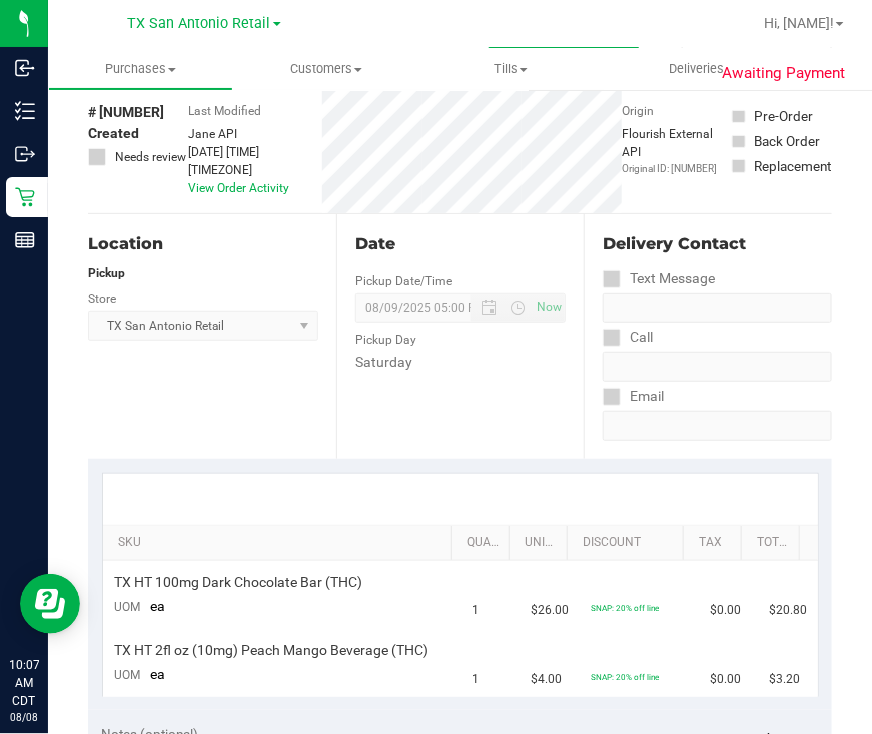 scroll, scrollTop: 0, scrollLeft: 0, axis: both 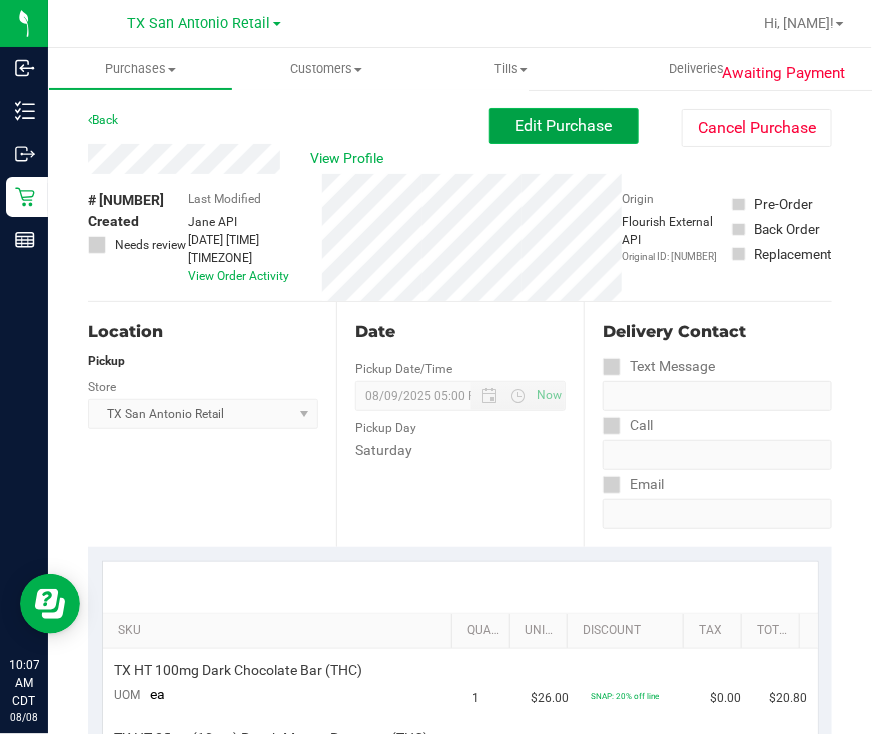 click on "Edit Purchase" at bounding box center [564, 126] 